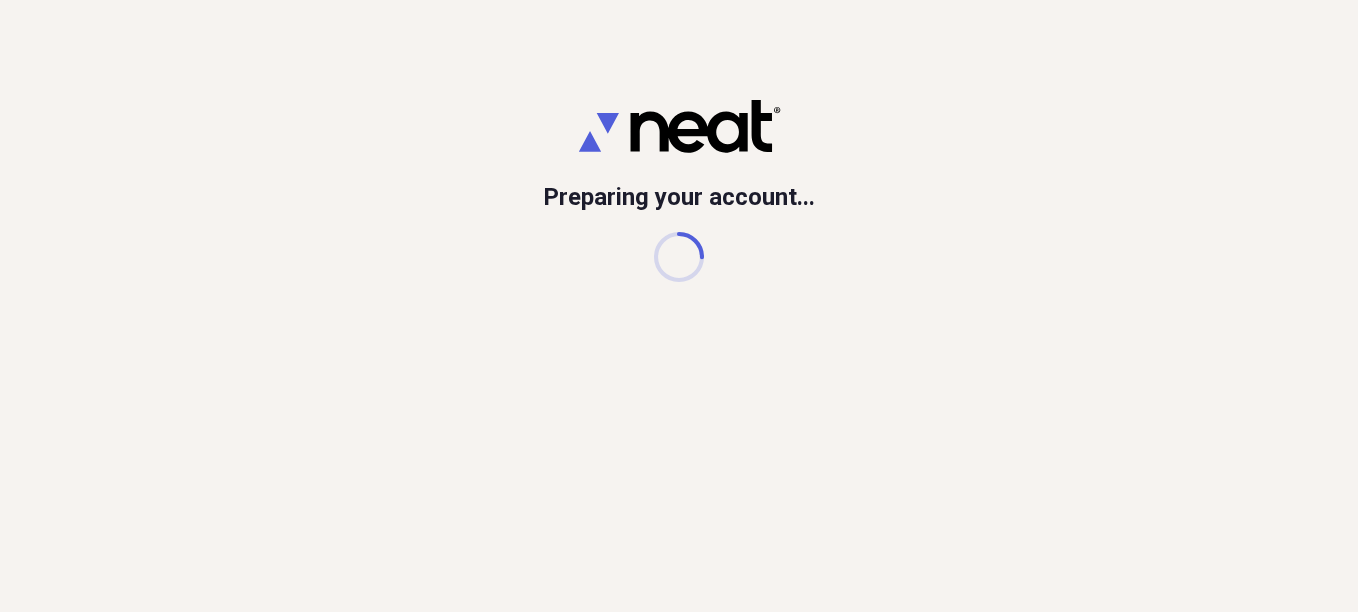 scroll, scrollTop: 0, scrollLeft: 0, axis: both 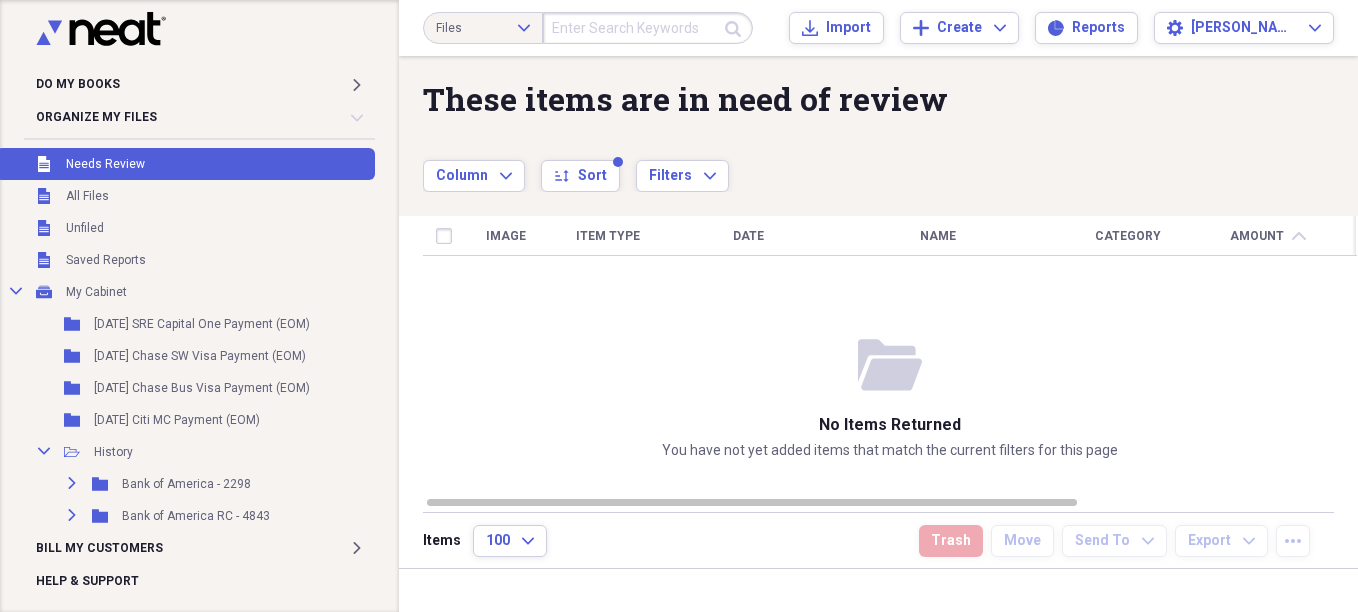 click on "These items are in need of review Showing 0 items Column Expand sort Sort Filters  Expand Create Item Expand" at bounding box center [878, 124] 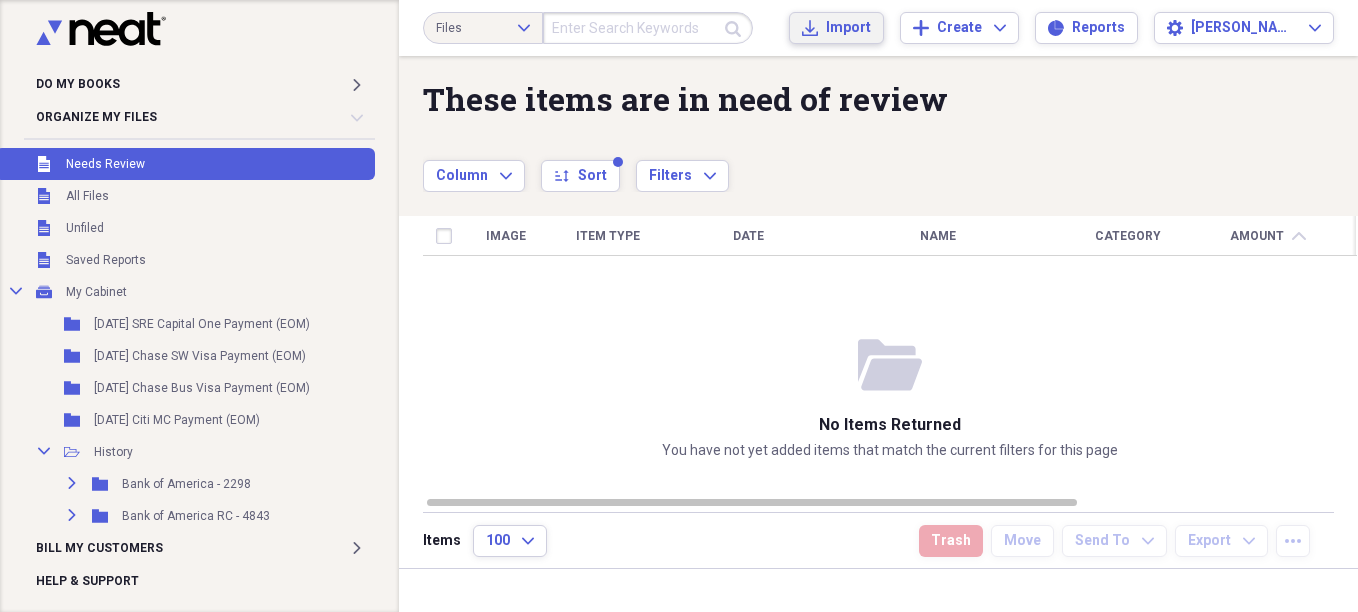 click on "Import Import" at bounding box center (836, 28) 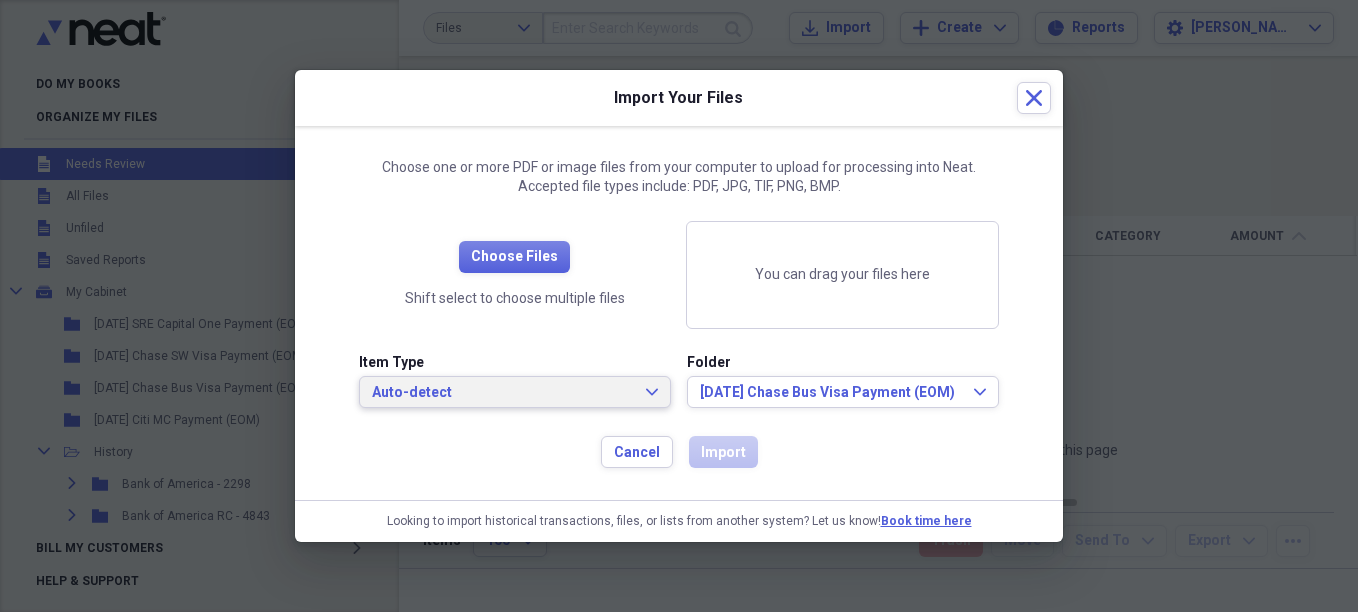 click on "Expand" 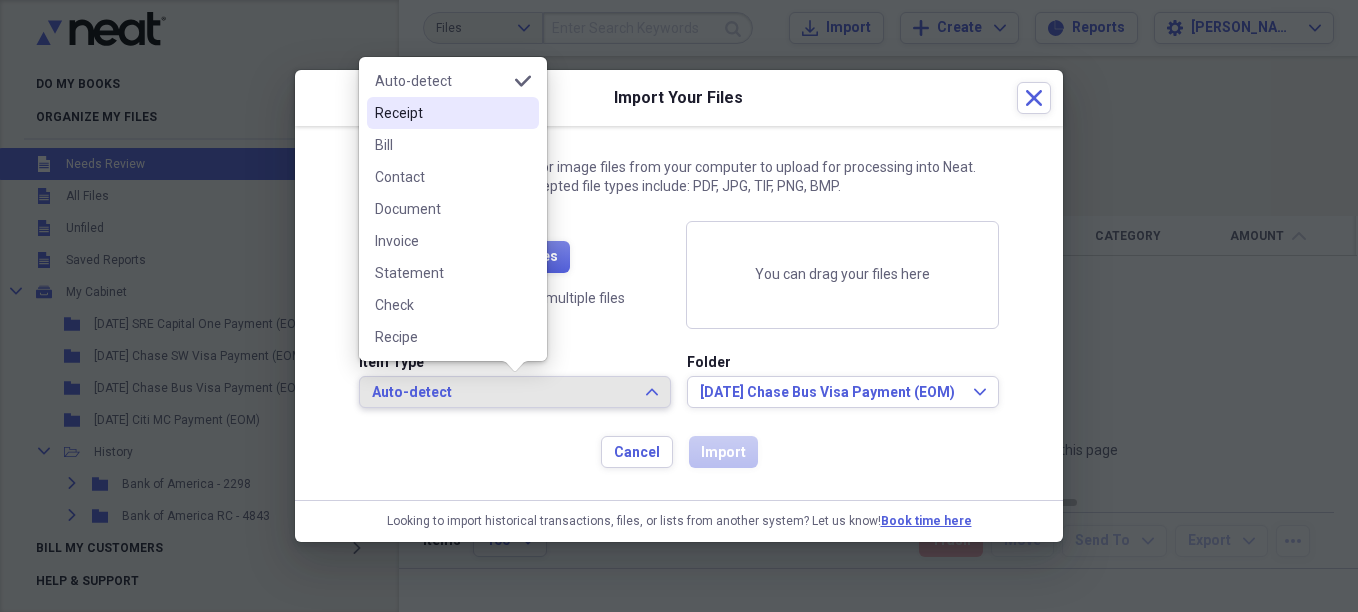 click on "Receipt" at bounding box center (441, 113) 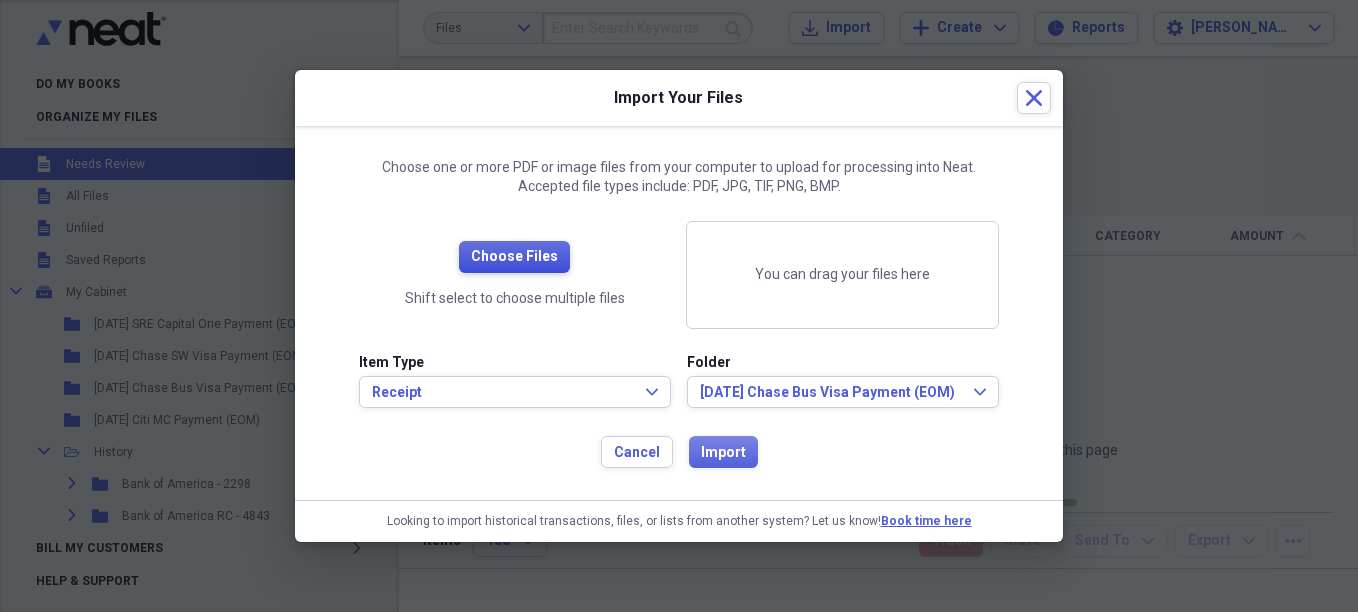 click on "Choose Files" at bounding box center [514, 257] 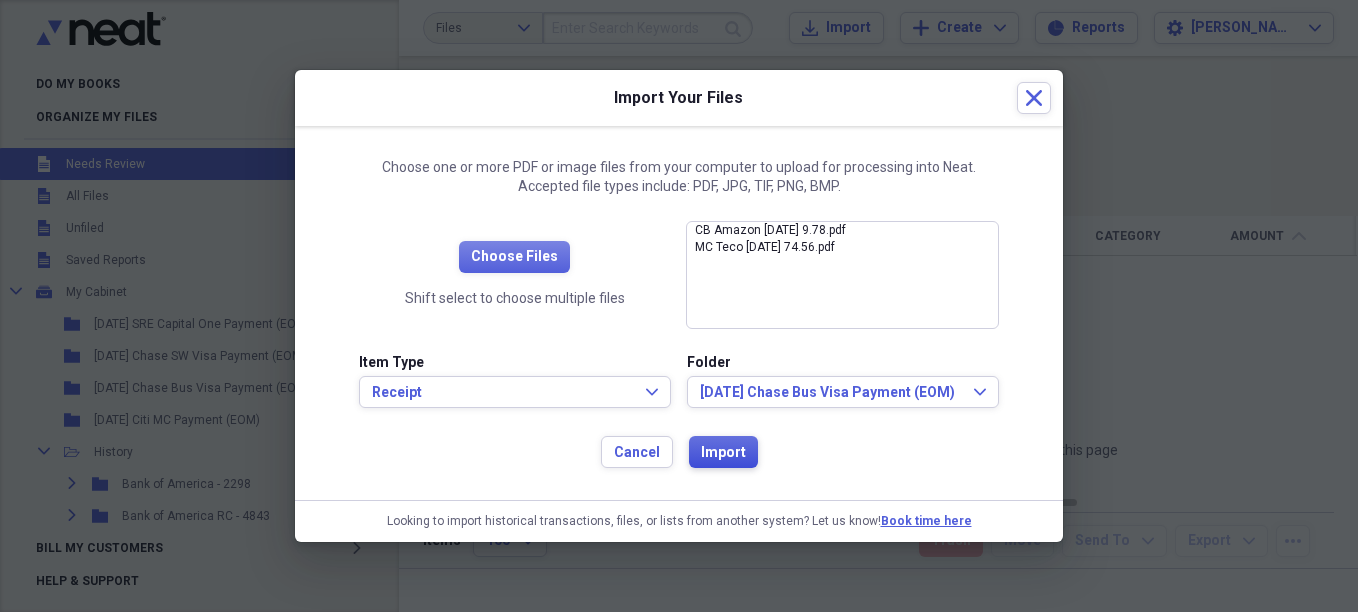 click on "Import" at bounding box center [723, 453] 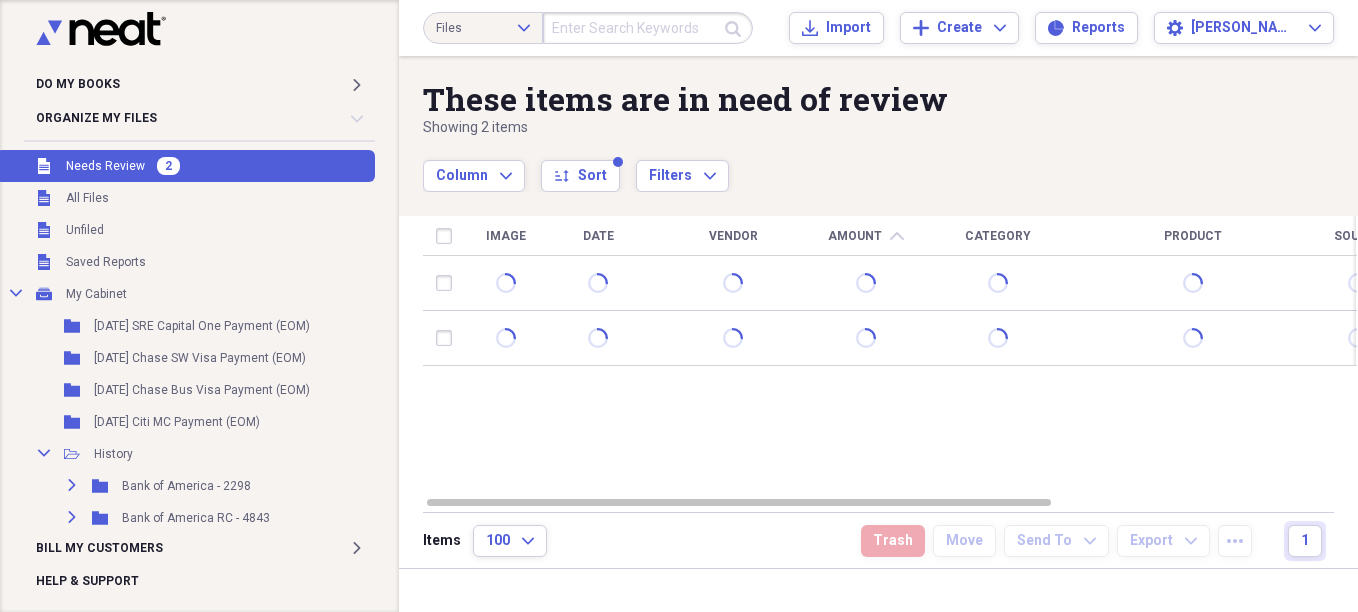 click on "Needs Review" at bounding box center (105, 166) 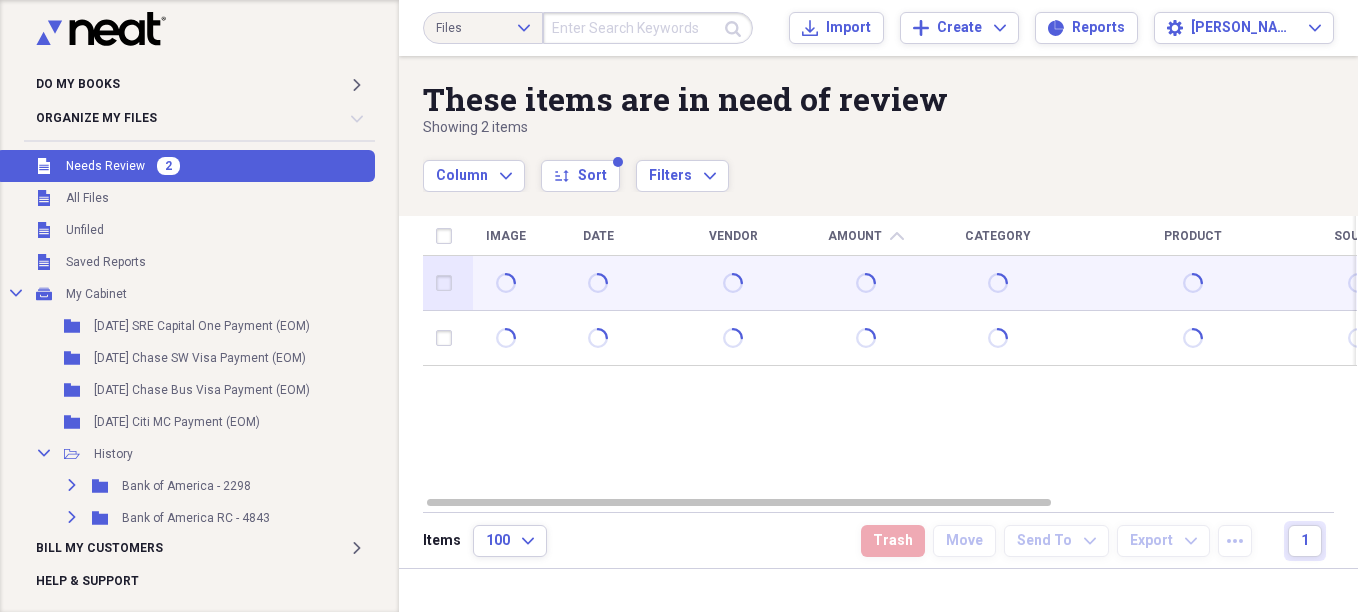 drag, startPoint x: 663, startPoint y: 298, endPoint x: 661, endPoint y: 313, distance: 15.132746 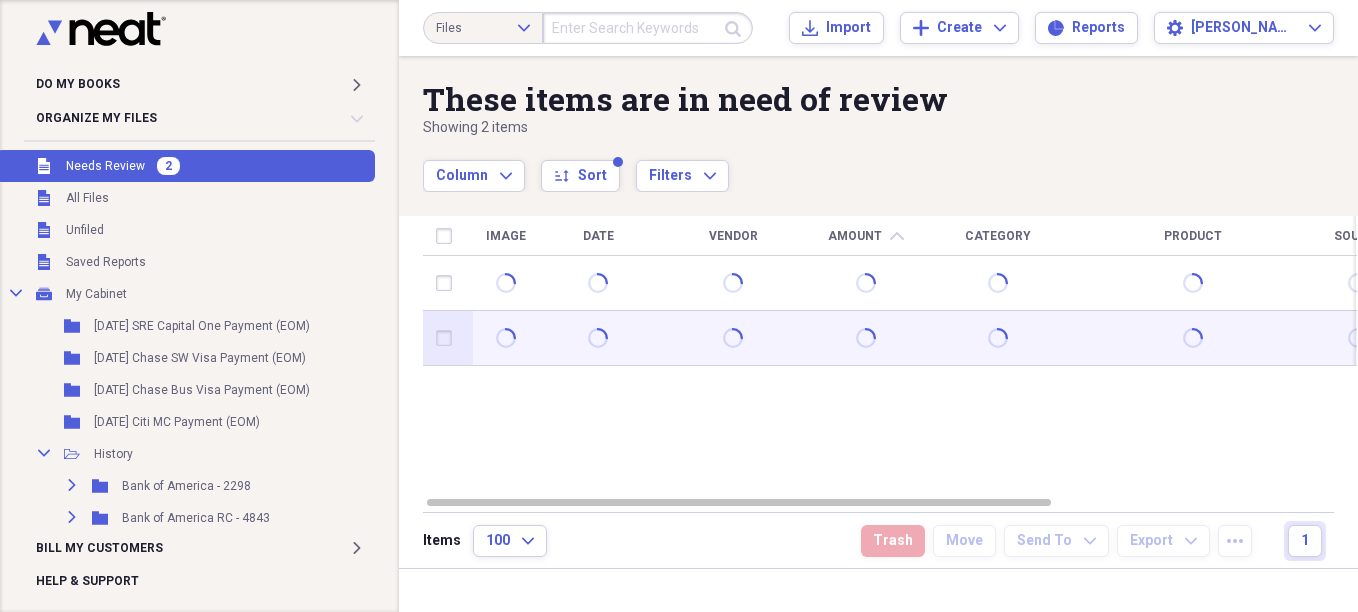 click at bounding box center [733, 338] 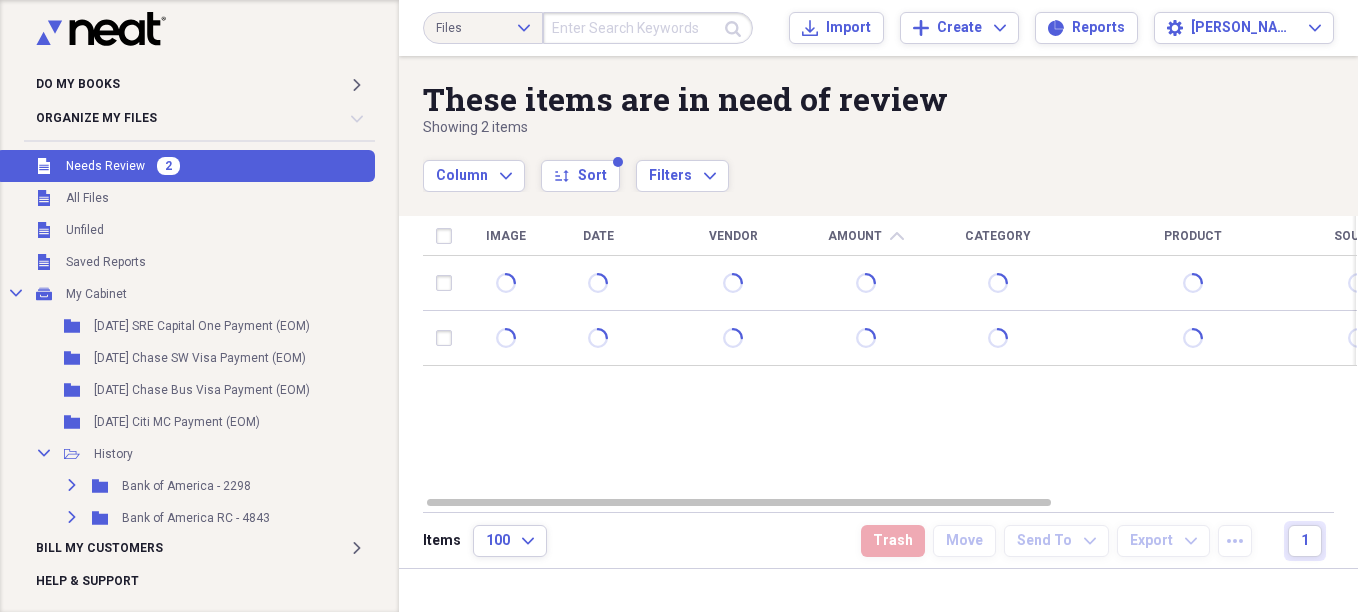 click on "Image Date Vendor Amount chevron-up Category Product Source Folder Billable Reimbursable" at bounding box center [890, 355] 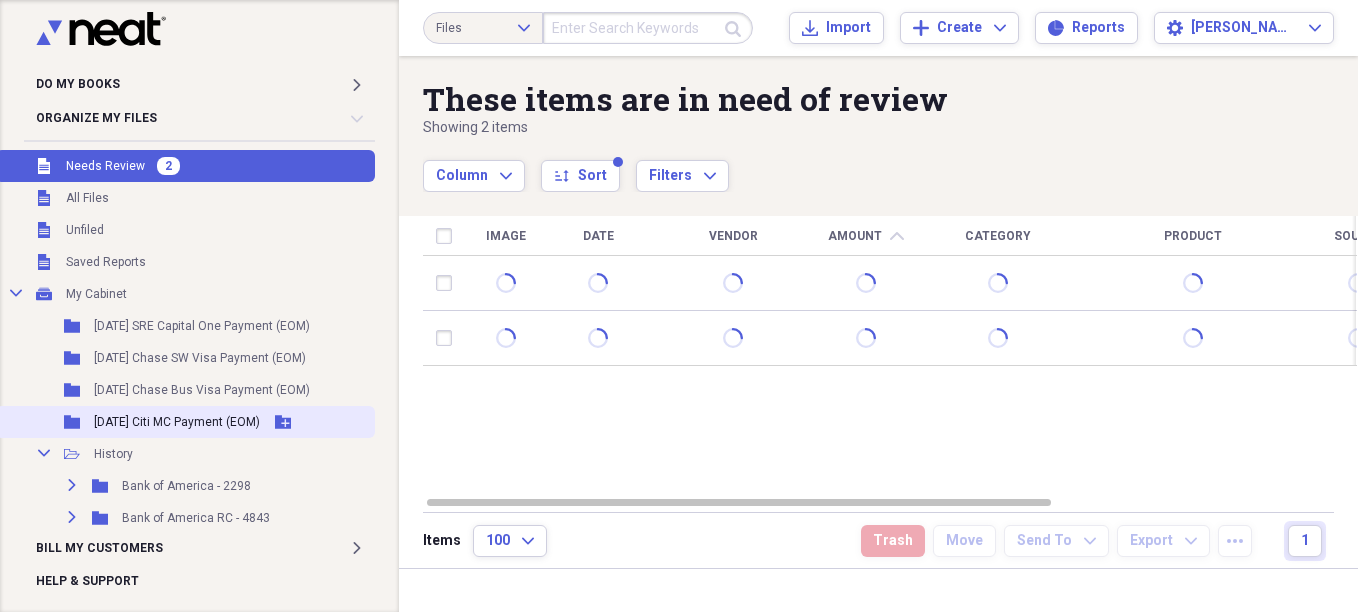 click on "[DATE] Citi MC Payment (EOM)" at bounding box center [177, 422] 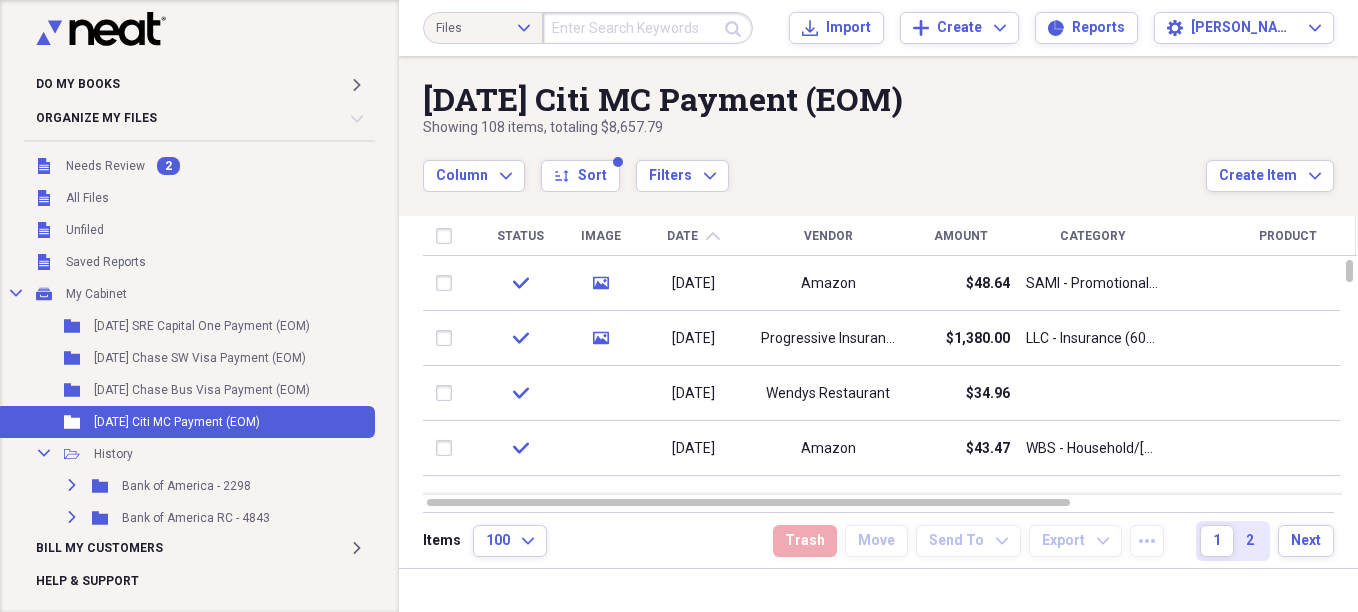 click on "Amount" at bounding box center (961, 236) 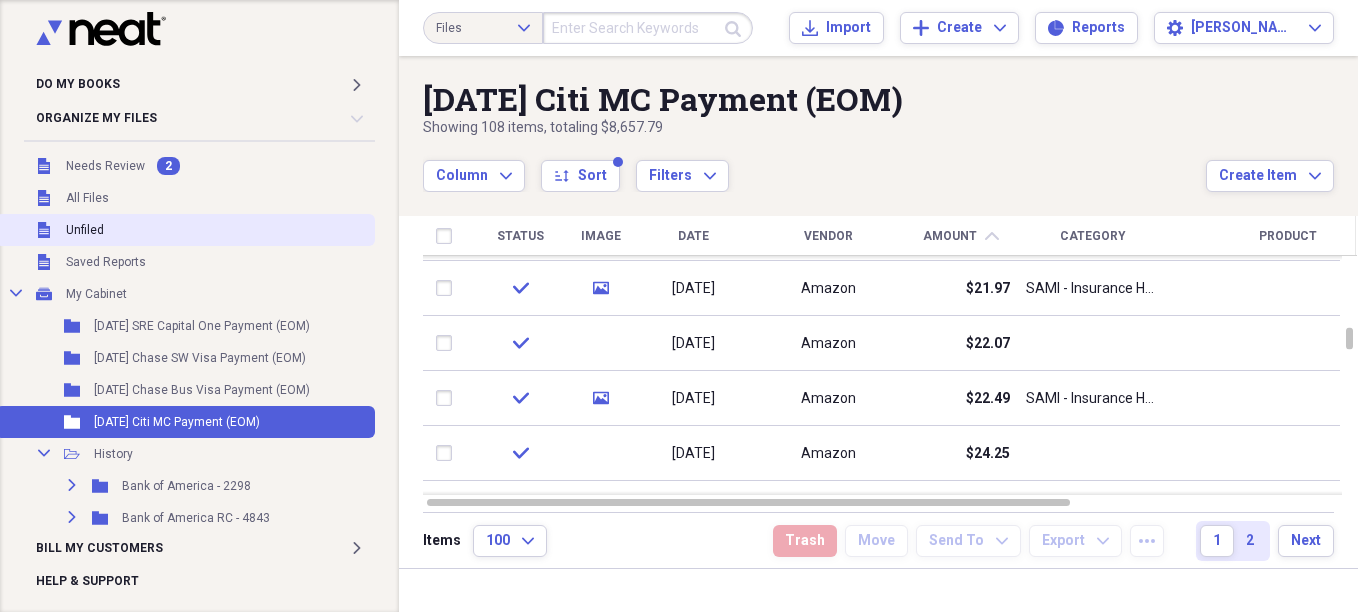 click on "Unfiled Unfiled" at bounding box center (185, 230) 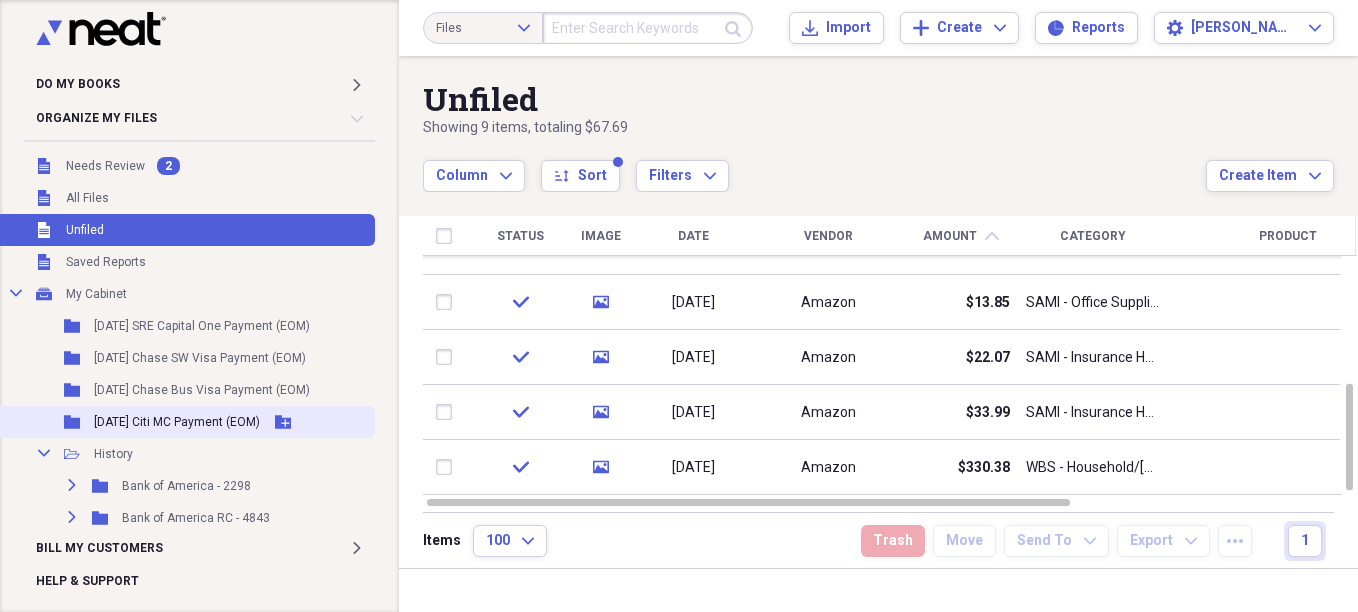 click on "[DATE] Citi MC Payment (EOM)" at bounding box center [177, 422] 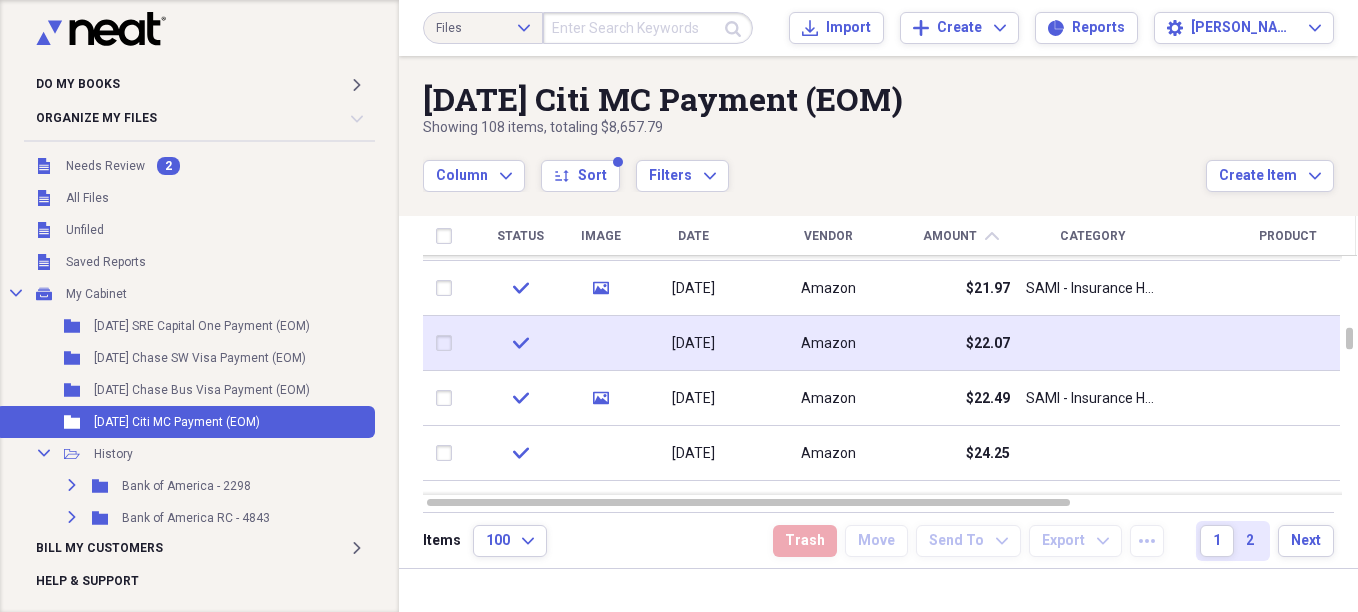 click on "Amazon" at bounding box center [828, 343] 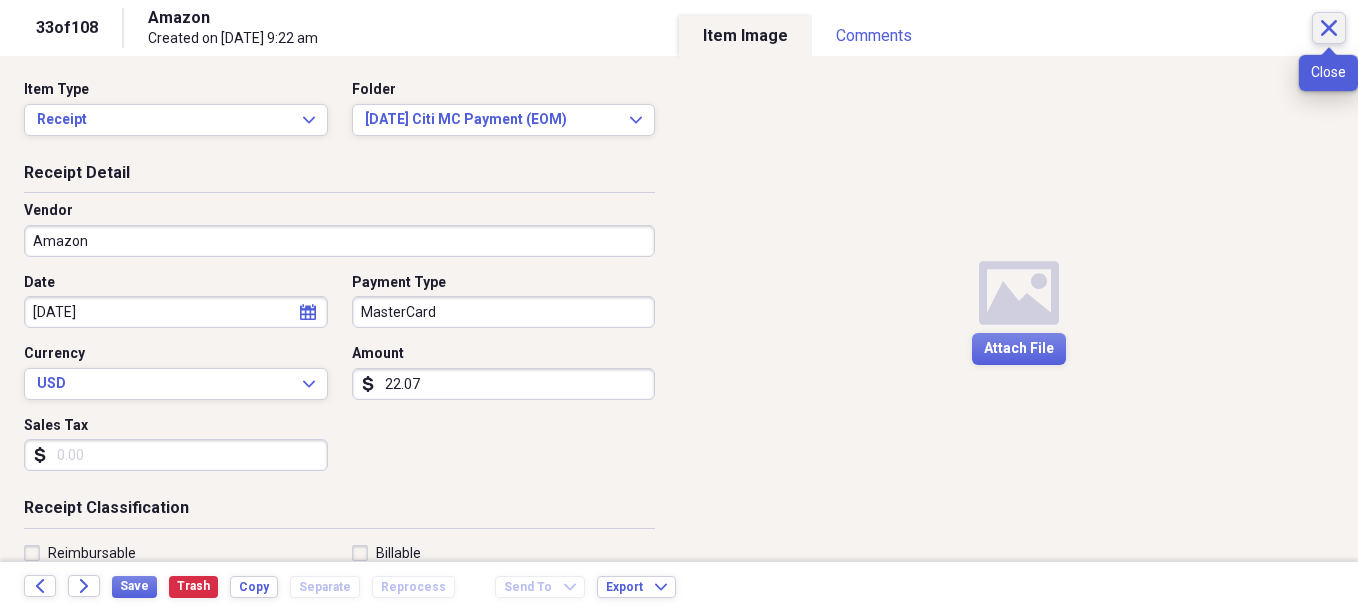 click on "Close" at bounding box center [1329, 28] 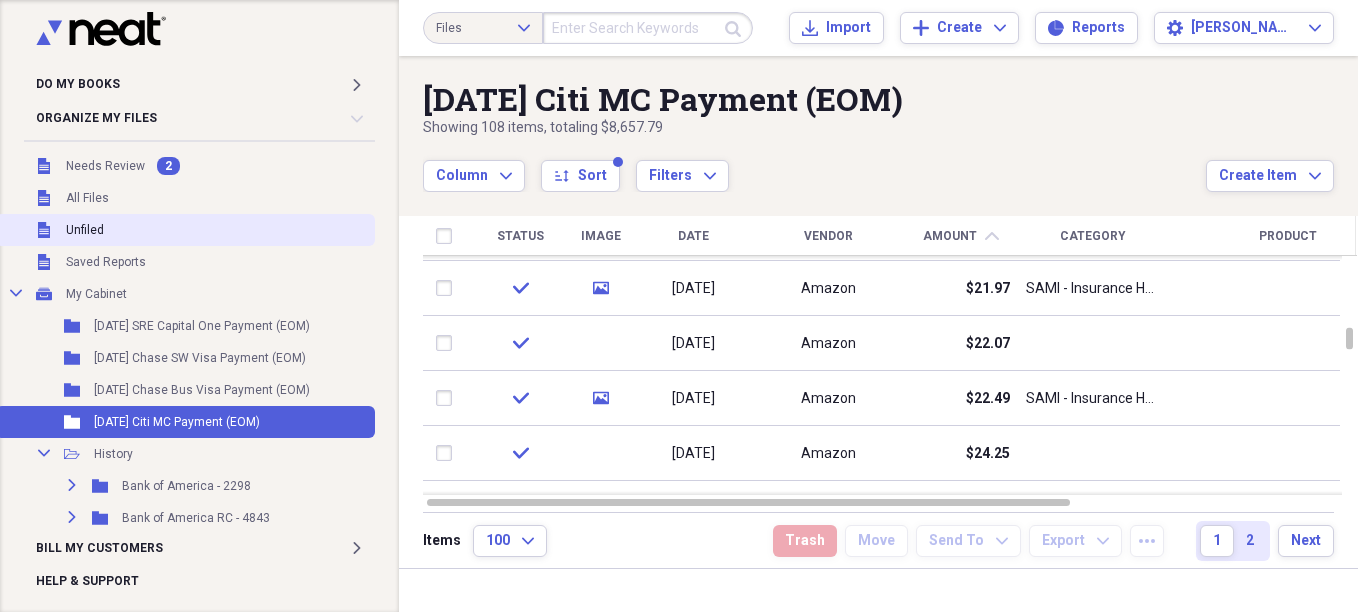click on "Unfiled Unfiled" at bounding box center [185, 230] 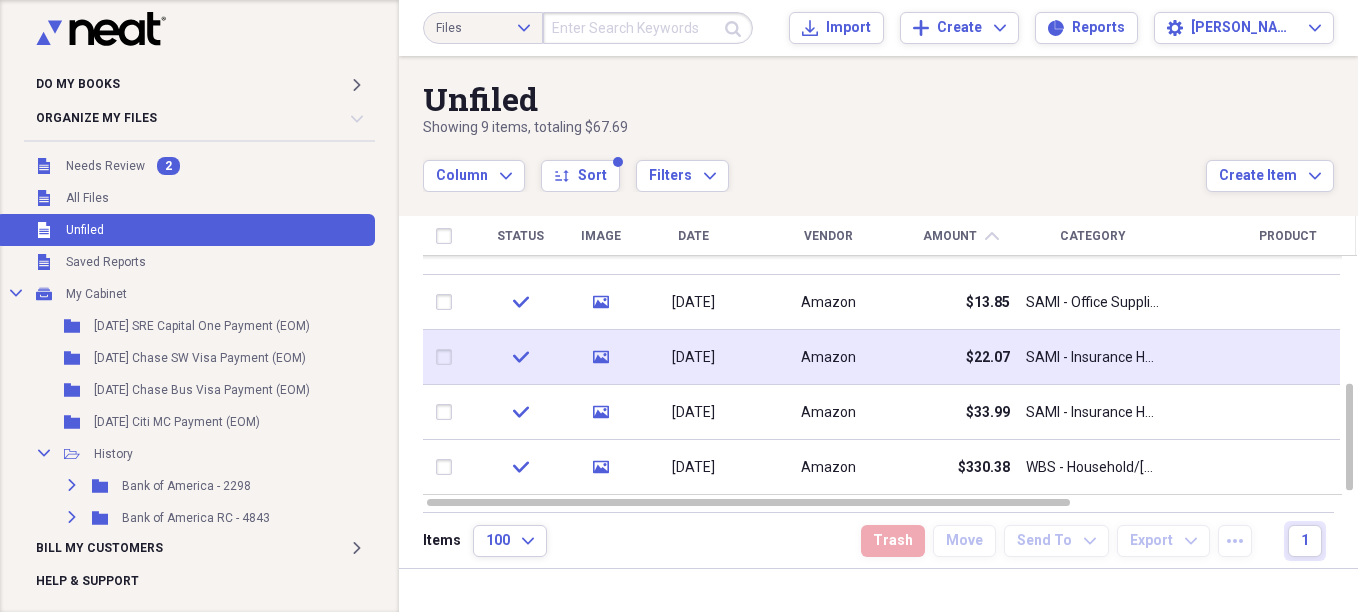click on "[DATE]" at bounding box center [693, 358] 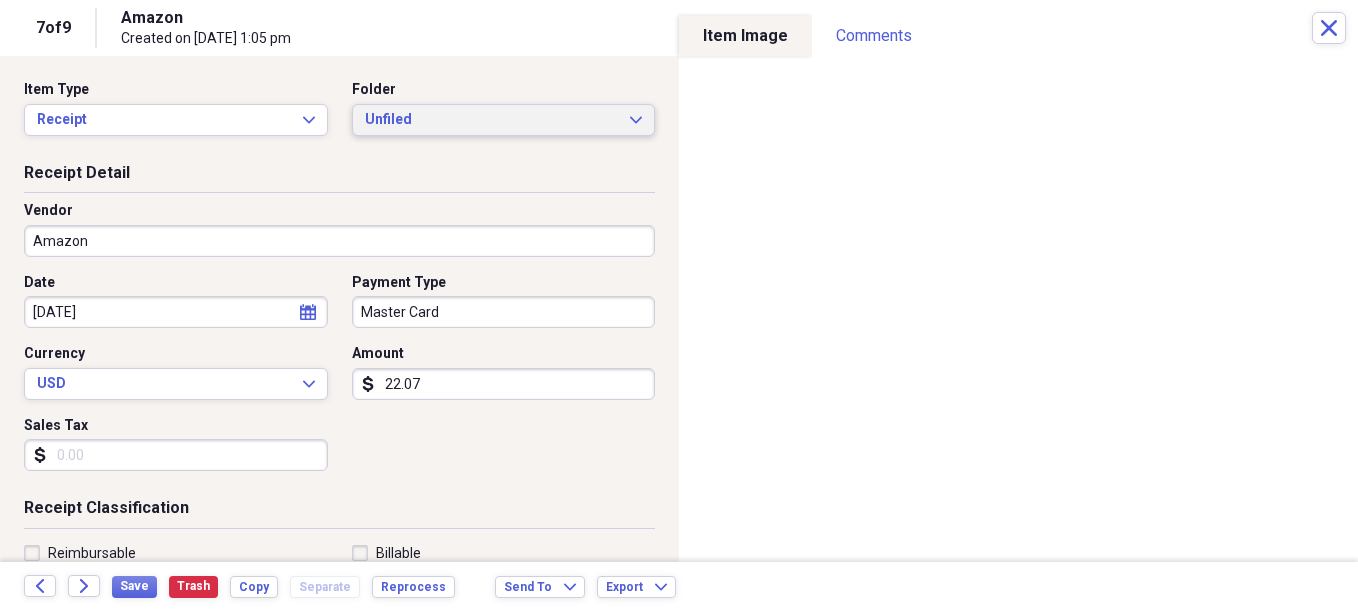 click on "Expand" 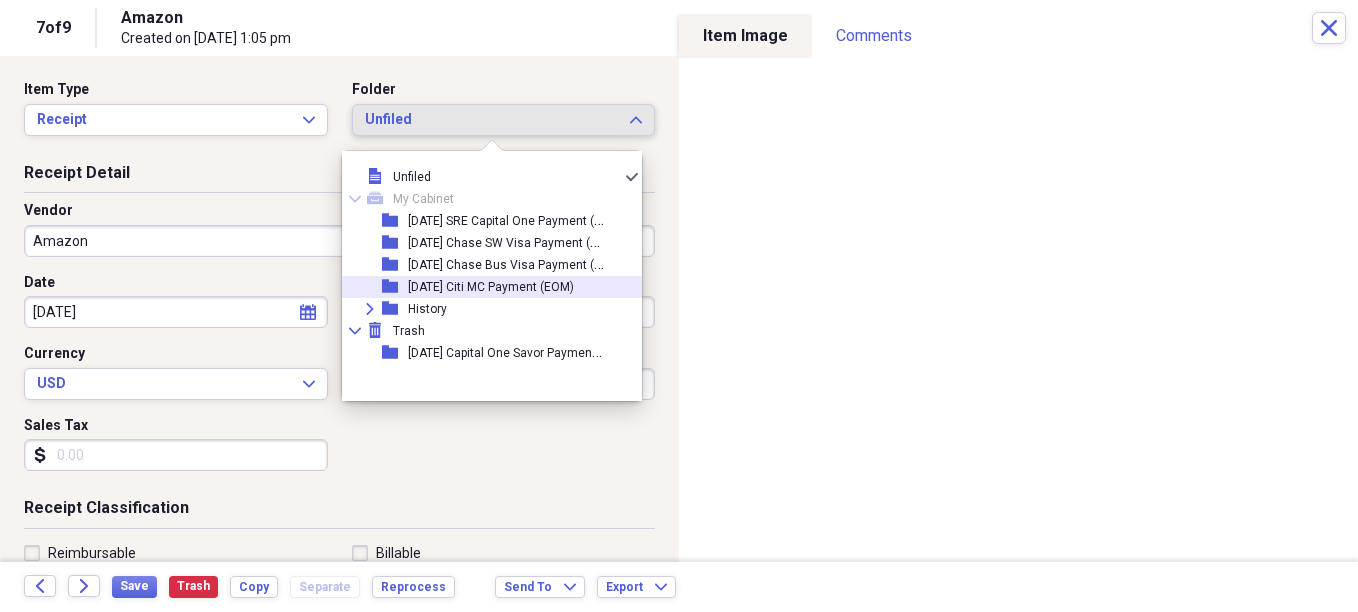 click on "[DATE] Citi MC Payment (EOM)" at bounding box center (491, 287) 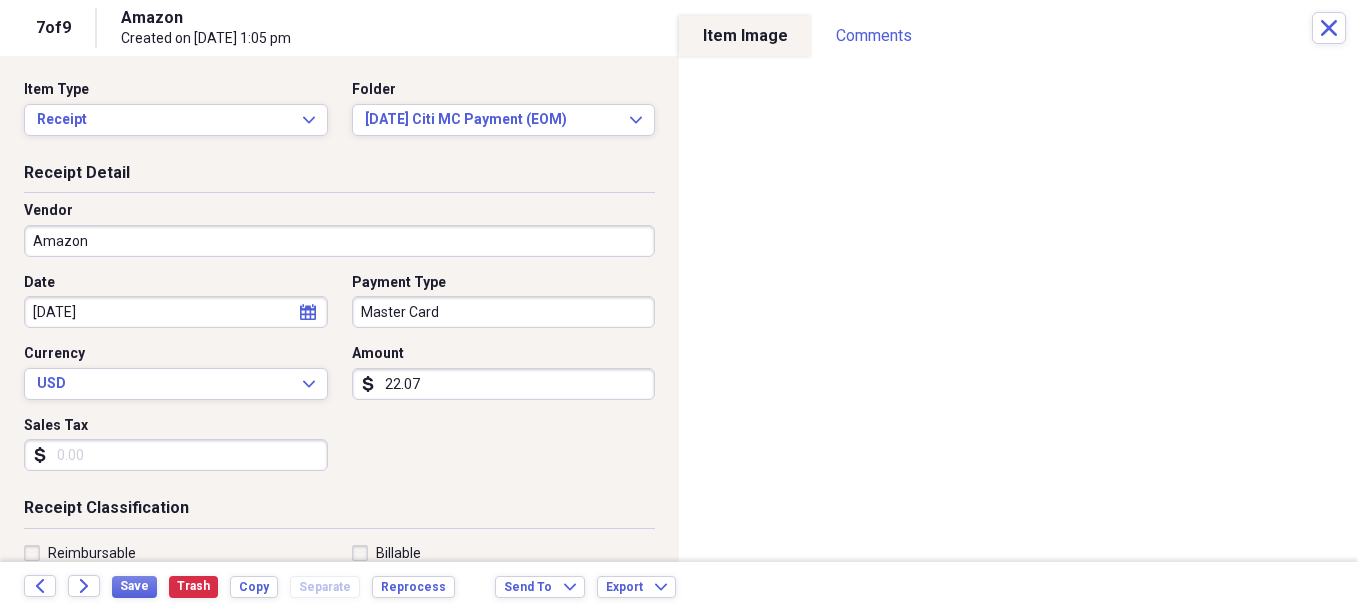 click on "calendar" 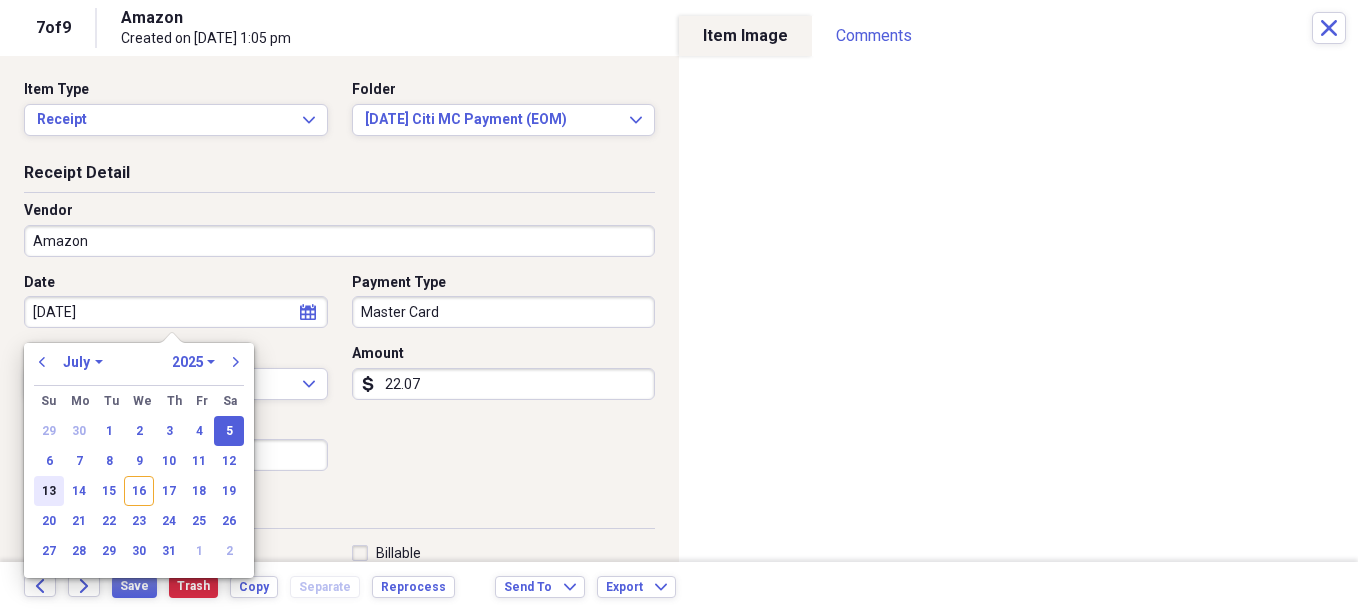 click on "13" at bounding box center (49, 491) 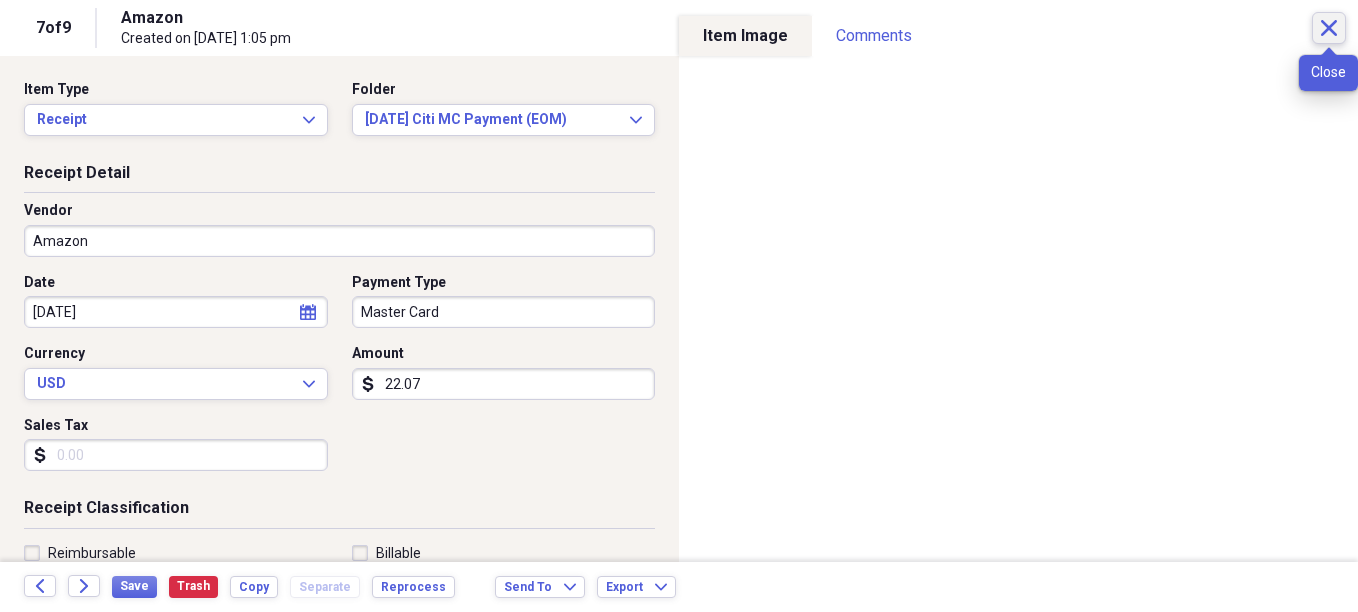 click on "Close" at bounding box center [1329, 28] 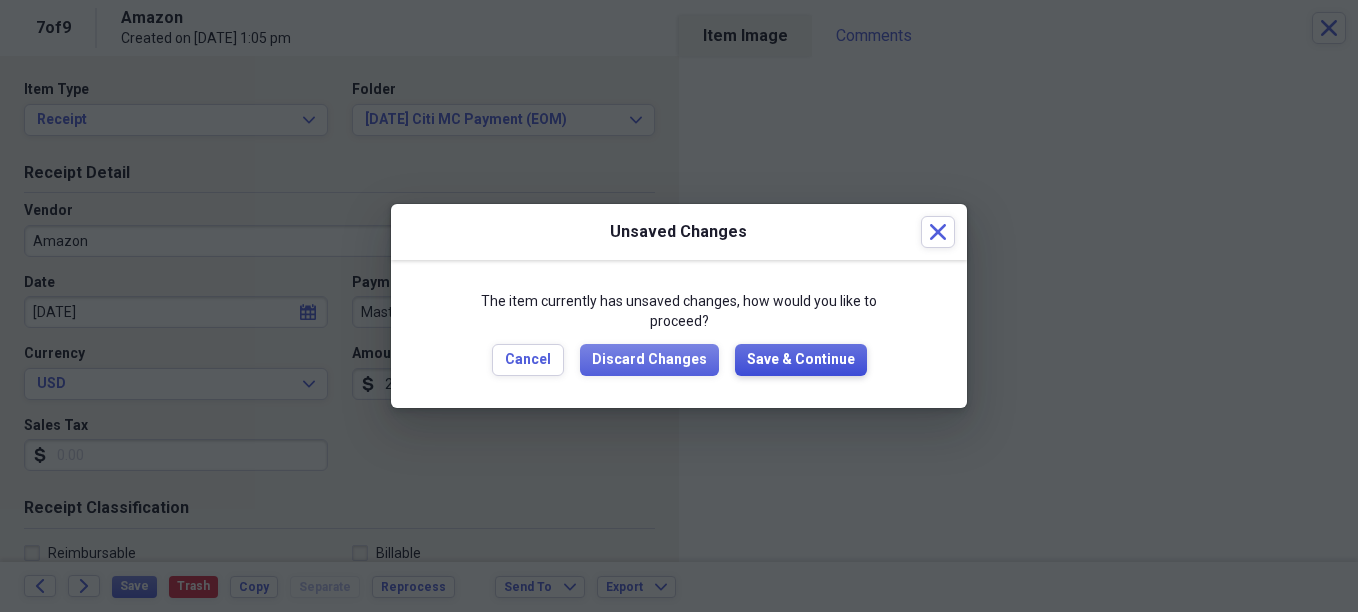 click on "Save & Continue" at bounding box center [801, 360] 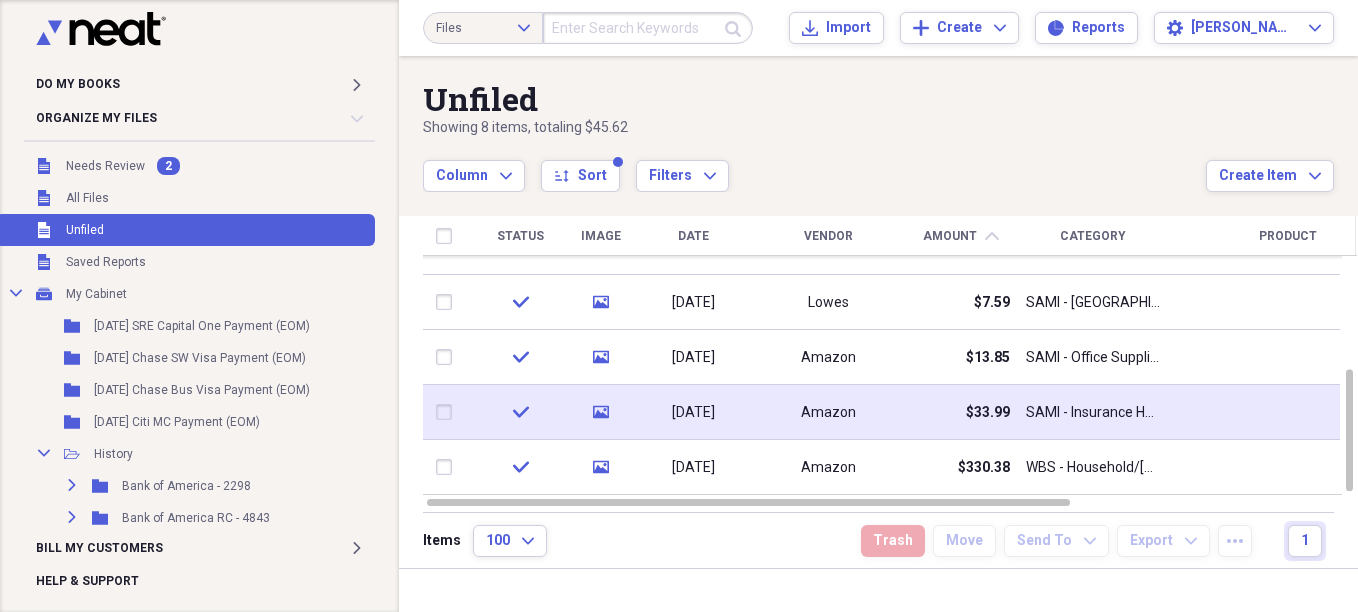 click at bounding box center [448, 412] 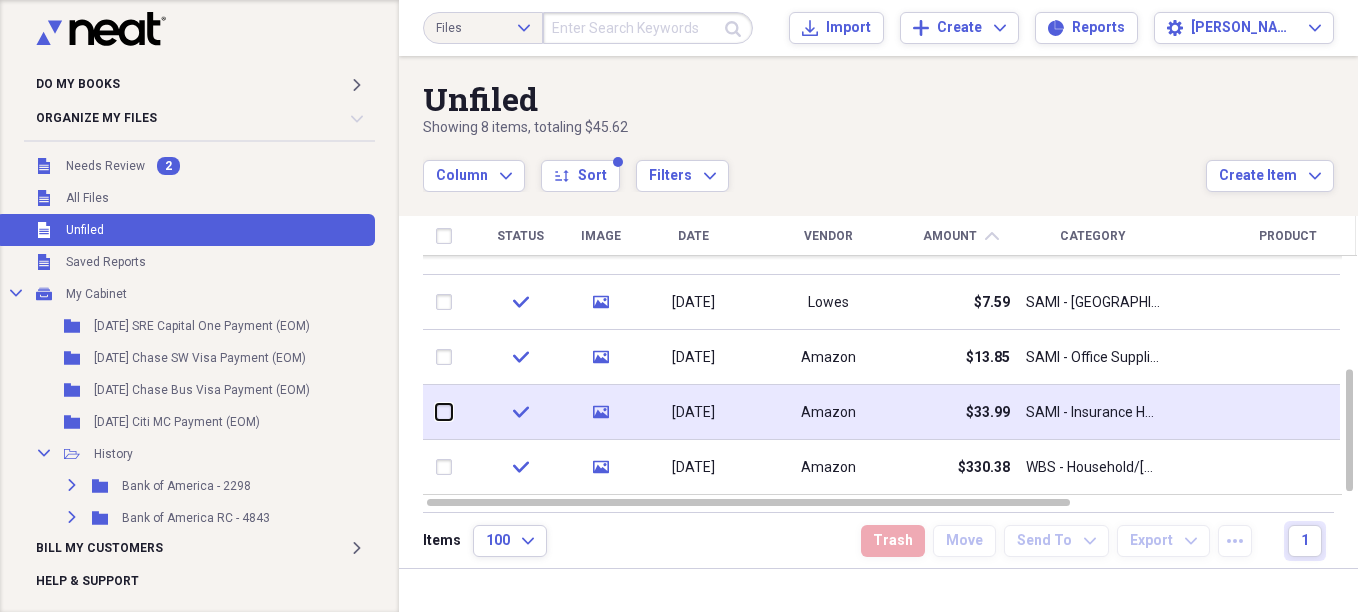 click at bounding box center [436, 412] 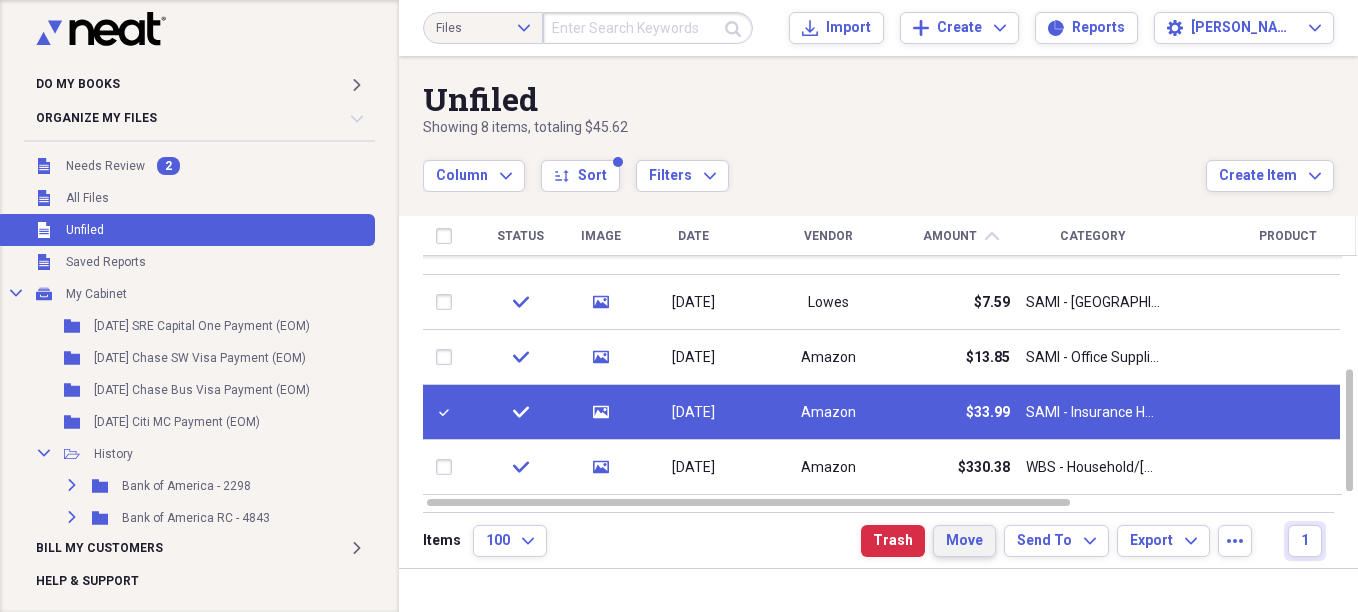 click on "Move" at bounding box center [964, 541] 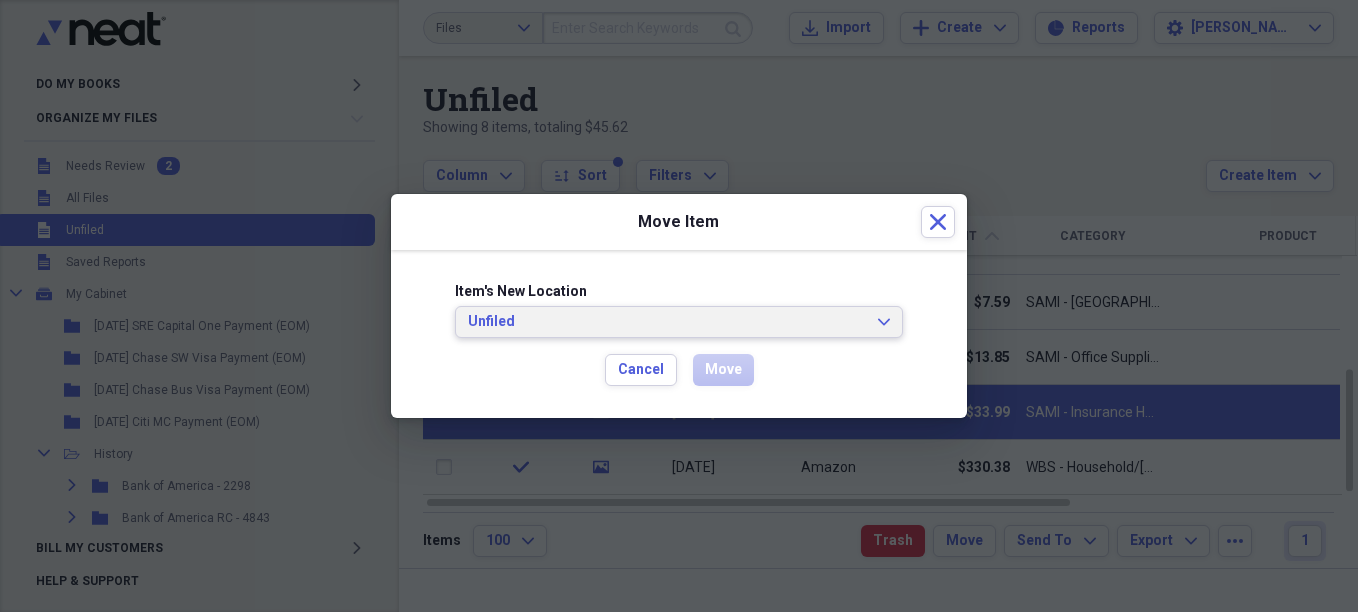 click on "Unfiled" at bounding box center (667, 322) 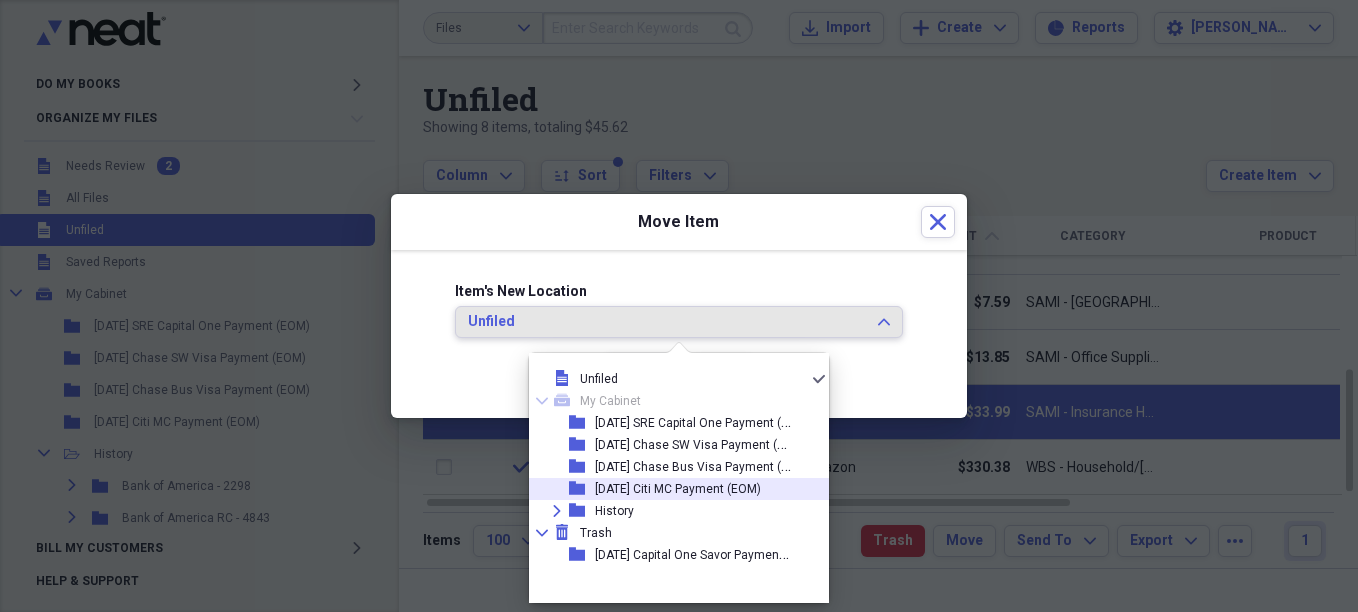 click on "[DATE] Citi MC Payment (EOM)" at bounding box center (678, 489) 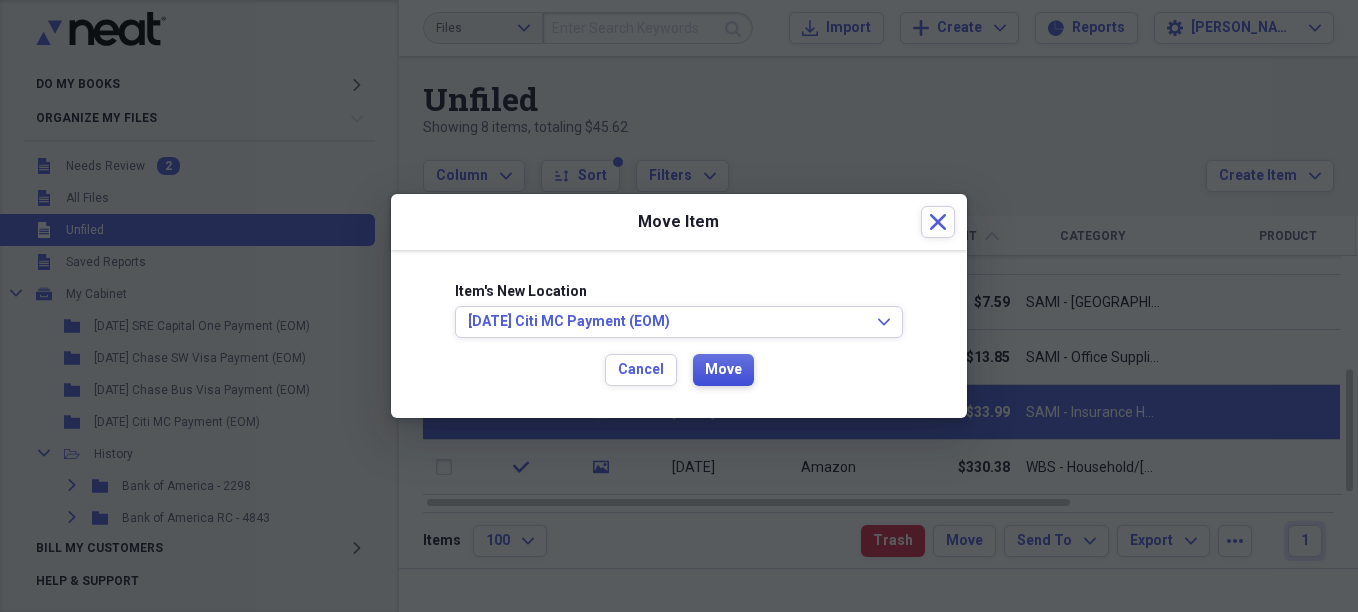 click on "Move" at bounding box center [723, 370] 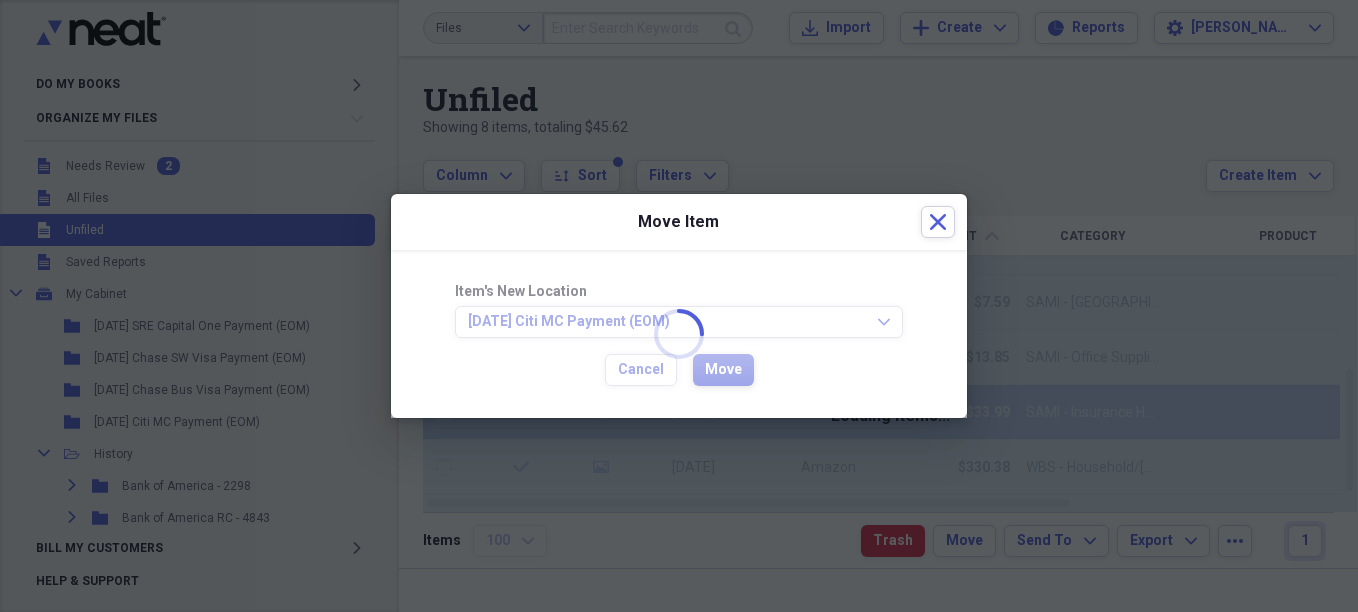 checkbox on "false" 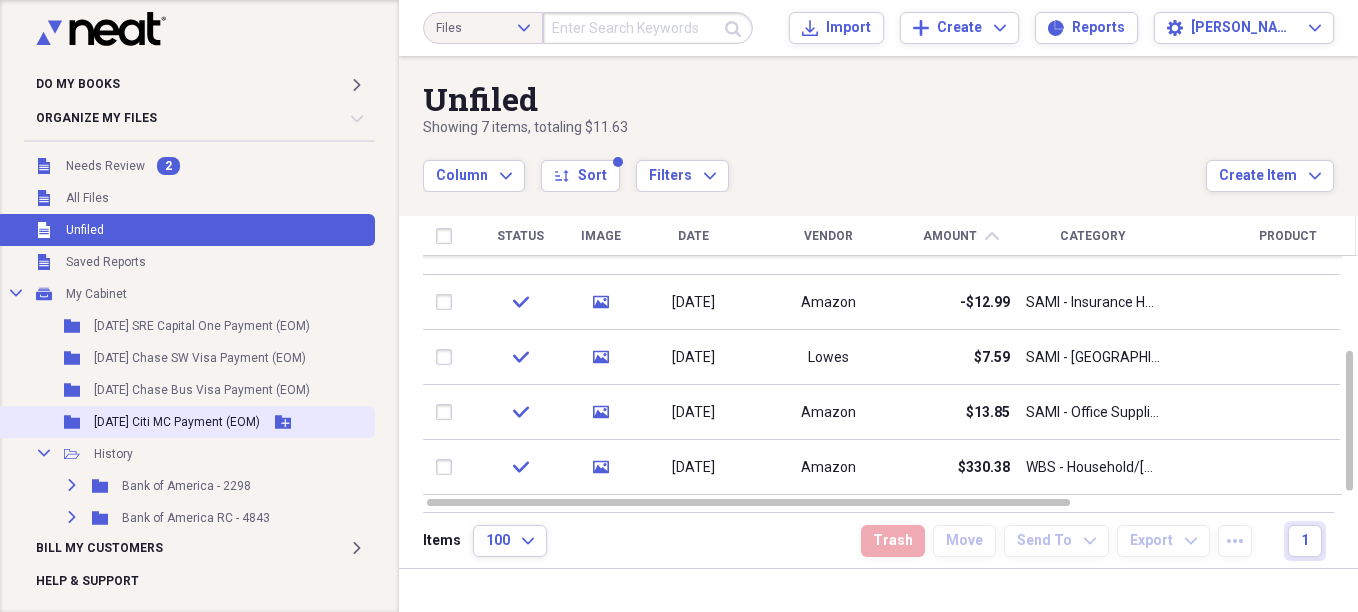 drag, startPoint x: 206, startPoint y: 425, endPoint x: 233, endPoint y: 423, distance: 27.073973 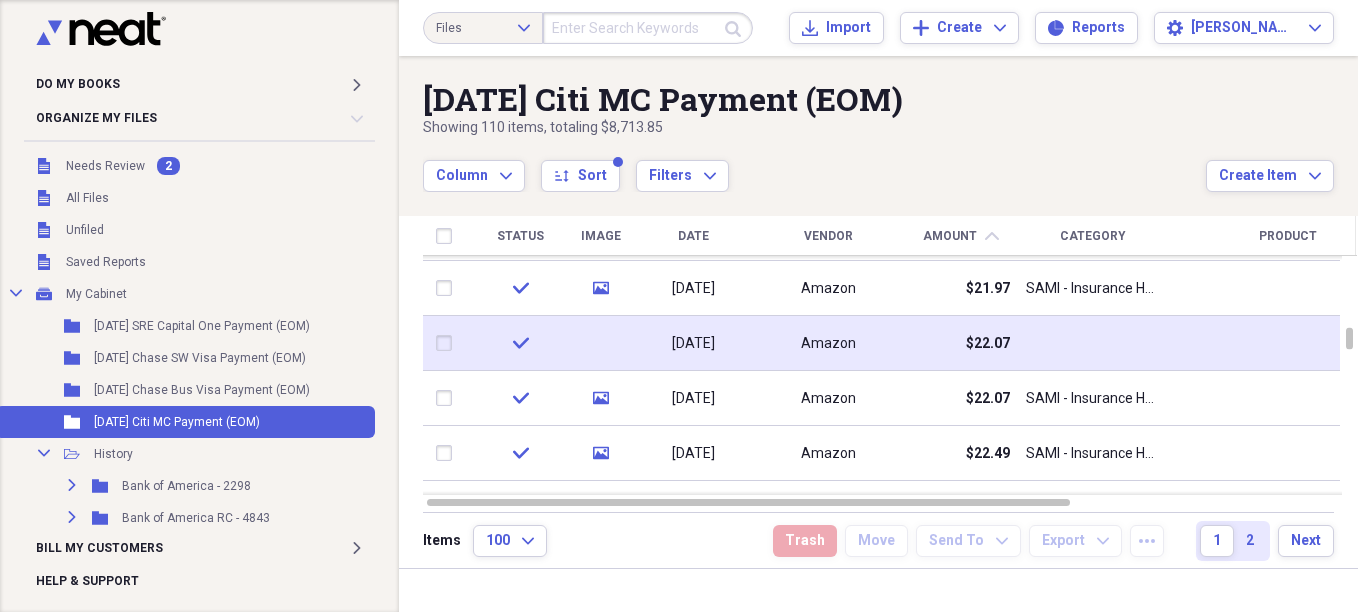 click at bounding box center (448, 343) 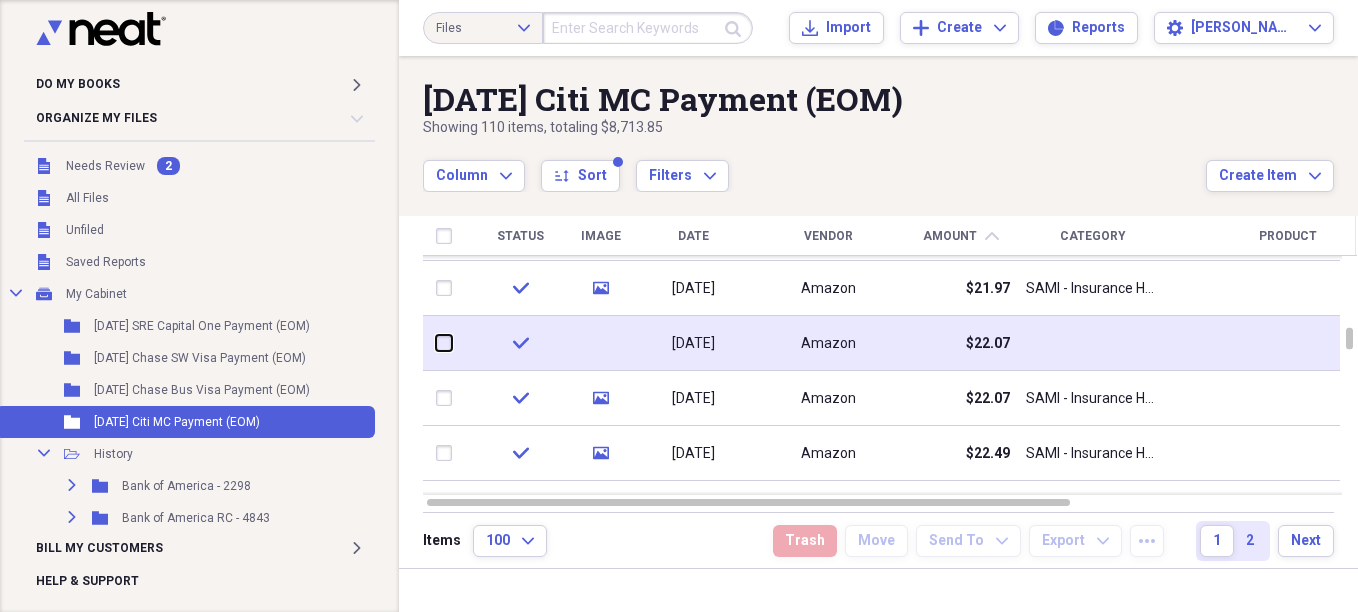 click at bounding box center [436, 343] 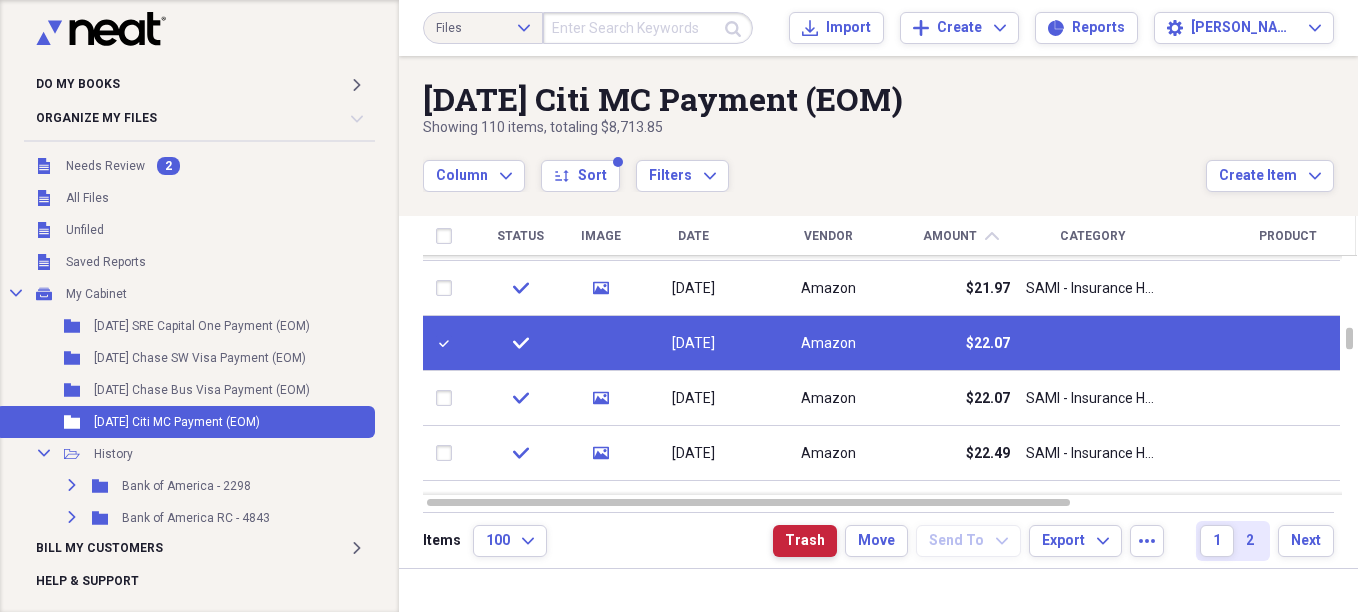 click on "Trash" at bounding box center [805, 541] 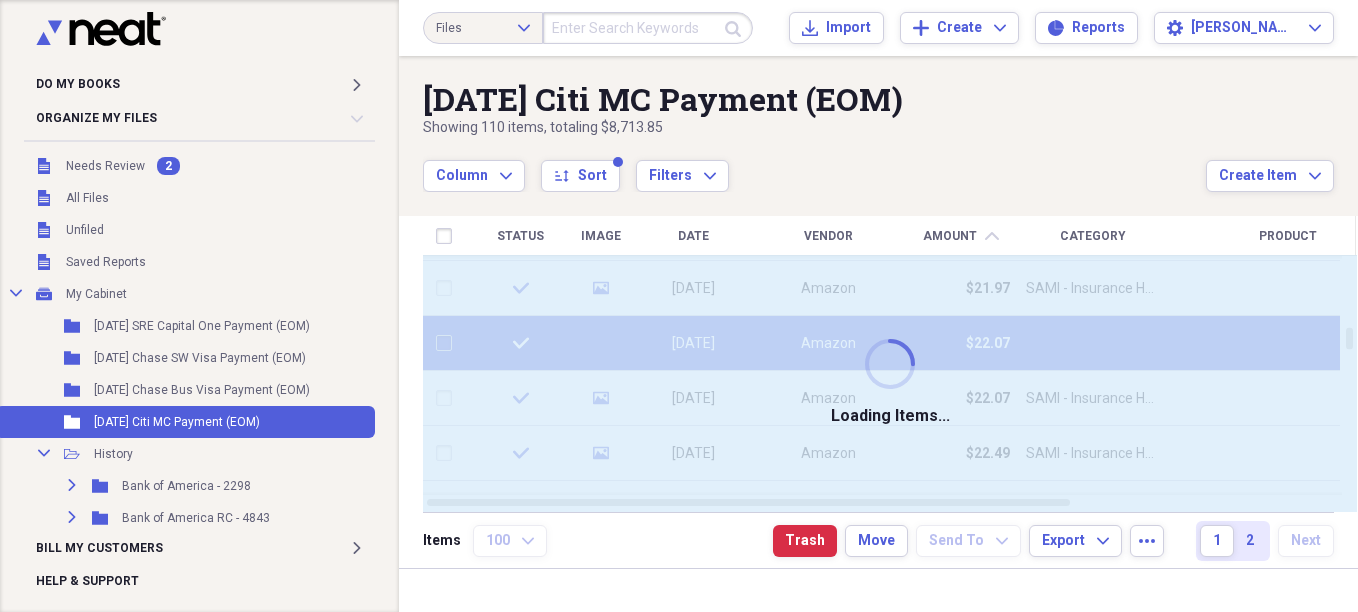 checkbox on "false" 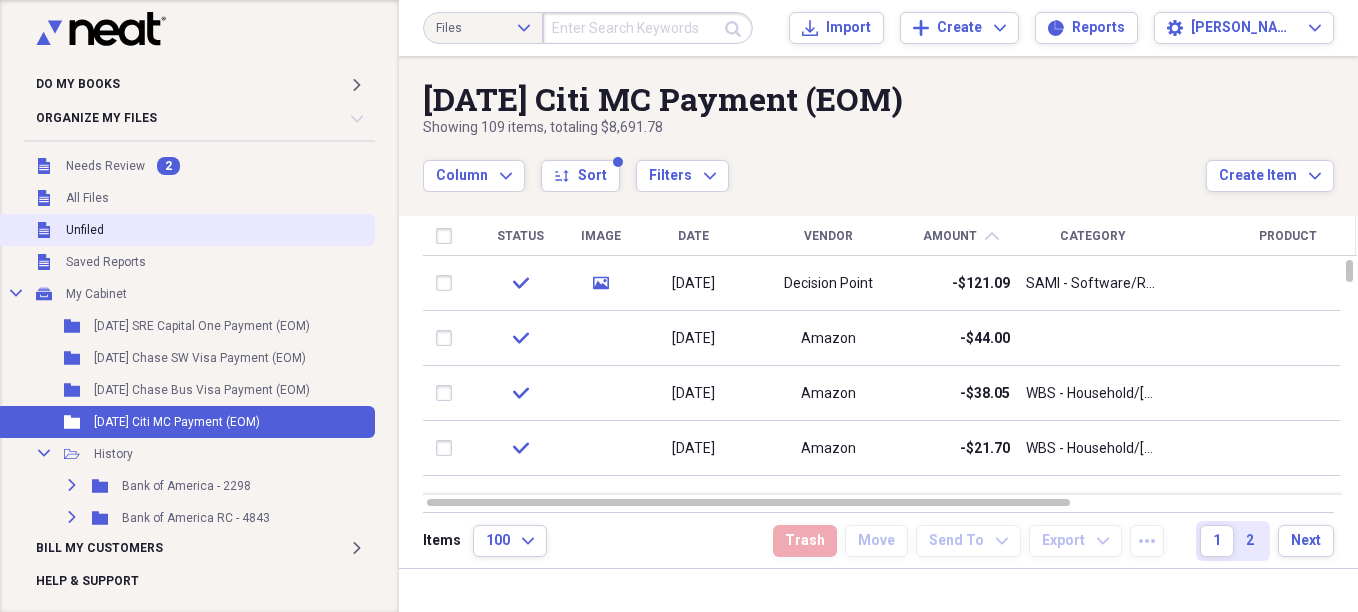 click on "Unfiled" at bounding box center (85, 230) 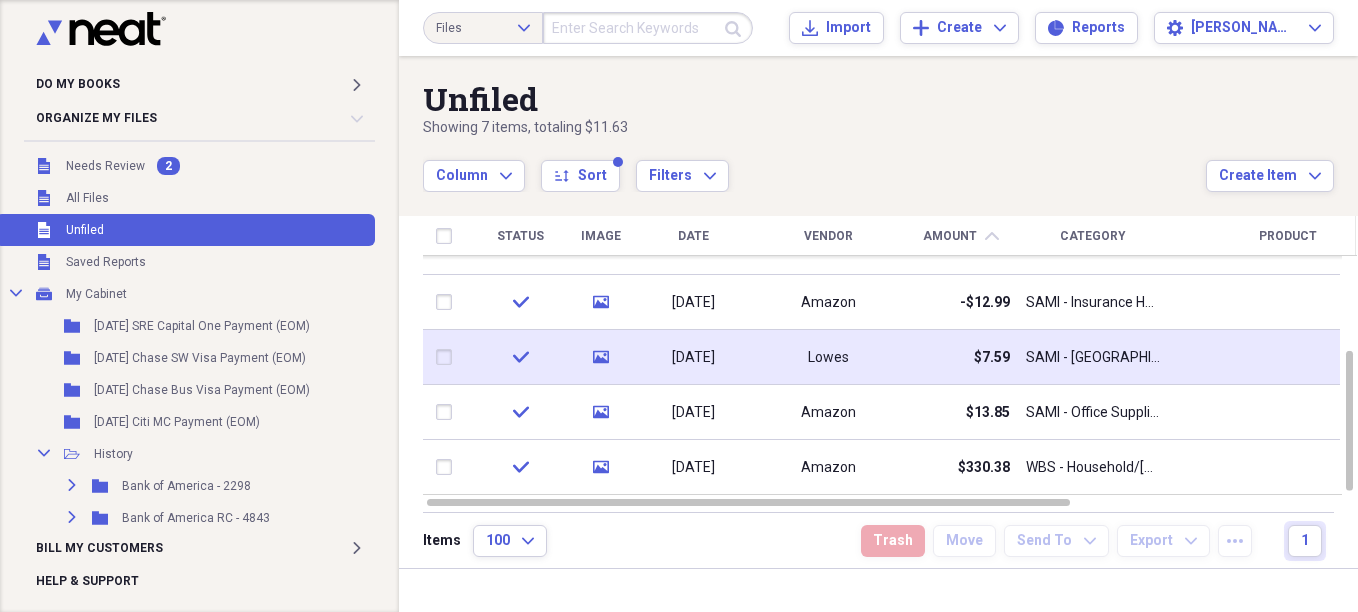 click at bounding box center [448, 357] 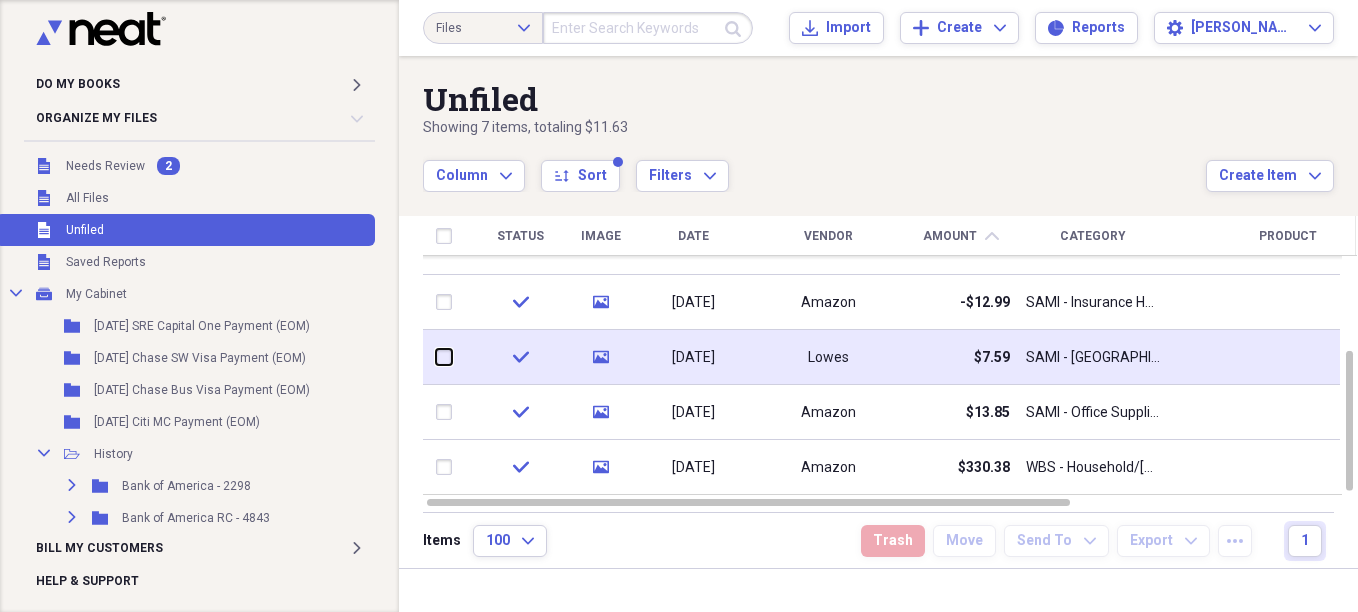 click at bounding box center [436, 357] 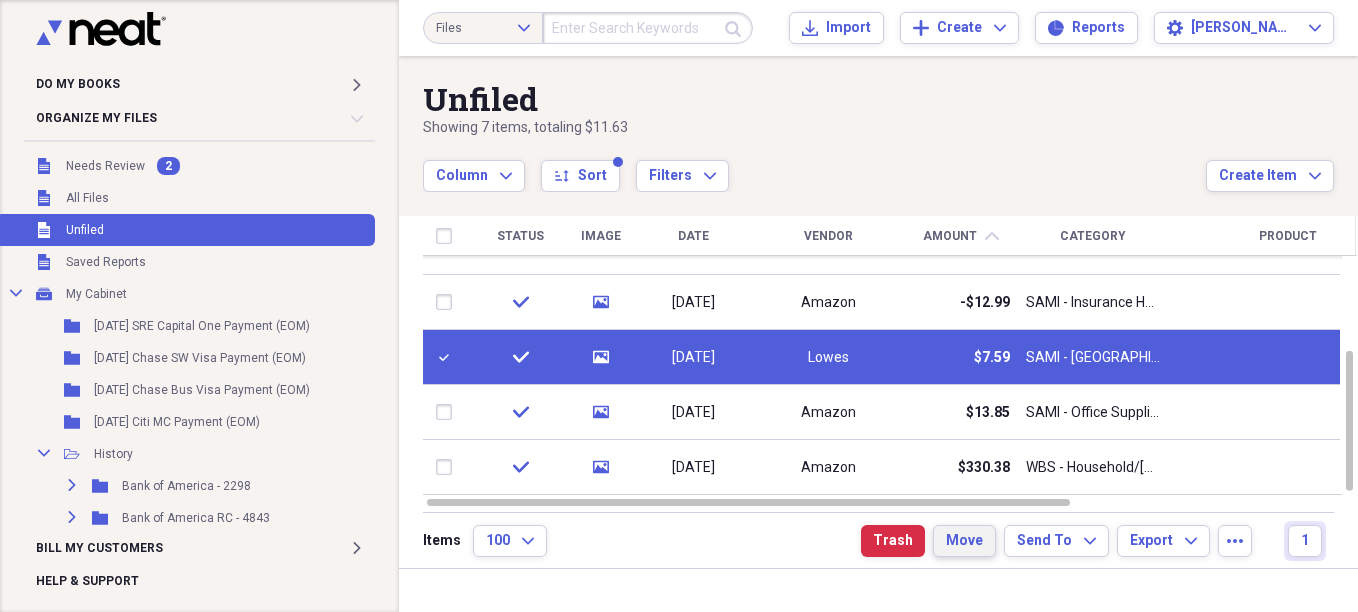 click on "Move" at bounding box center (964, 541) 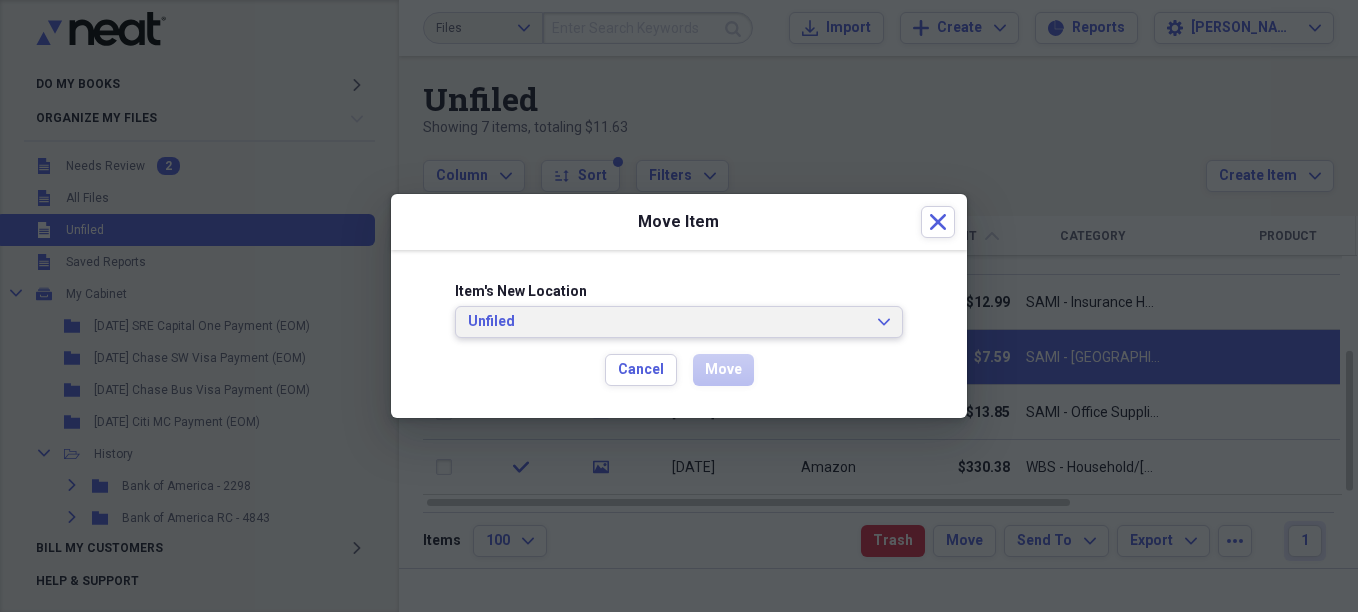 click on "Unfiled" at bounding box center (667, 322) 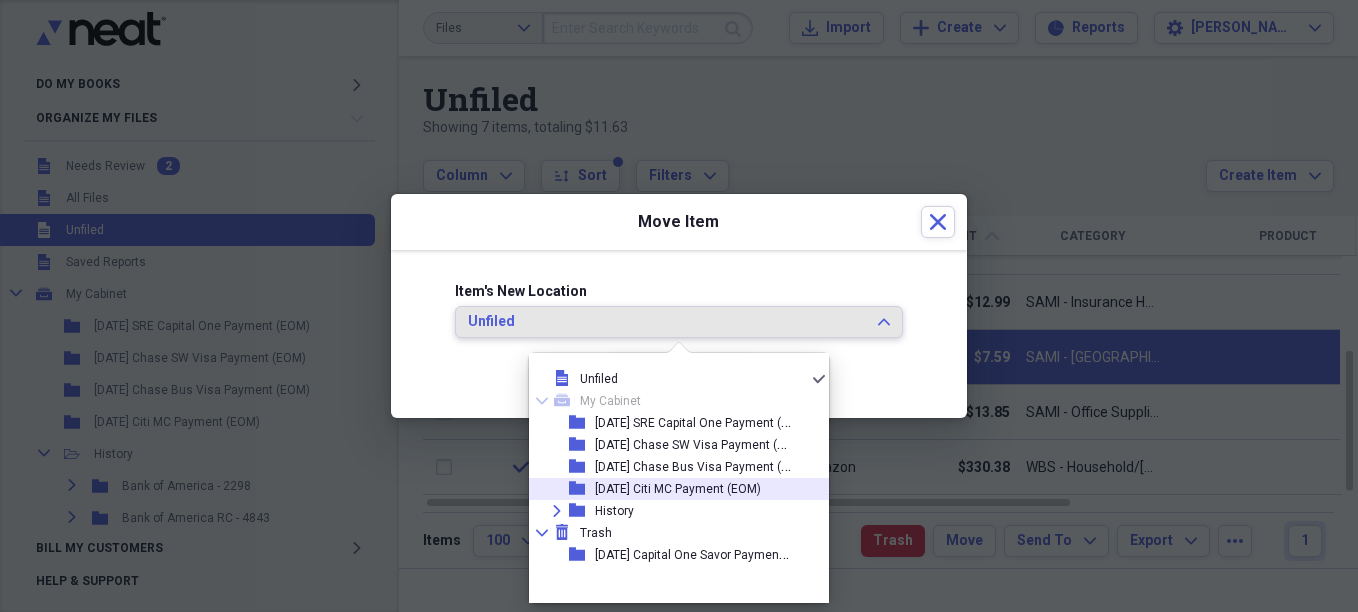 click on "[DATE] Citi MC Payment (EOM)" at bounding box center [678, 489] 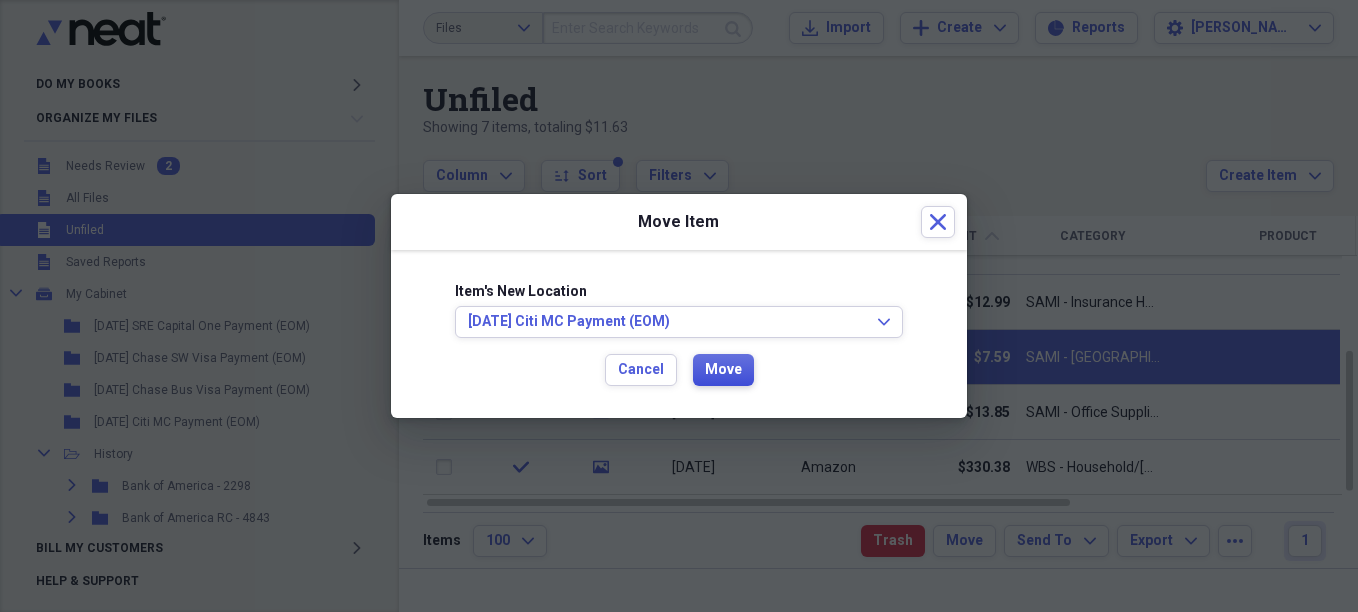 click on "Move" at bounding box center (723, 370) 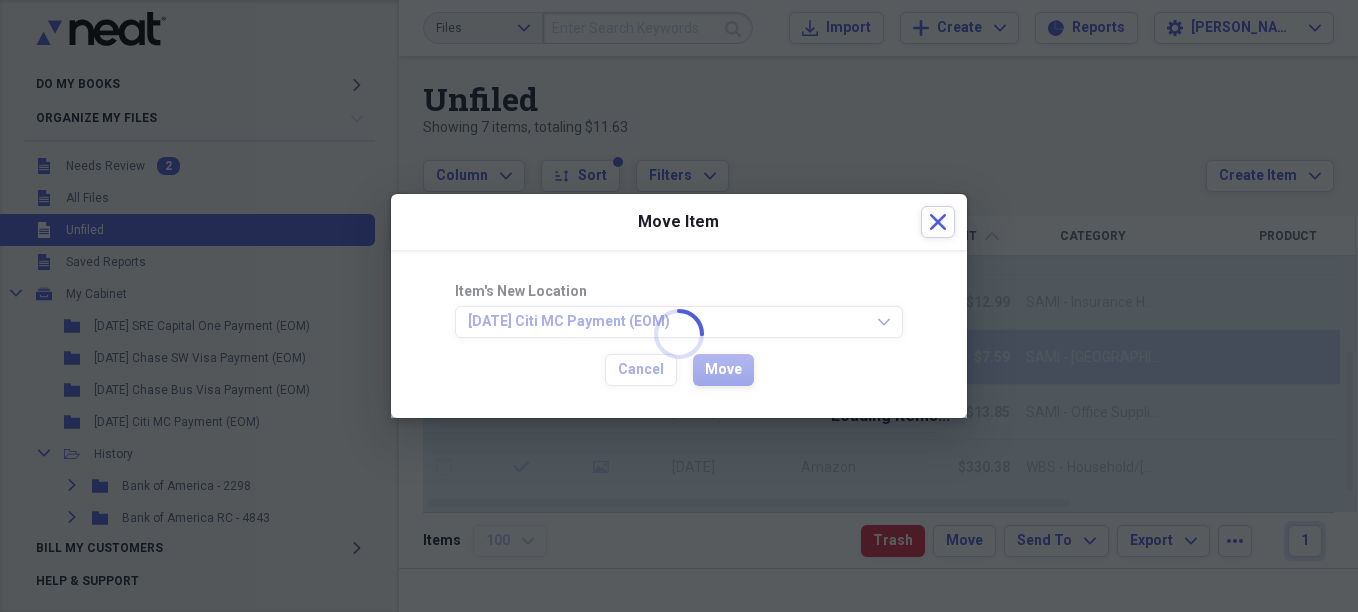checkbox on "false" 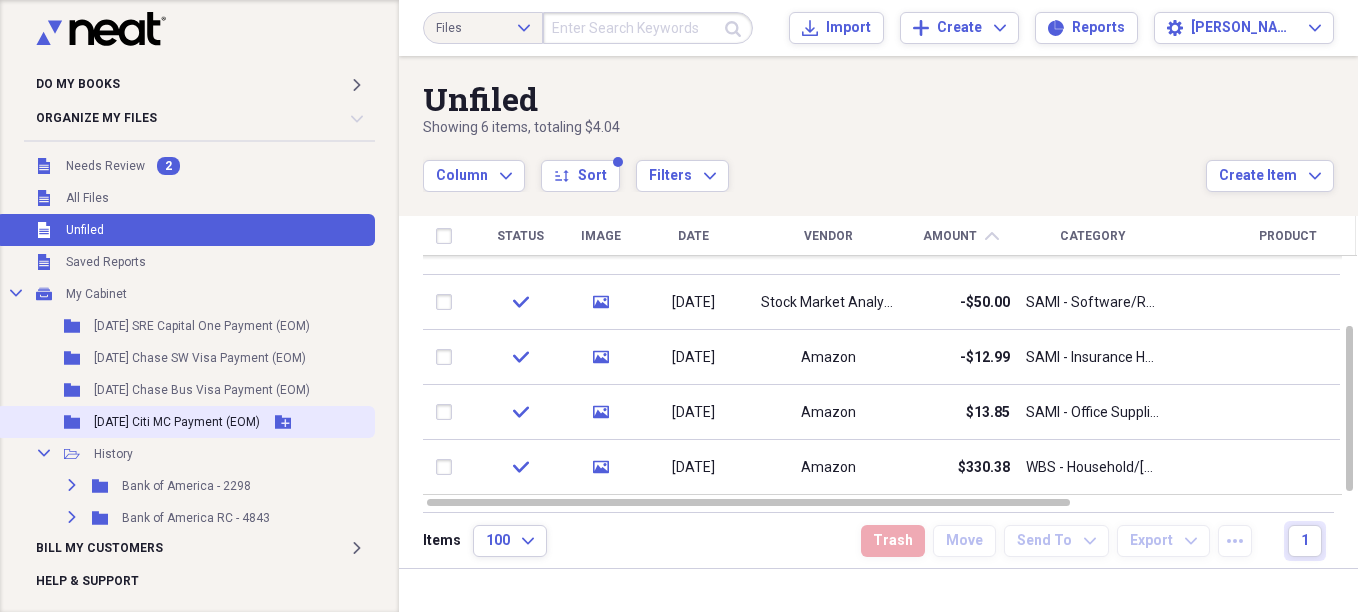drag, startPoint x: 244, startPoint y: 417, endPoint x: 261, endPoint y: 417, distance: 17 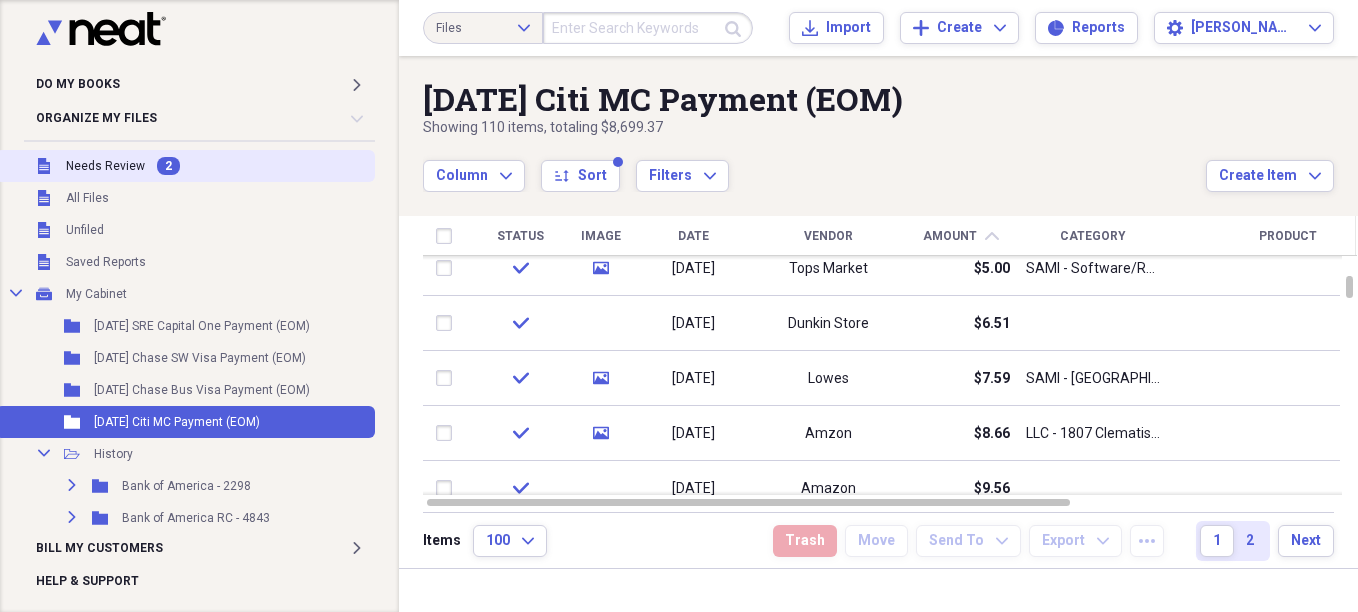 click on "Needs Review" at bounding box center [105, 166] 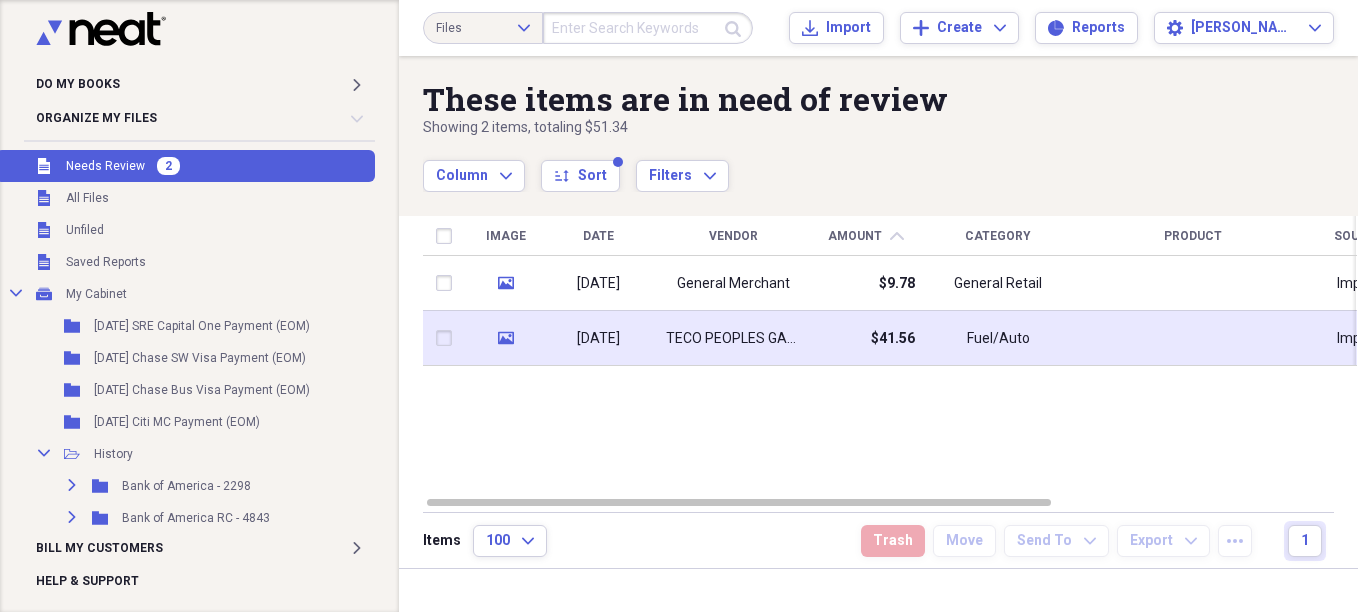 click on "TECO PEOPLES GAS AN EMERA COMPANY" at bounding box center (733, 339) 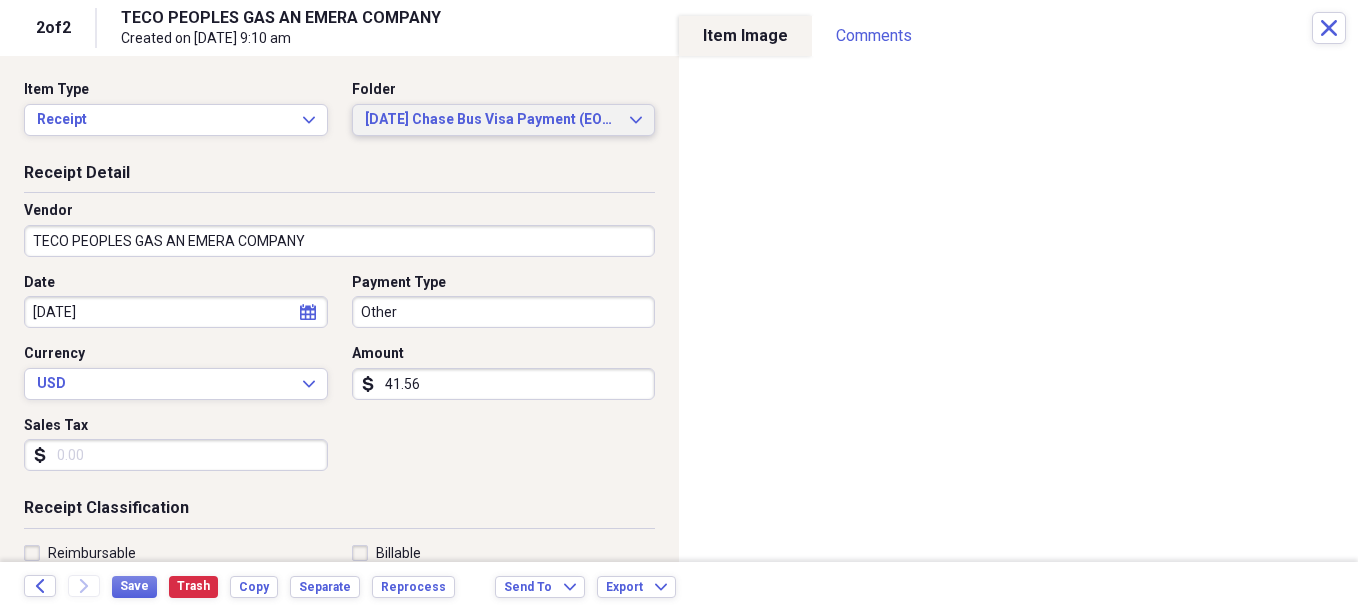 click on "Expand" 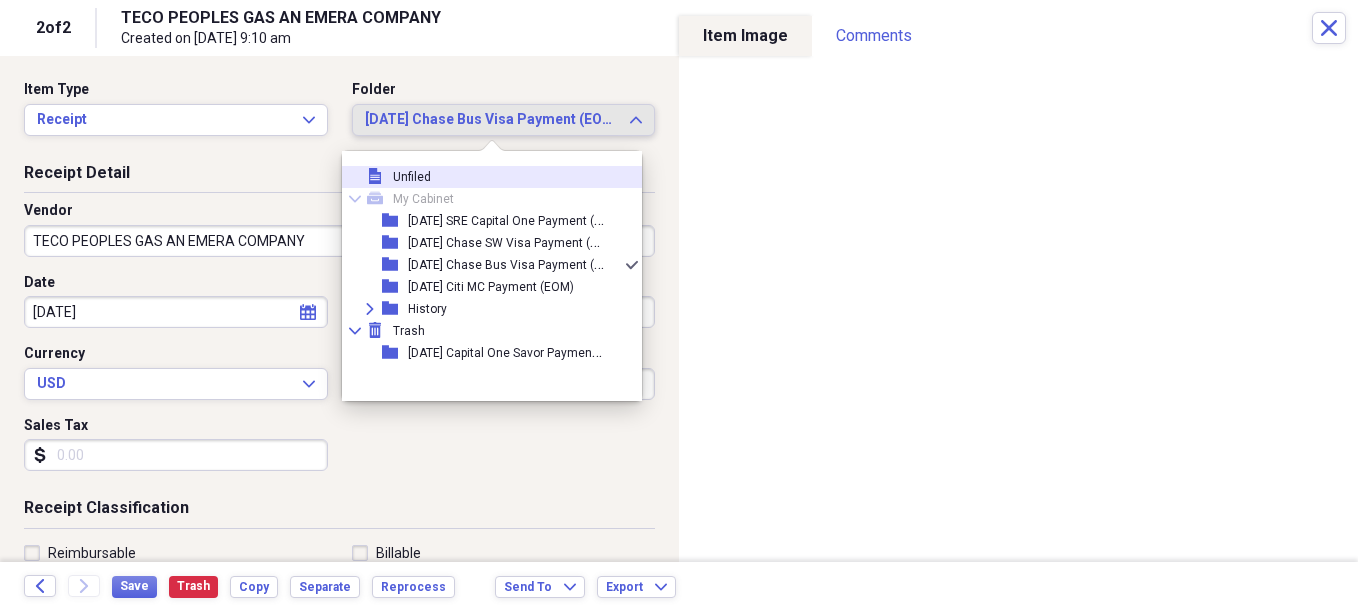 click on "Unfiled" at bounding box center (412, 177) 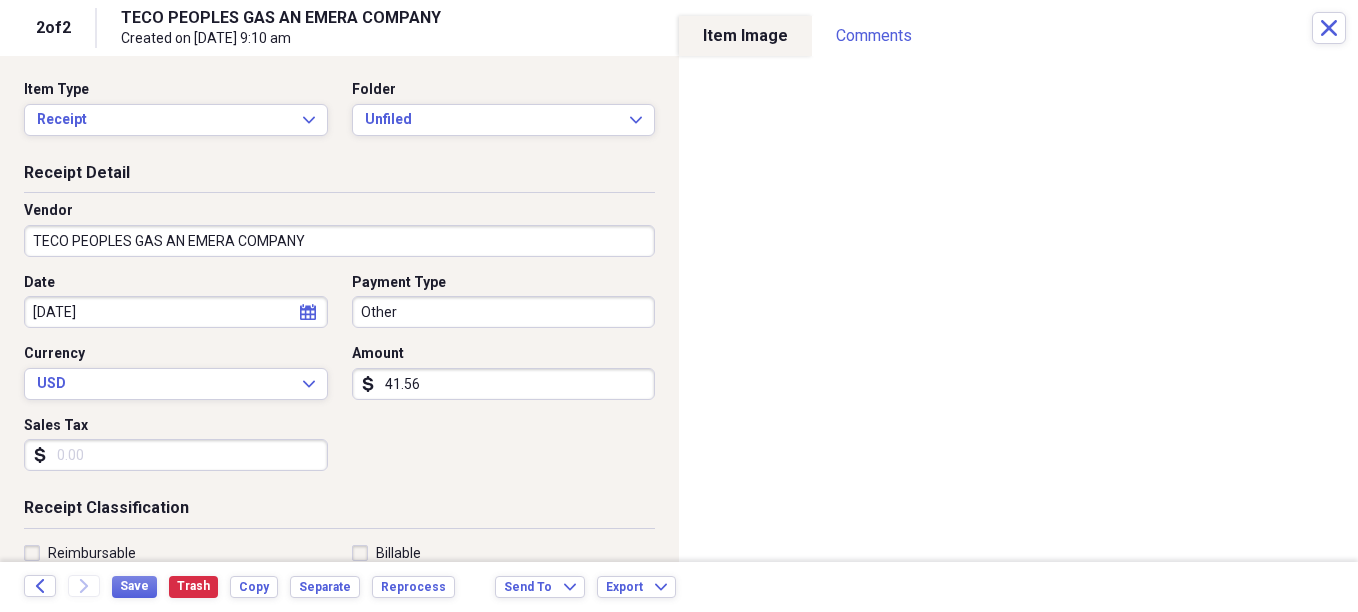 click on "TECO PEOPLES GAS AN EMERA COMPANY" at bounding box center (339, 241) 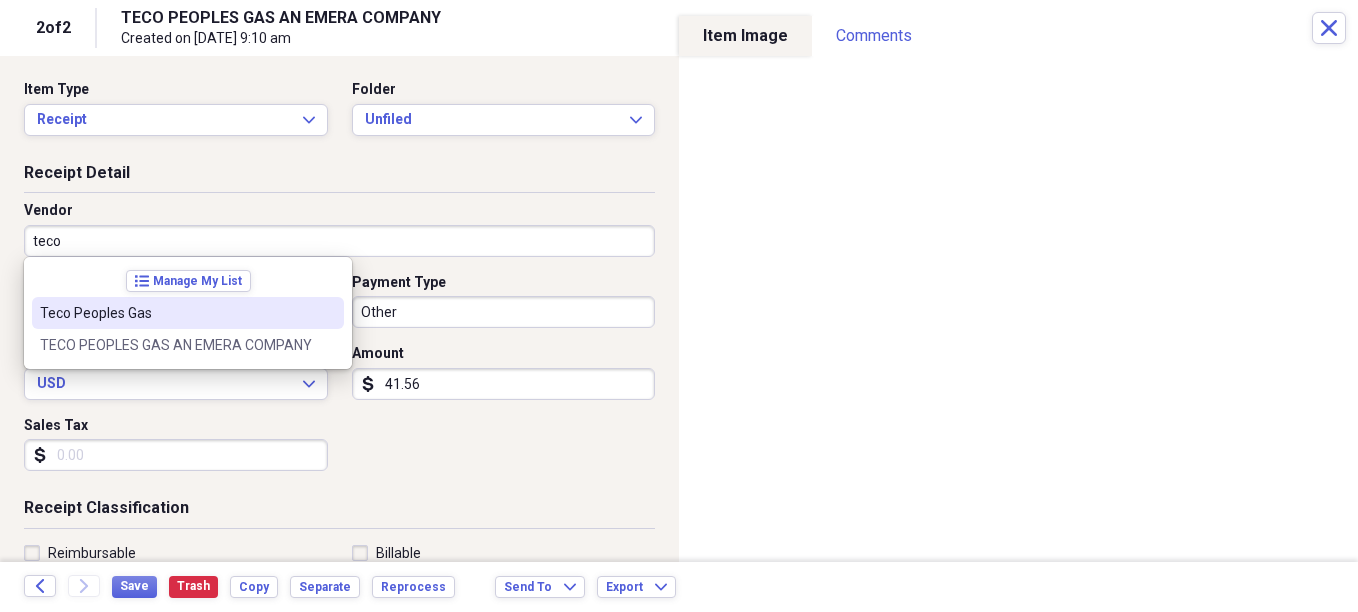 click on "Teco Peoples Gas" at bounding box center [176, 313] 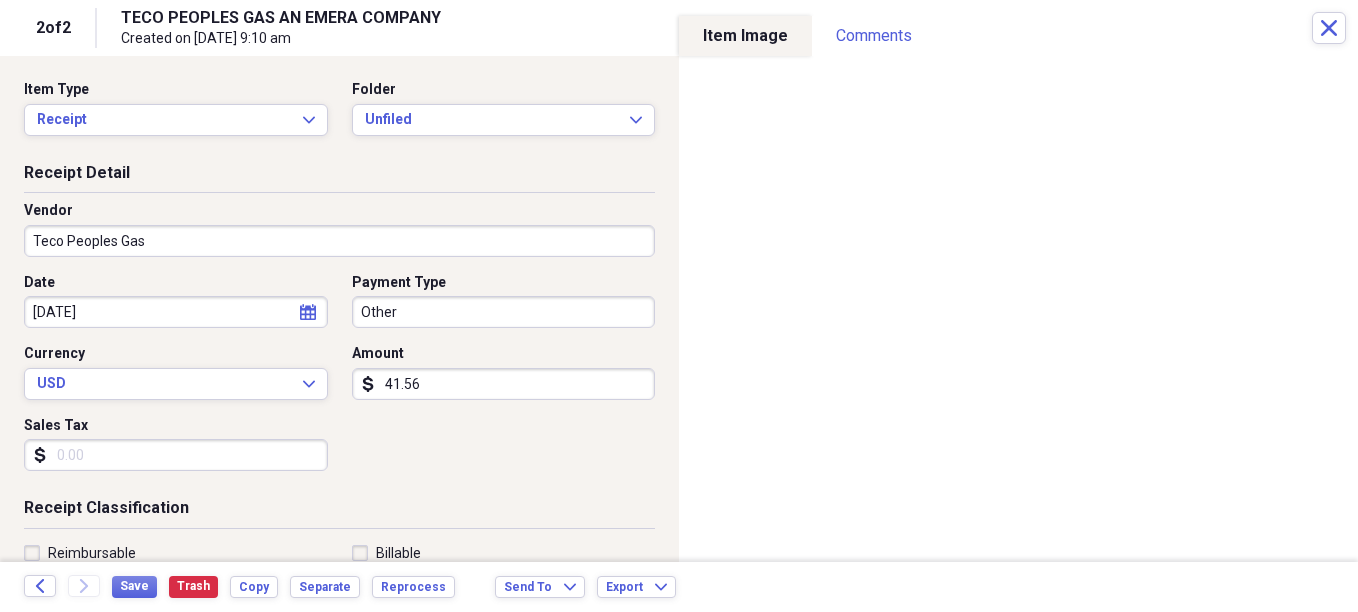 type on "LLC - 1807 Clematis - Improvements (1810-03)" 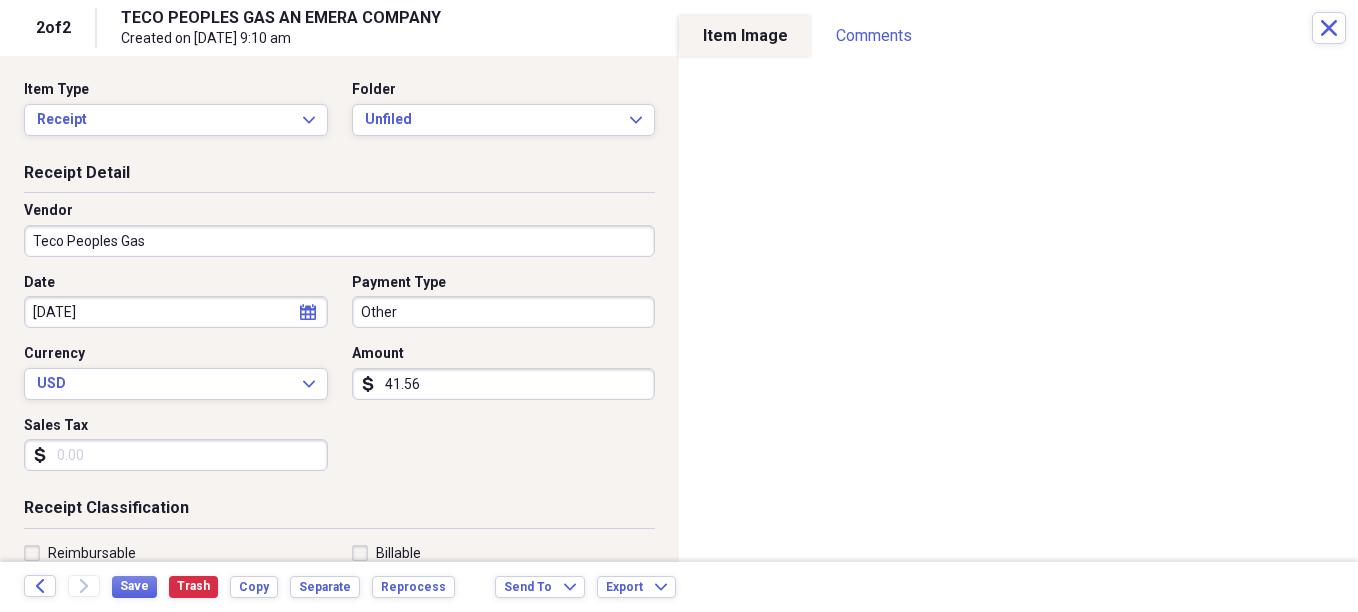 click on "Do My Books Expand Organize My Files 1 Collapse Unfiled Needs Review 1 Unfiled All Files Unfiled Unfiled Unfiled Saved Reports Collapse My Cabinet My Cabinet Add Folder Folder [DATE] SRE Capital One Payment (EOM) Add Folder Folder [DATE] Chase SW Visa Payment (EOM) Add Folder Folder [DATE] Chase Bus Visa Payment (EOM) Add Folder Folder [DATE] Citi MC Payment (EOM) Add Folder Collapse Open Folder History Add Folder Expand Folder Bank of America - 2298 Add Folder Expand Folder Bank of America RC - 4843 Add Folder Expand Folder Chase Business Visa Add Folder Expand Folder Chase SW Visa Add Folder Expand Folder Citi MC Add Folder Expand Folder SRE Capital One Add Folder Expand Folder WBS Capital One Add Folder Collapse Trash Trash Folder [DATE] Capital One Savor Payment (EOM) Bill My Customers Expand Help & Support Files Expand Submit Import Import Add Create Expand Reports Reports Settings [PERSON_NAME] Expand These items are in need of review Showing 2 items , totaling $51.34 Column Expand sort Sort Expand" at bounding box center (679, 306) 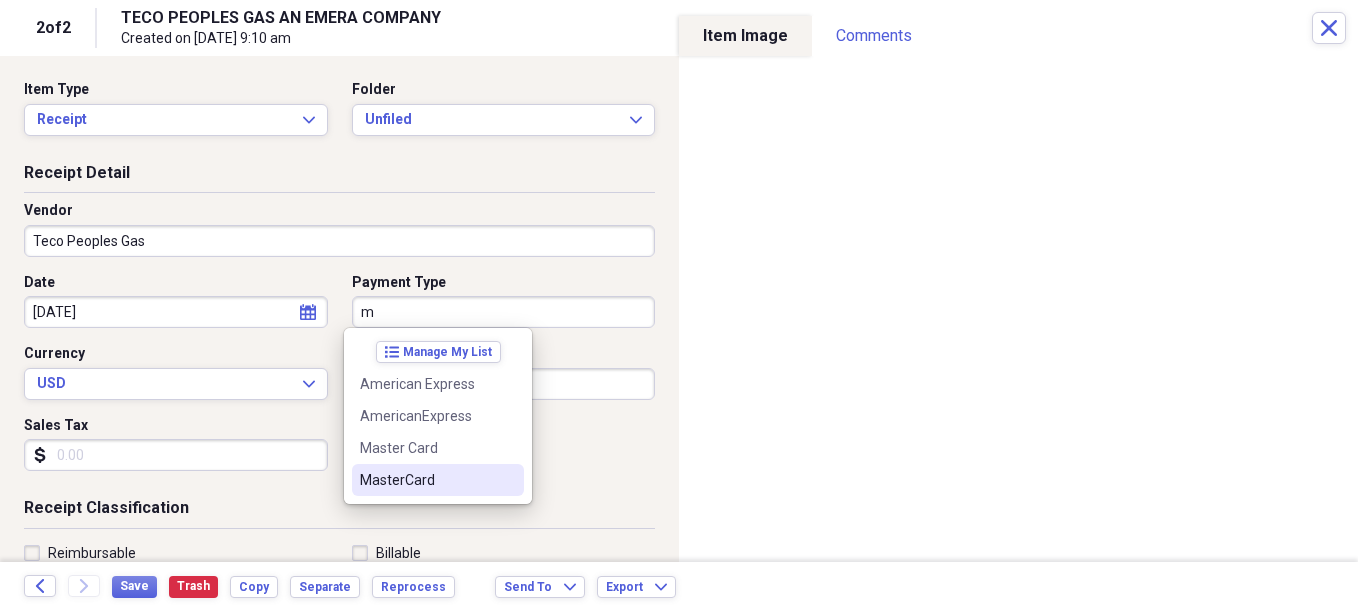 click on "MasterCard" at bounding box center [438, 480] 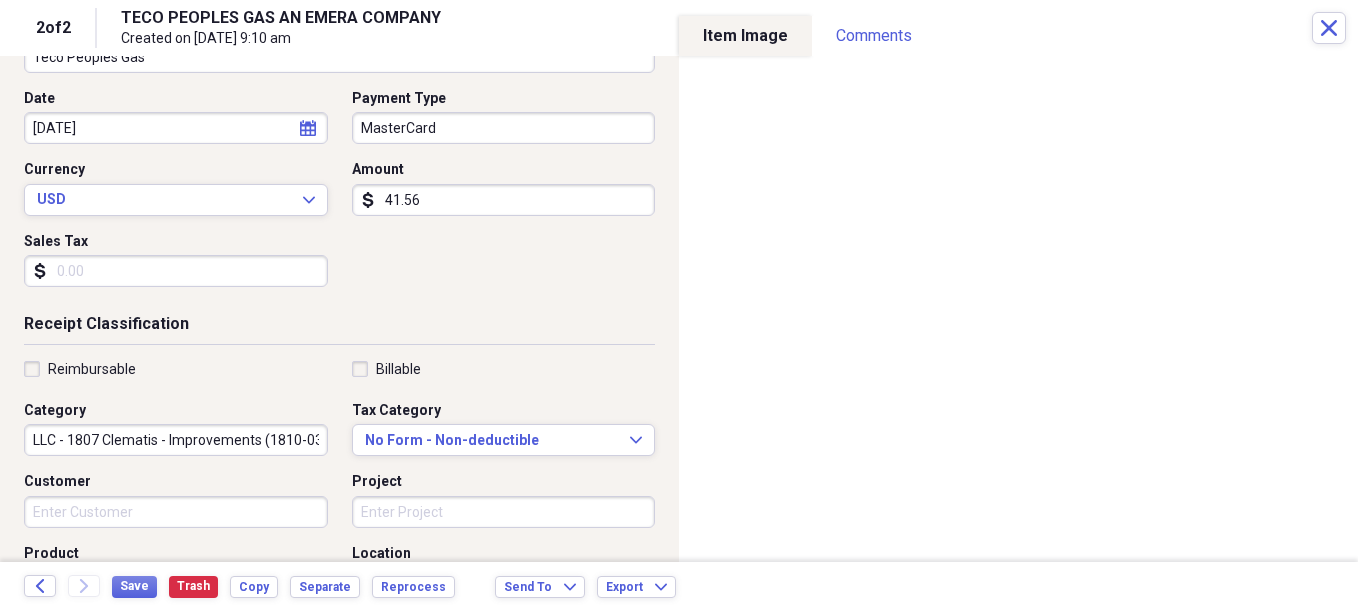 scroll, scrollTop: 200, scrollLeft: 0, axis: vertical 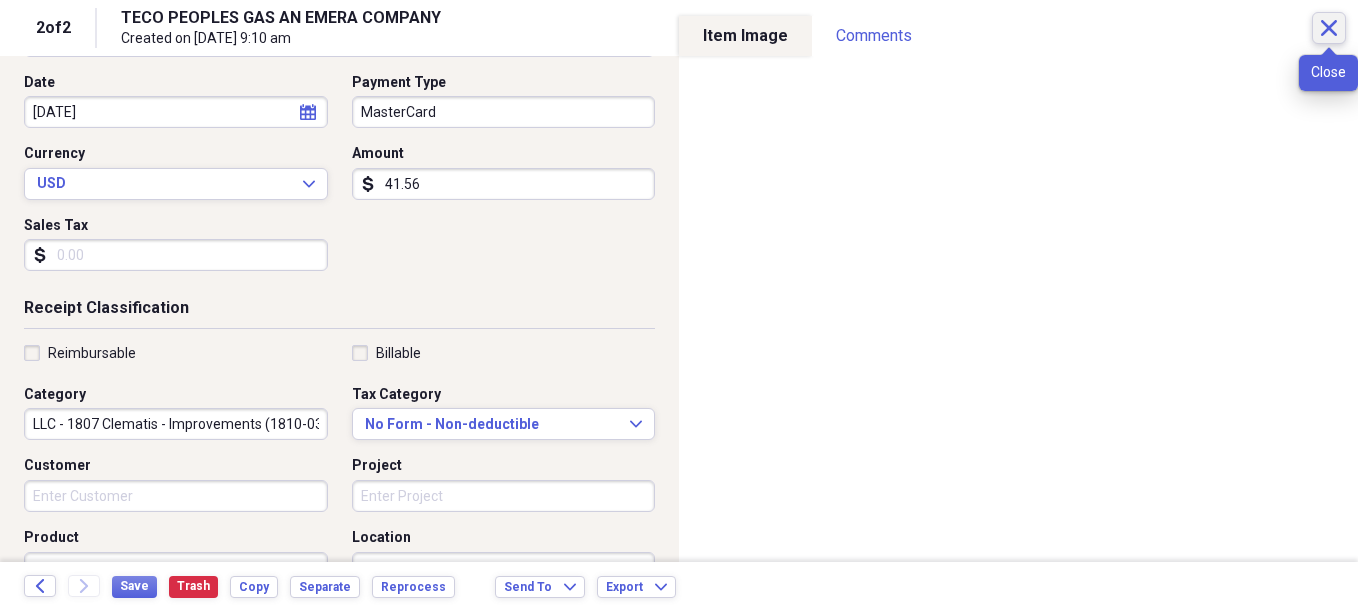 click 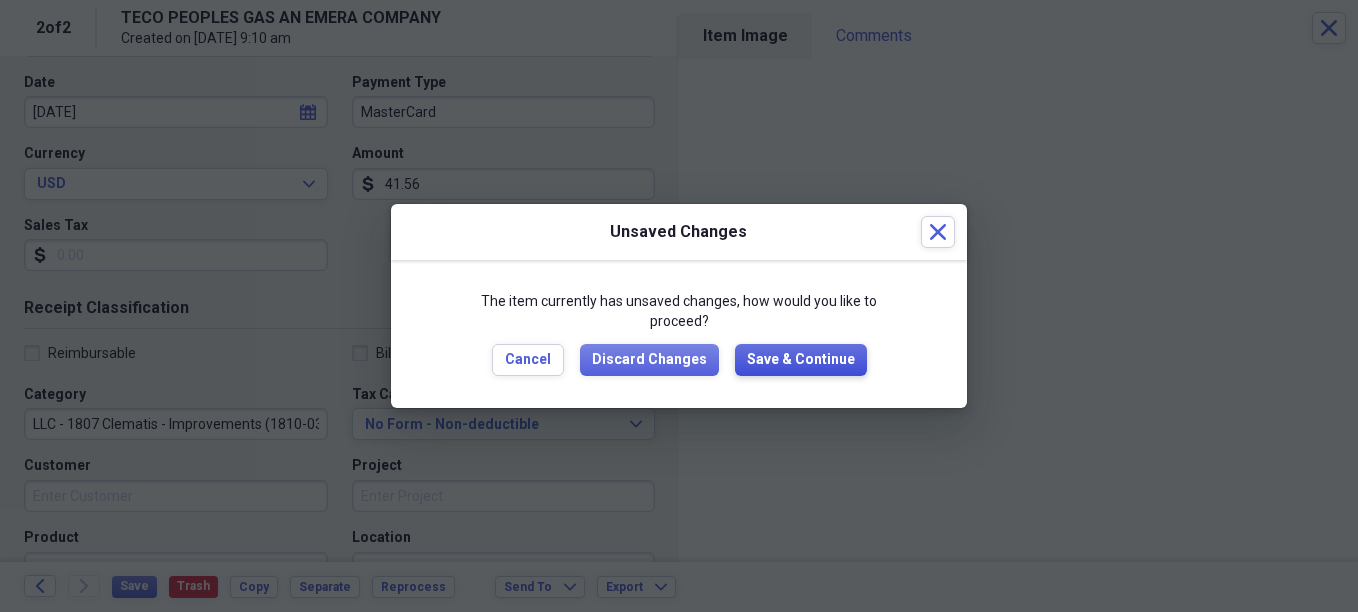 click on "Save & Continue" at bounding box center (801, 360) 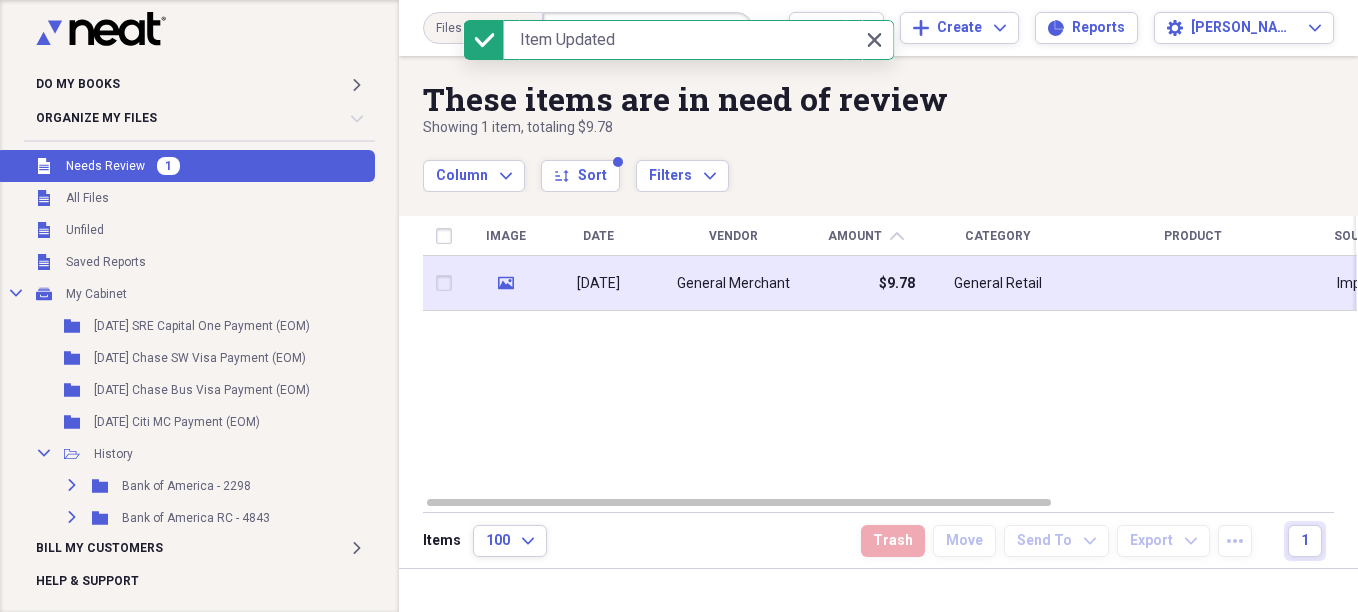 click on "General Merchant" at bounding box center (733, 284) 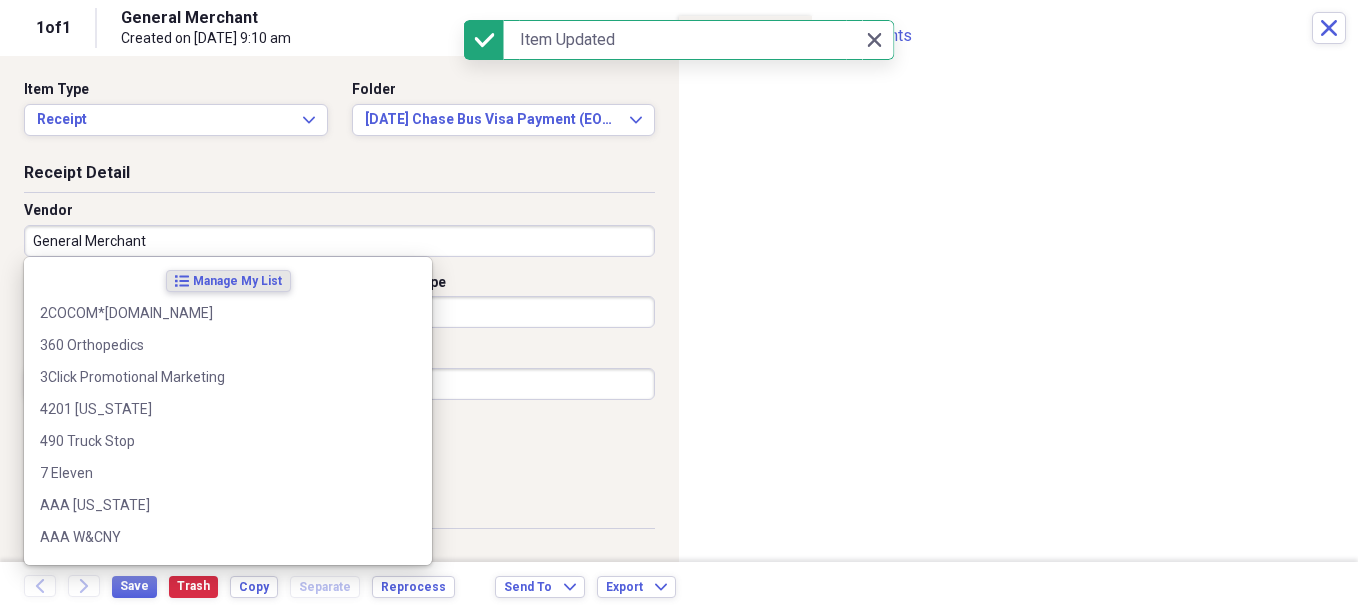 drag, startPoint x: 198, startPoint y: 235, endPoint x: 218, endPoint y: 231, distance: 20.396078 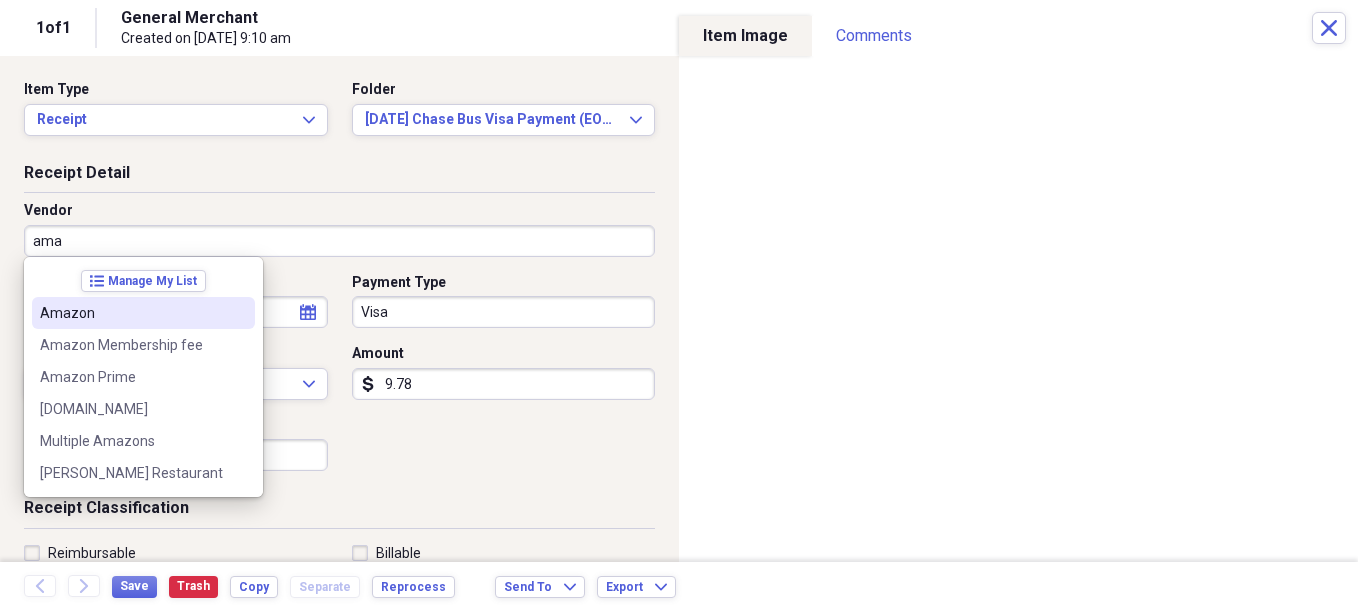 click on "Amazon" at bounding box center [131, 313] 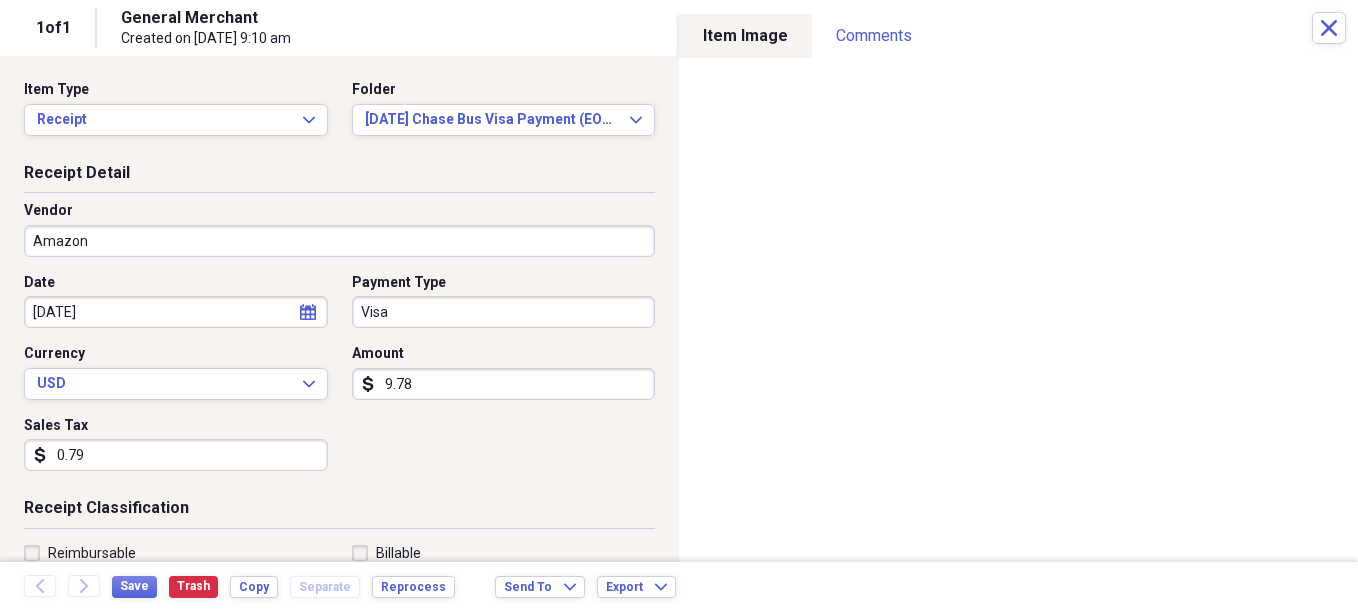 type on "WBS - Household/[GEOGRAPHIC_DATA] (7276)" 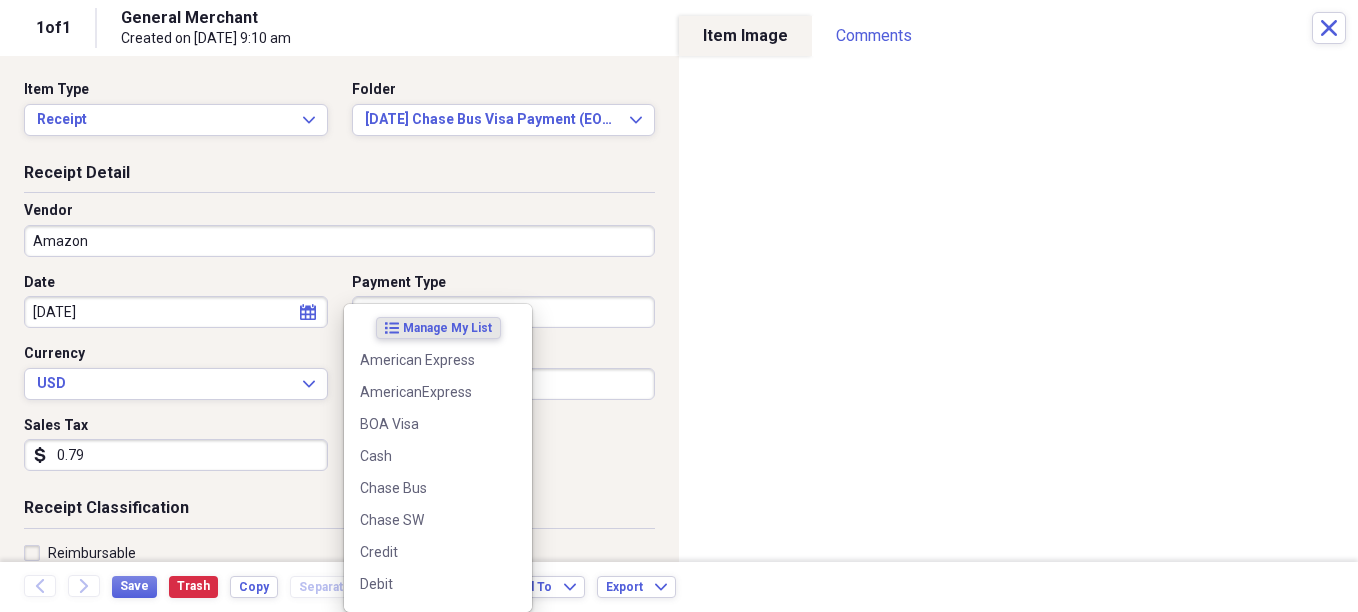 click on "Do My Books Expand Organize My Files Collapse Unfiled Needs Review Unfiled All Files Unfiled Unfiled Unfiled Saved Reports Collapse My Cabinet My Cabinet Add Folder Folder [DATE] SRE Capital One Payment (EOM) Add Folder Folder [DATE] Chase SW Visa Payment (EOM) Add Folder Folder [DATE] Chase Bus Visa Payment (EOM) Add Folder Folder [DATE] Citi MC Payment (EOM) Add Folder Collapse Open Folder History Add Folder Expand Folder Bank of America - 2298 Add Folder Expand Folder Bank of America RC - 4843 Add Folder Expand Folder Chase Business Visa Add Folder Expand Folder Chase SW Visa Add Folder Expand Folder Citi MC Add Folder Expand Folder SRE Capital One Add Folder Expand Folder WBS Capital One Add Folder Collapse Trash Trash Folder [DATE] Capital One Savor Payment (EOM) Bill My Customers Expand Help & Support Files Expand Submit Import Import Add Create Expand Reports Reports Settings [PERSON_NAME] Expand These items are in need of review Showing 1 item , totaling $9.78 Column Expand sort Sort Filters  Date" at bounding box center [679, 306] 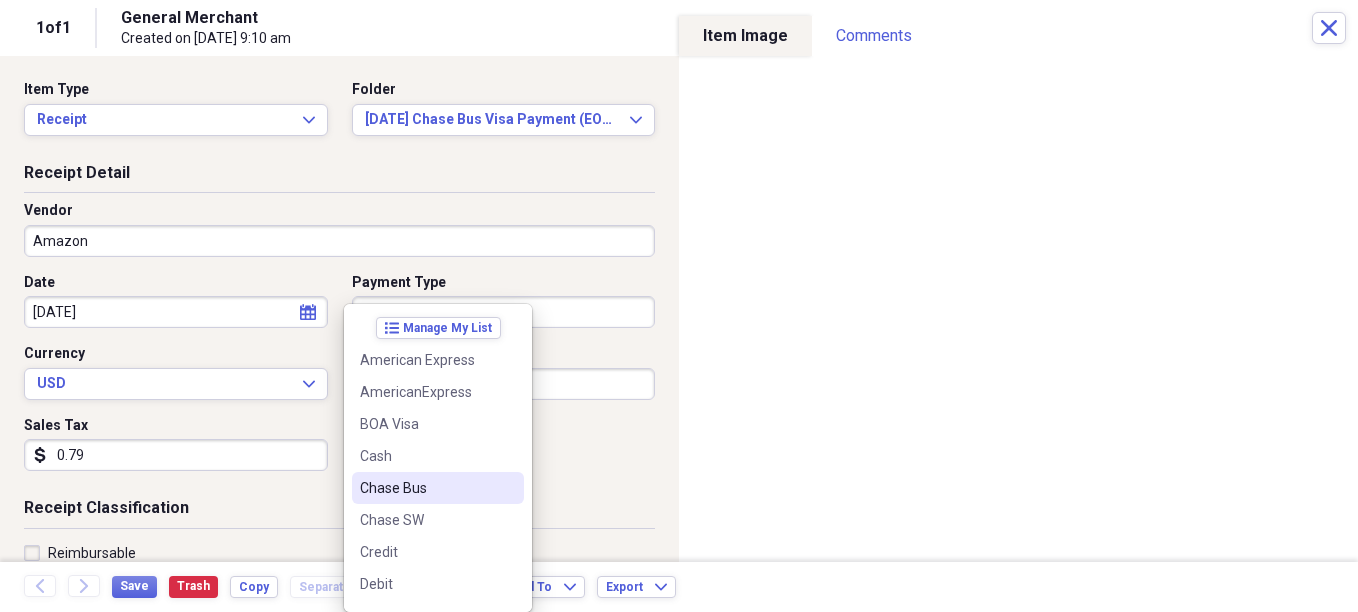 click on "Chase Bus" at bounding box center (426, 488) 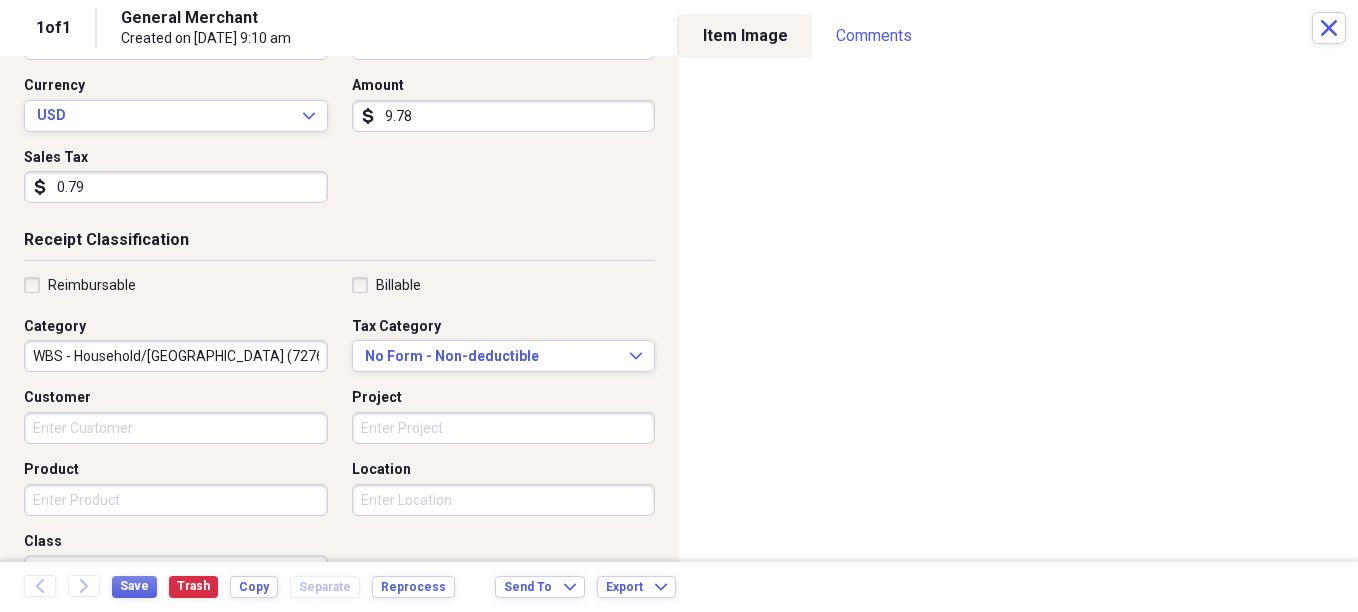 scroll, scrollTop: 300, scrollLeft: 0, axis: vertical 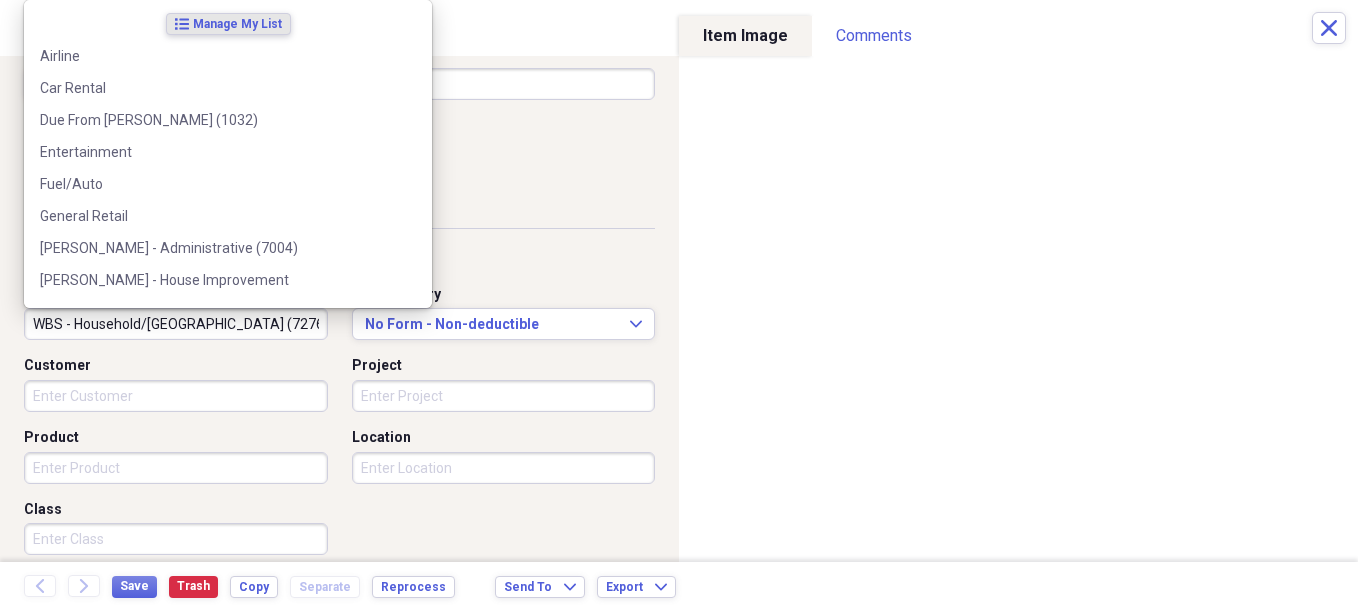 click on "WBS - Household/[GEOGRAPHIC_DATA] (7276)" at bounding box center (176, 324) 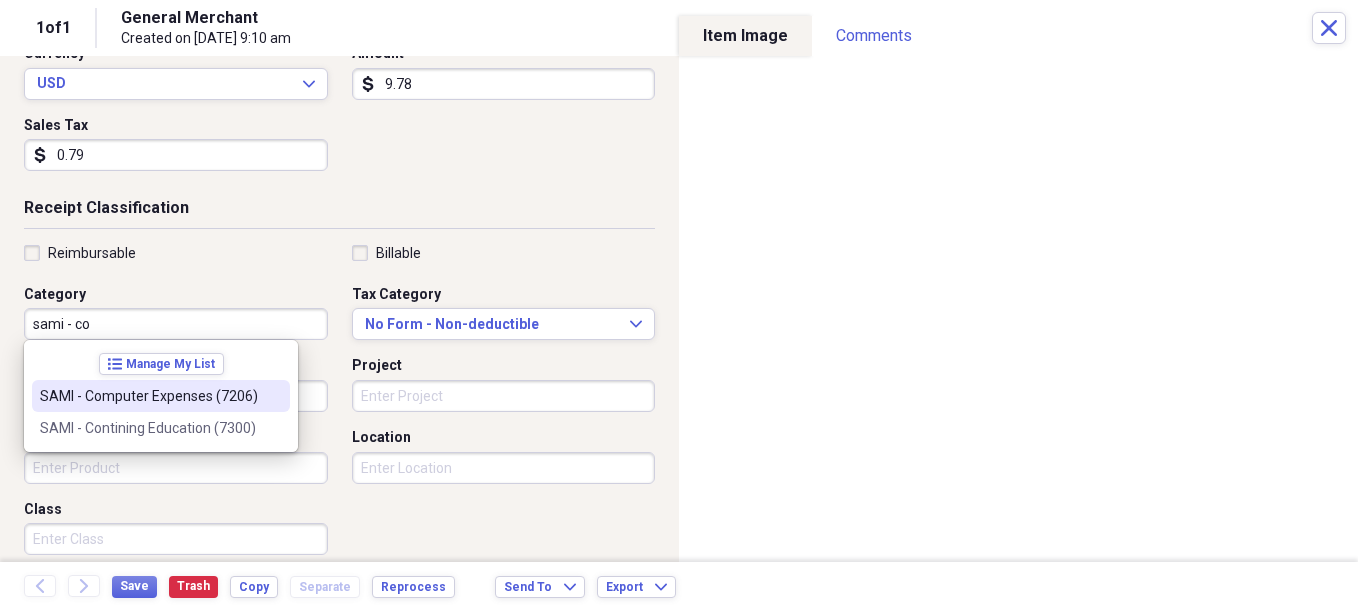 click on "SAMI - Computer Expenses (7206)" at bounding box center (149, 396) 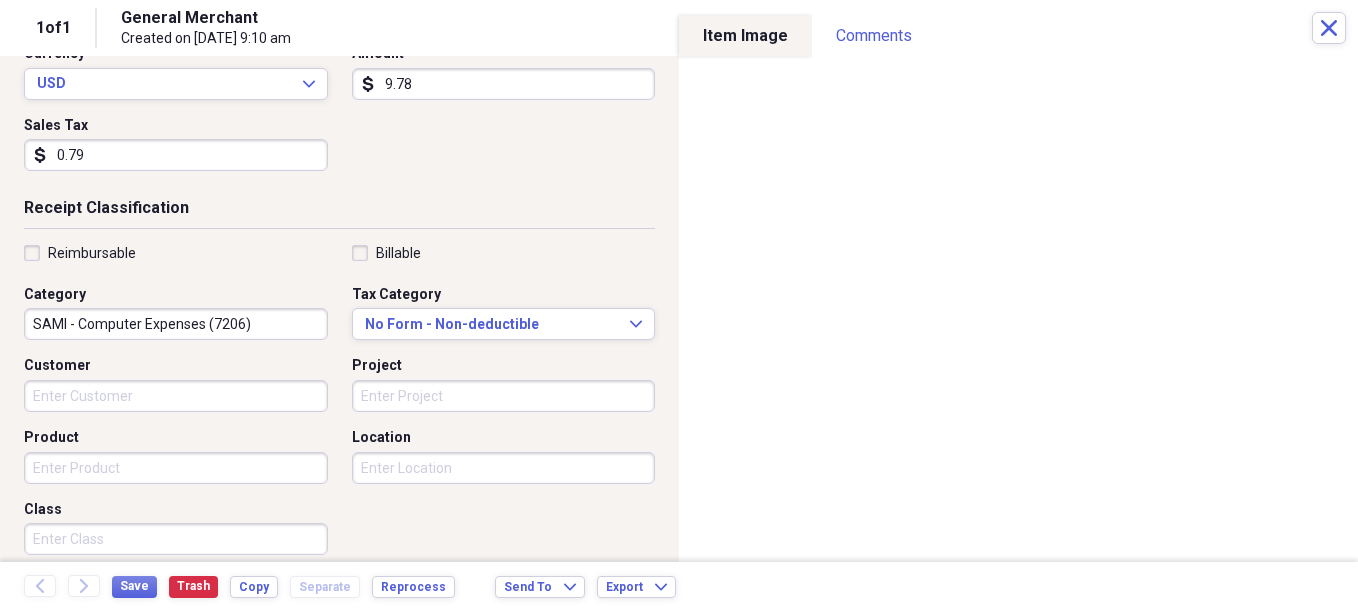 click on "Class" at bounding box center [176, 539] 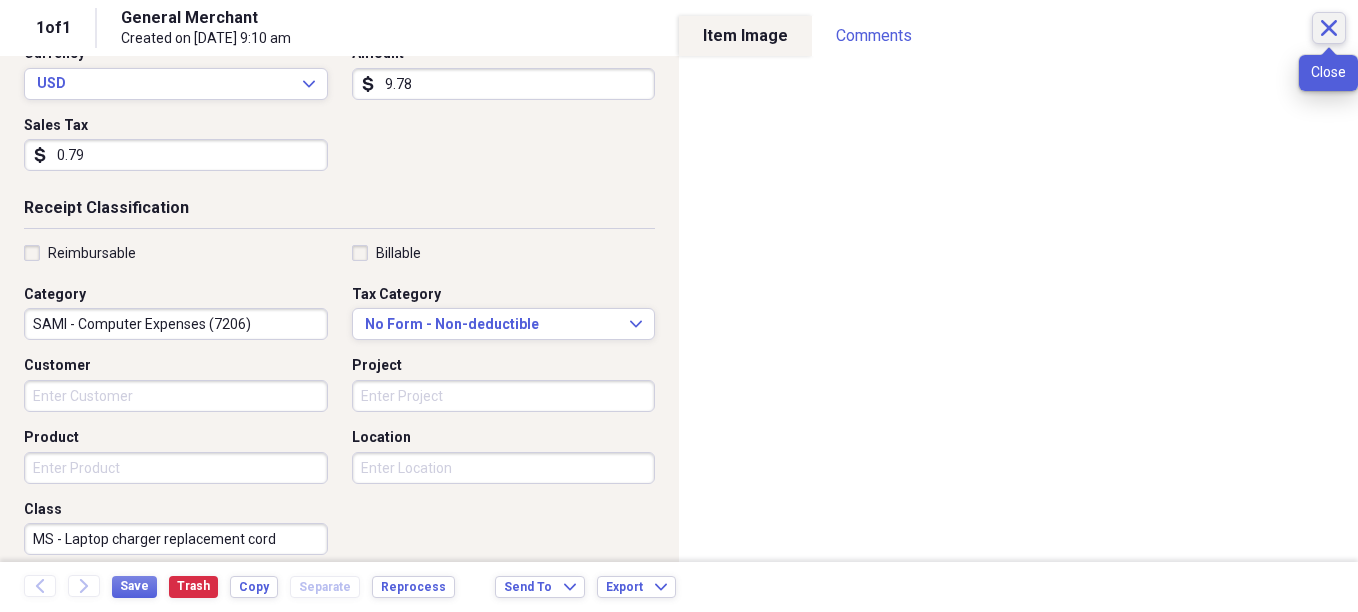 click 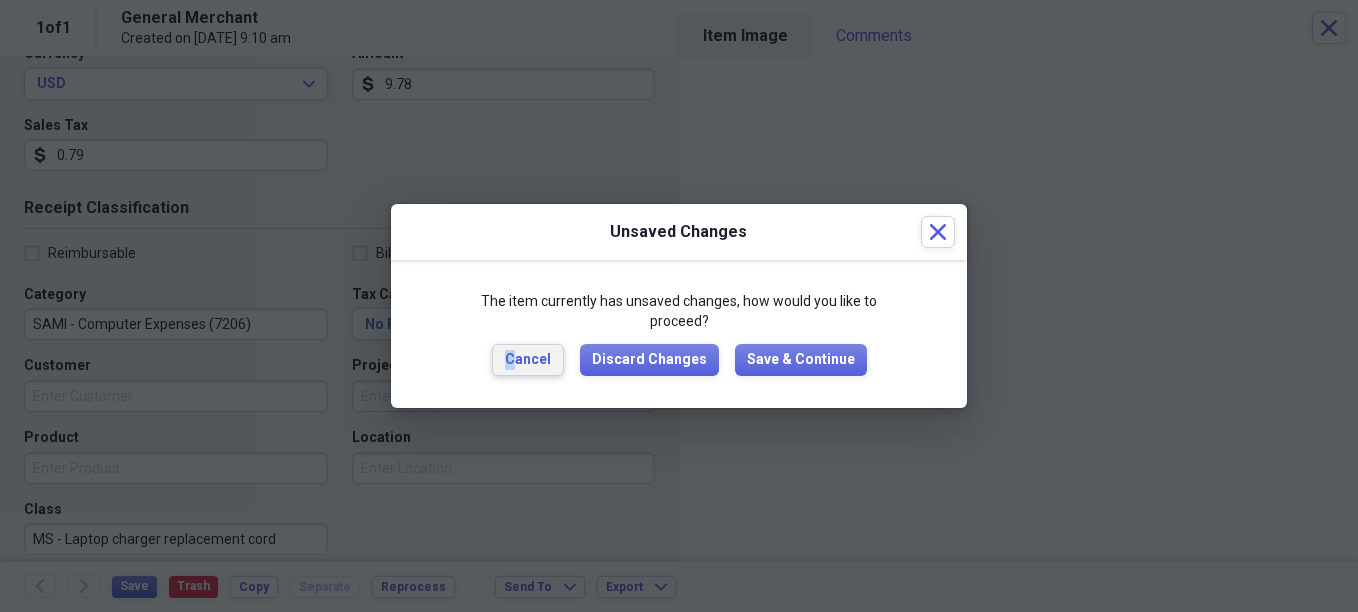 click on "Cancel" at bounding box center [528, 360] 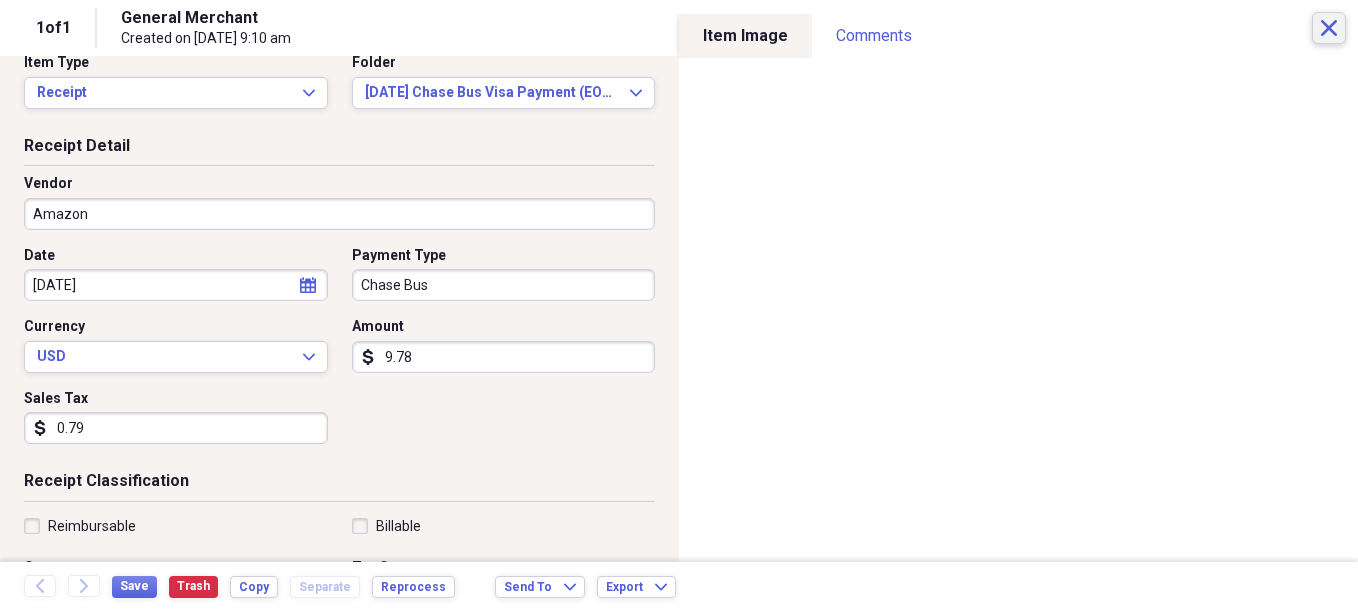 scroll, scrollTop: 0, scrollLeft: 0, axis: both 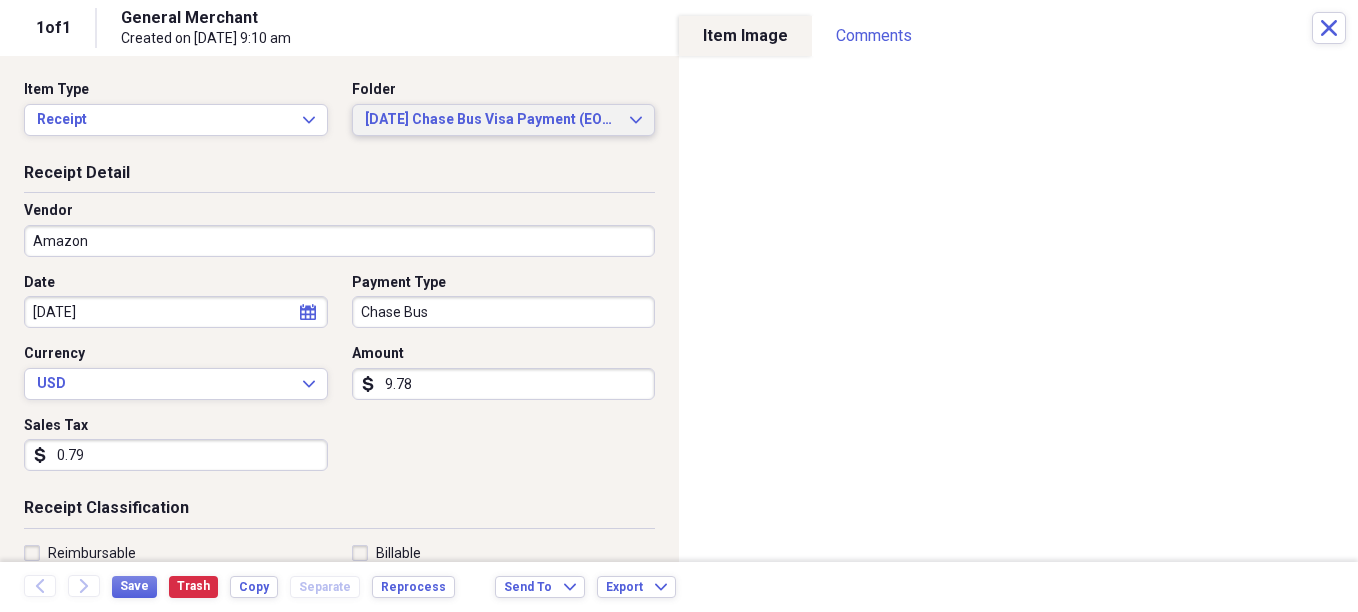 click on "Expand" 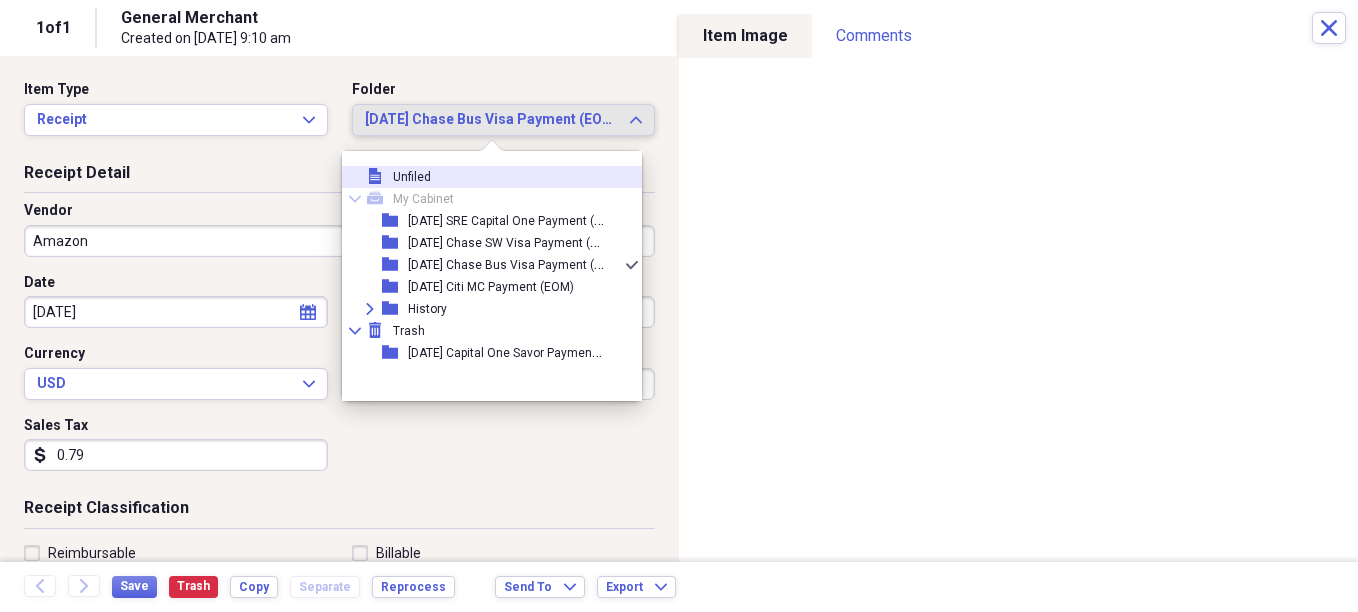 click on "Unfiled" at bounding box center (412, 177) 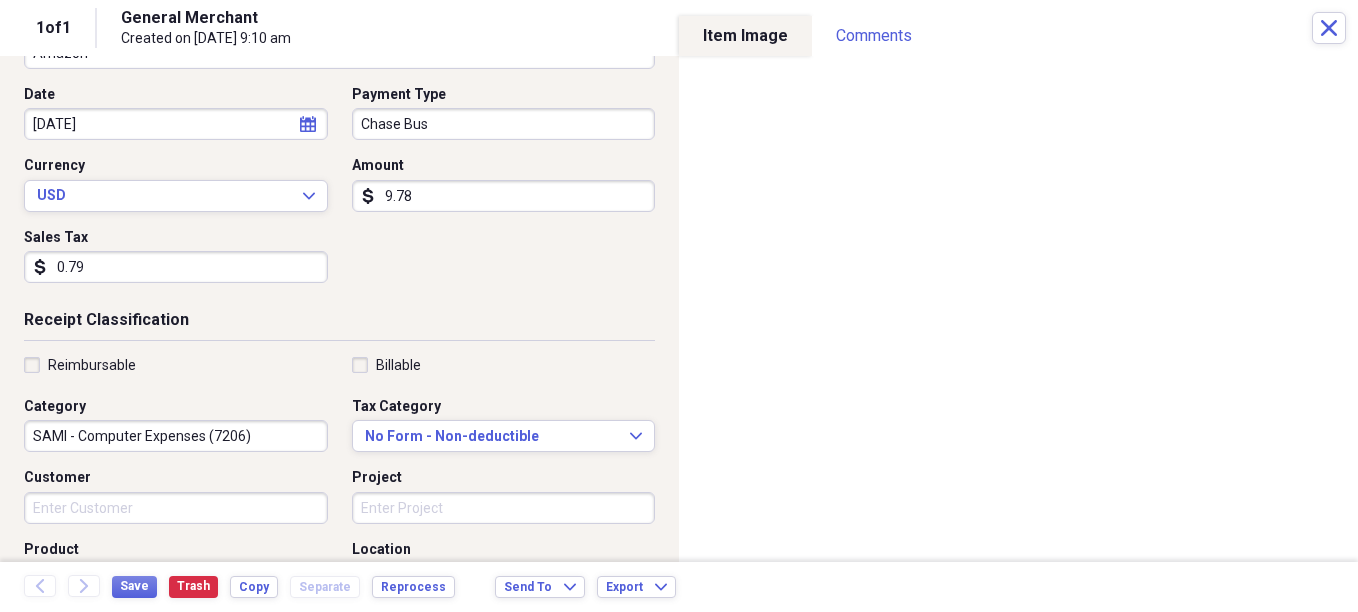 scroll, scrollTop: 200, scrollLeft: 0, axis: vertical 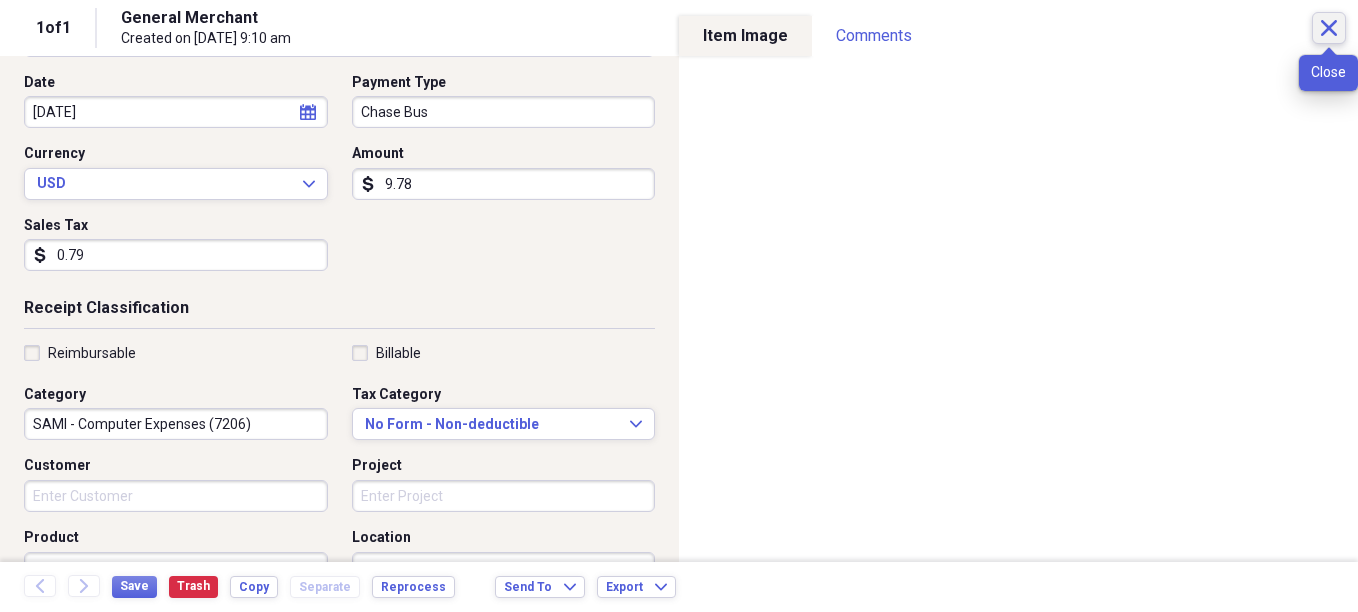 click 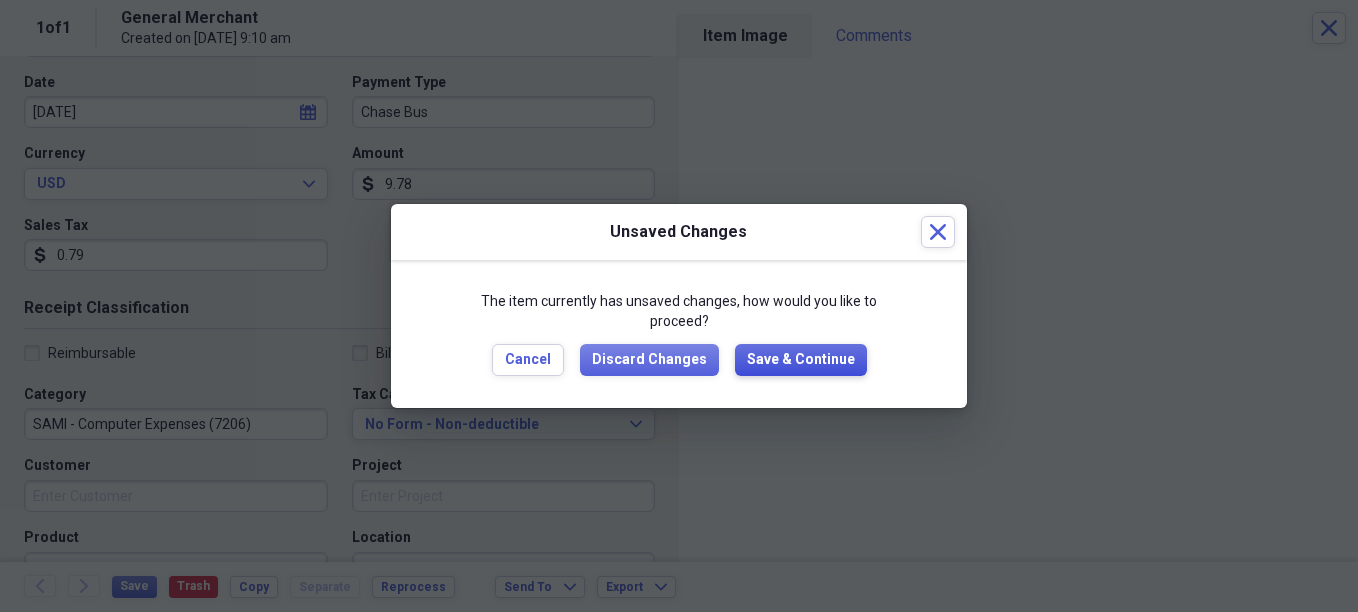 click on "Save & Continue" at bounding box center (801, 360) 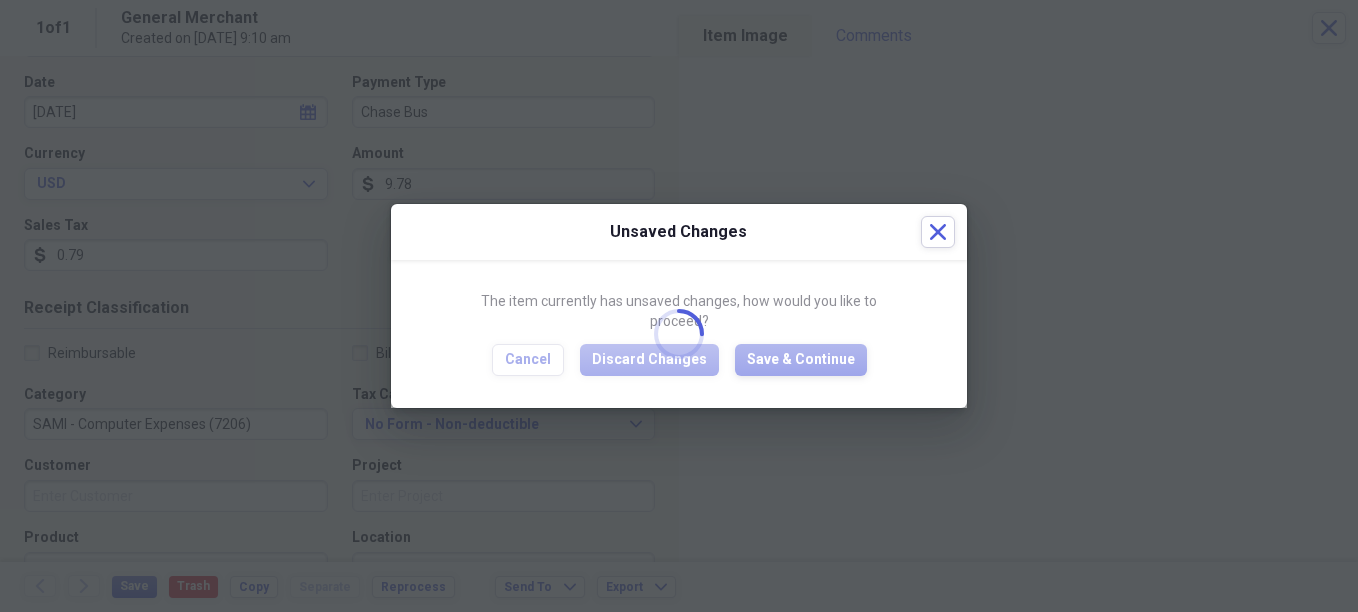 type on "MS - Laptop charger replacement cord" 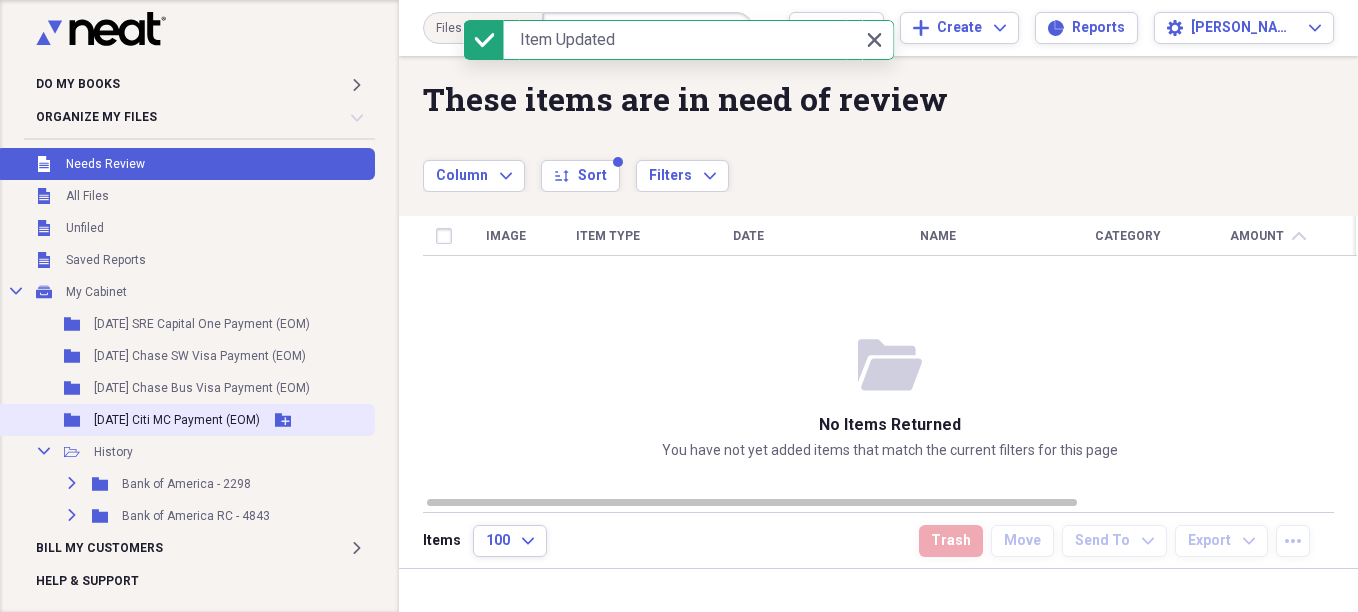 click on "[DATE] Citi MC Payment (EOM)" at bounding box center [177, 420] 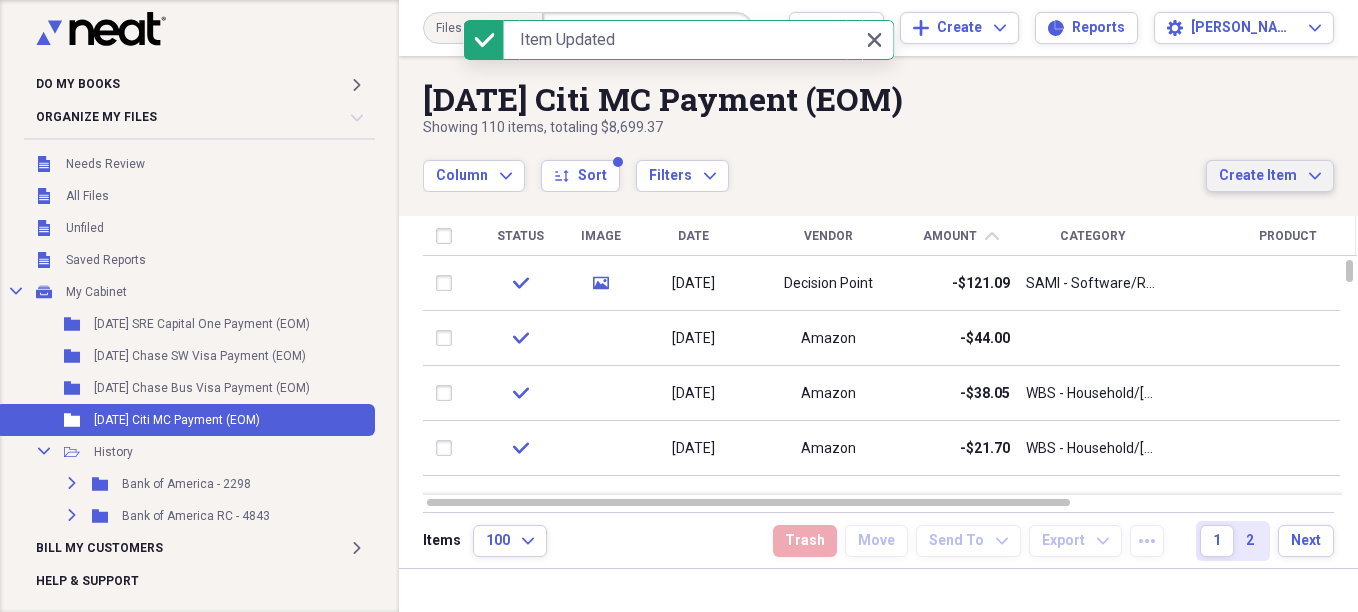 click on "Expand" 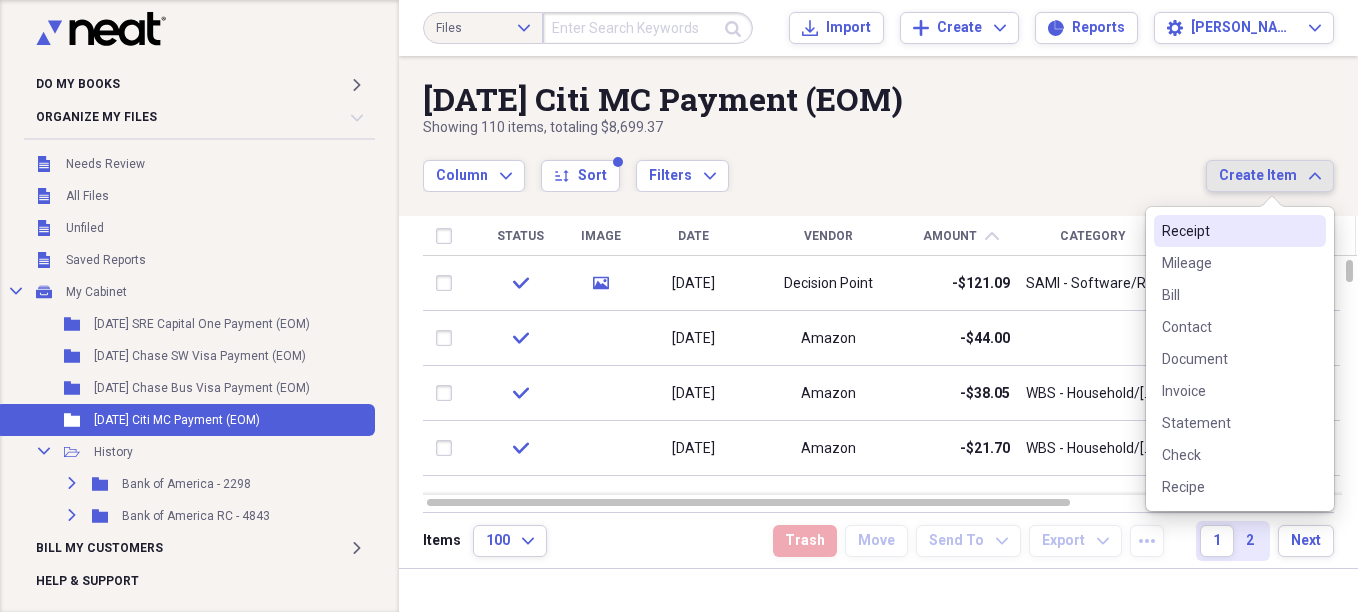 click on "Receipt" at bounding box center [1228, 231] 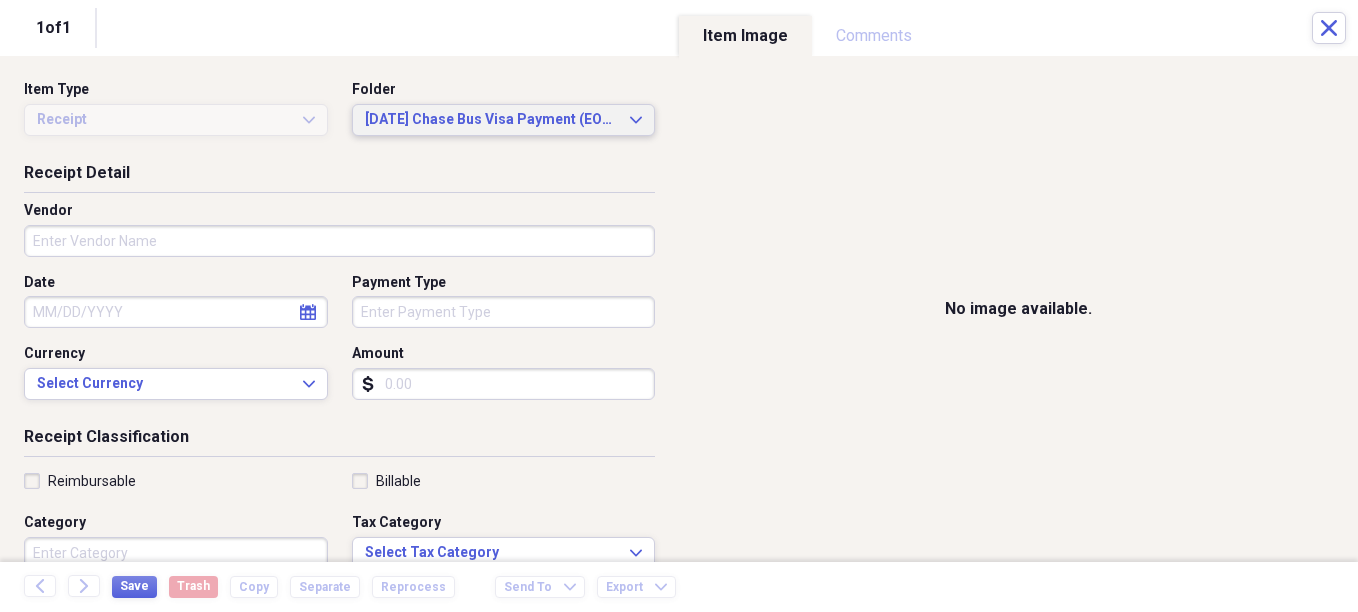 click on "[DATE] Chase Bus Visa Payment (EOM)" at bounding box center (492, 120) 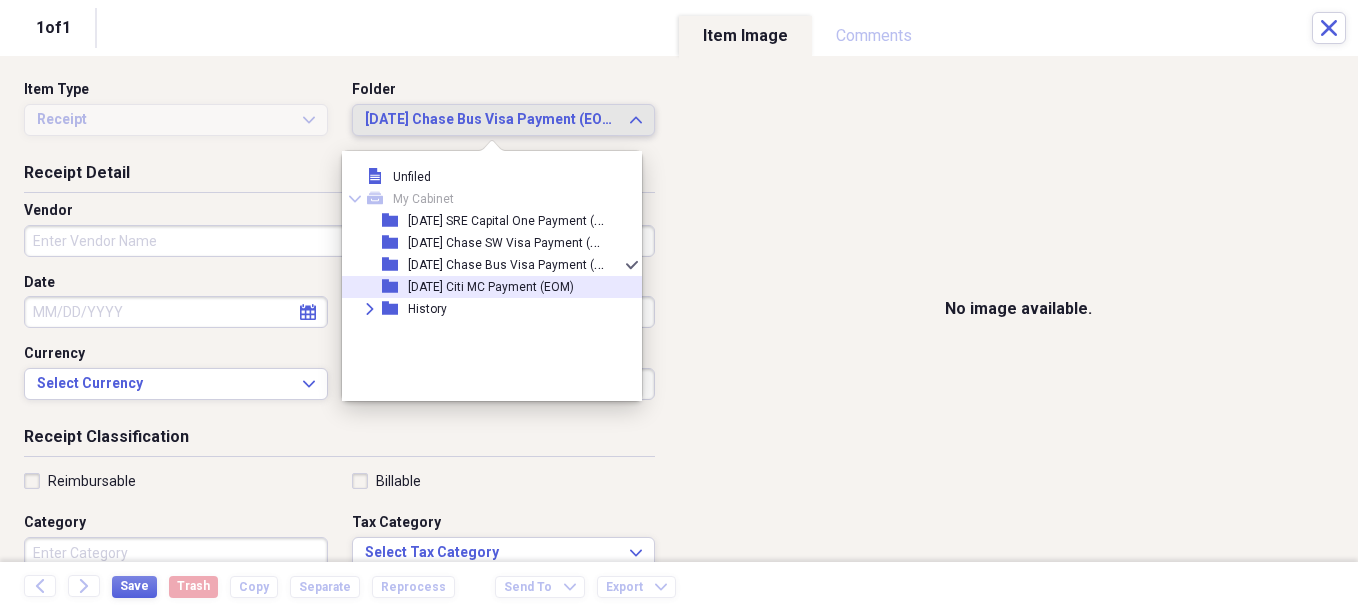 click on "[DATE] Citi MC Payment (EOM)" at bounding box center (491, 287) 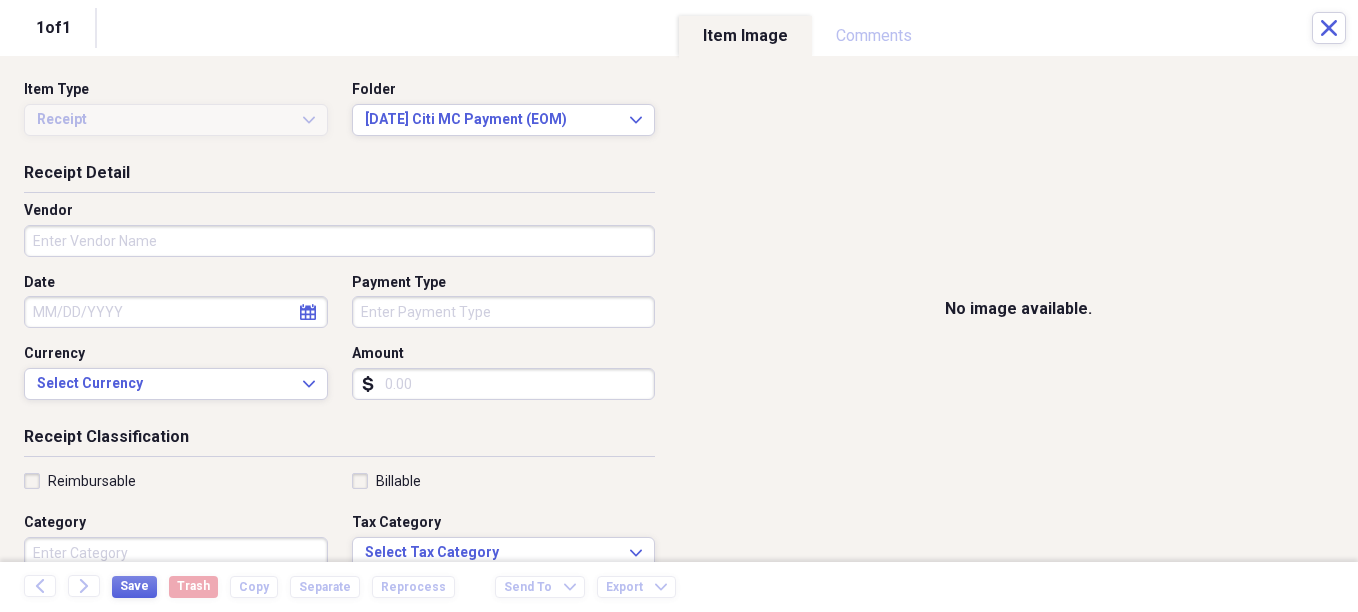 click on "Do My Books Expand Organize My Files Collapse Unfiled Needs Review Unfiled All Files Unfiled Unfiled Unfiled Saved Reports Collapse My Cabinet My Cabinet Add Folder Folder [DATE] SRE Capital One Payment (EOM) Add Folder Folder [DATE] Chase SW Visa Payment (EOM) Add Folder Folder [DATE] Chase Bus Visa Payment (EOM) Add Folder Folder [DATE] Citi MC Payment (EOM) Add Folder Collapse Open Folder History Add Folder Expand Folder Bank of America - 2298 Add Folder Expand Folder Bank of America RC - 4843 Add Folder Expand Folder Chase Business Visa Add Folder Expand Folder Chase SW Visa Add Folder Expand Folder Citi MC Add Folder Expand Folder SRE Capital One Add Folder Expand Folder WBS Capital One Add Folder Collapse Trash Trash Folder [DATE] Capital One Savor Payment (EOM) Bill My Customers Expand Help & Support Files Expand Submit Import Import Add Create Expand Reports Reports Settings [PERSON_NAME] Expand [DATE] Citi MC Payment (EOM) Showing 110 items , totaling $8,699.37 Column Expand sort Sort Filters" at bounding box center [679, 306] 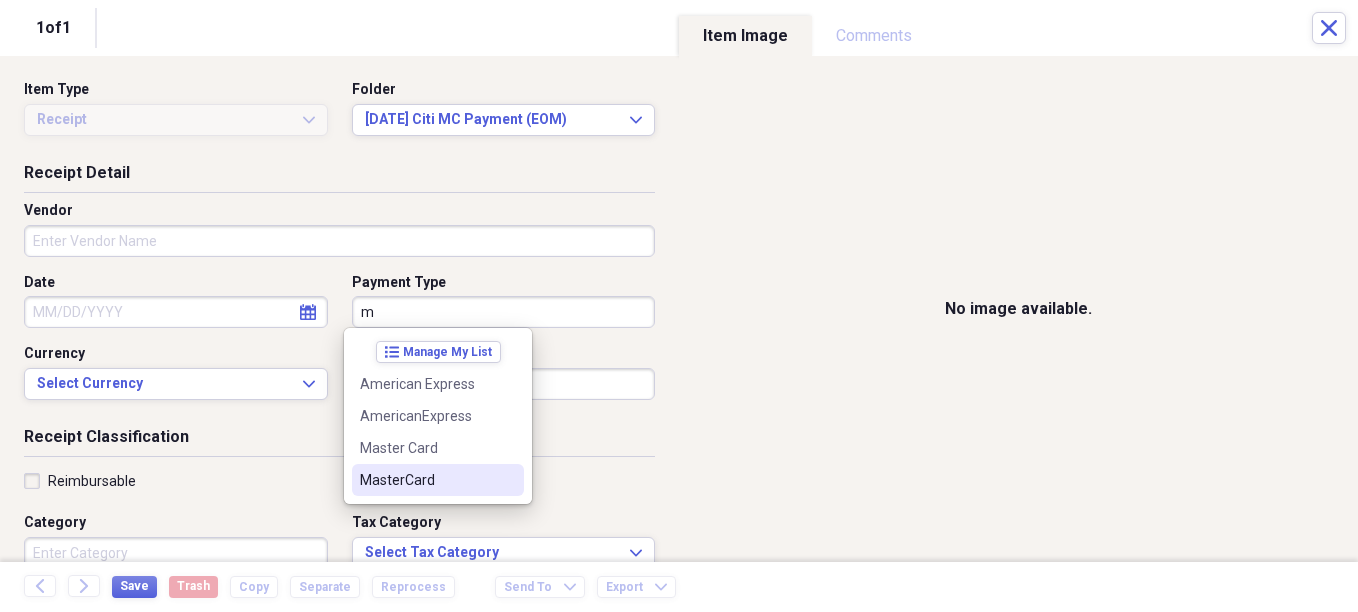 drag, startPoint x: 395, startPoint y: 477, endPoint x: 402, endPoint y: 468, distance: 11.401754 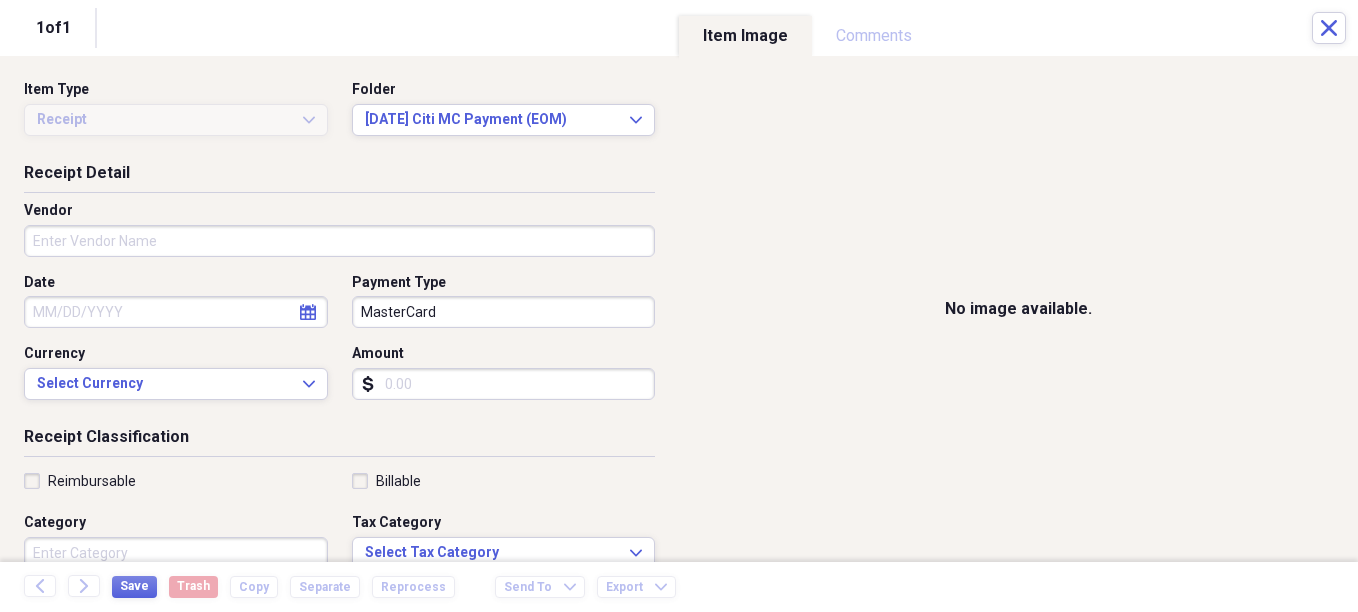 click on "Amount" at bounding box center [504, 384] 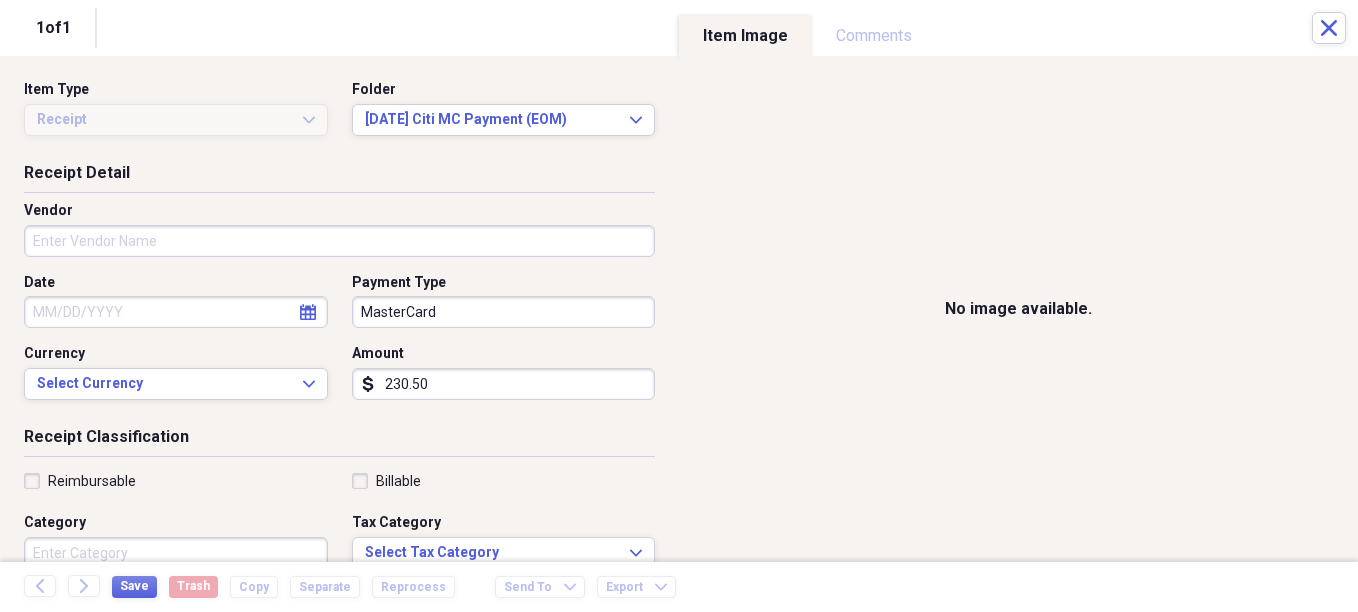 type on "230.50" 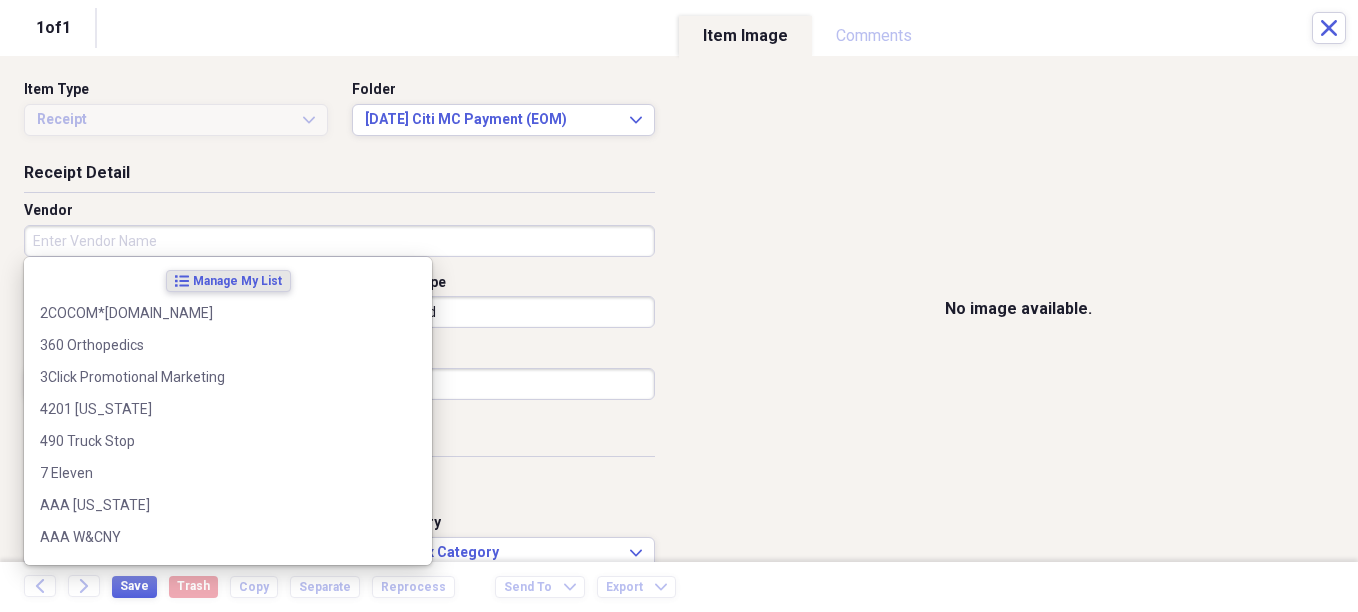 click on "Vendor" at bounding box center (339, 241) 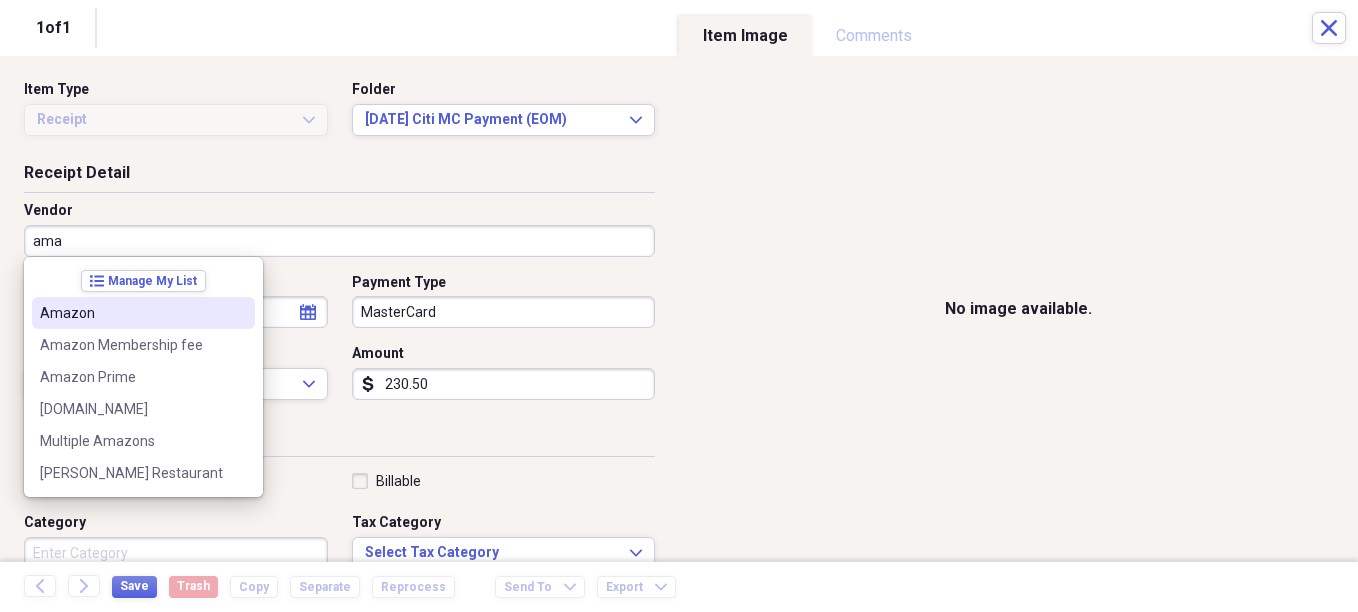 click on "Amazon" at bounding box center (131, 313) 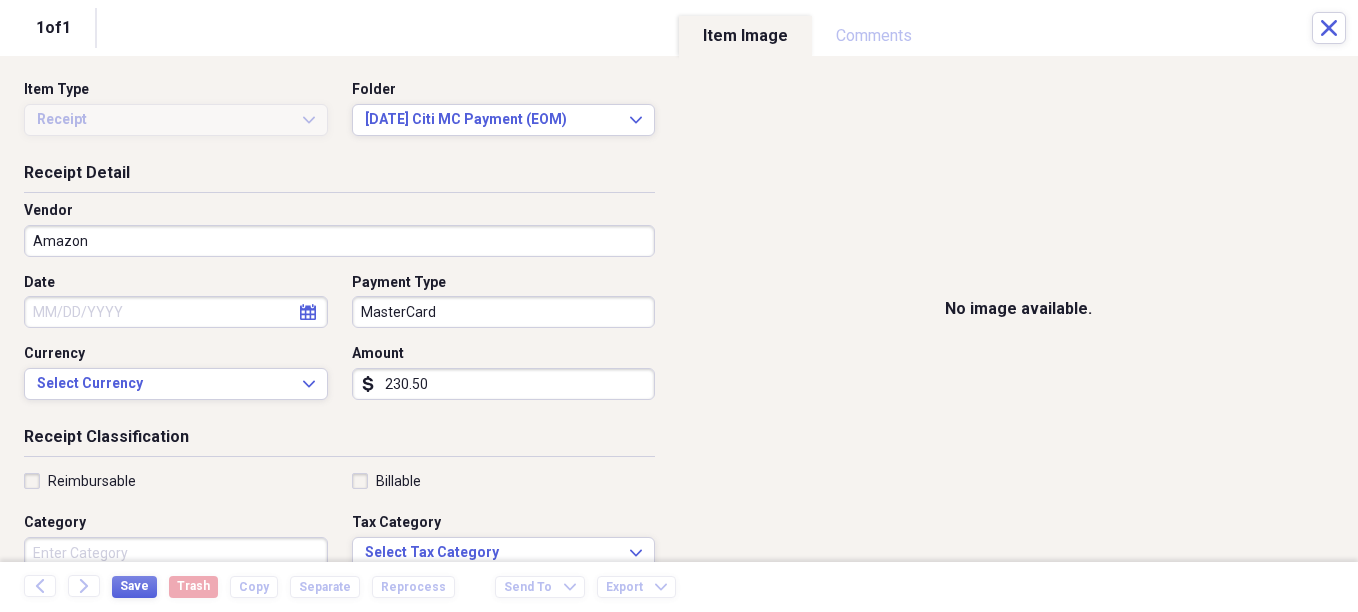 select on "6" 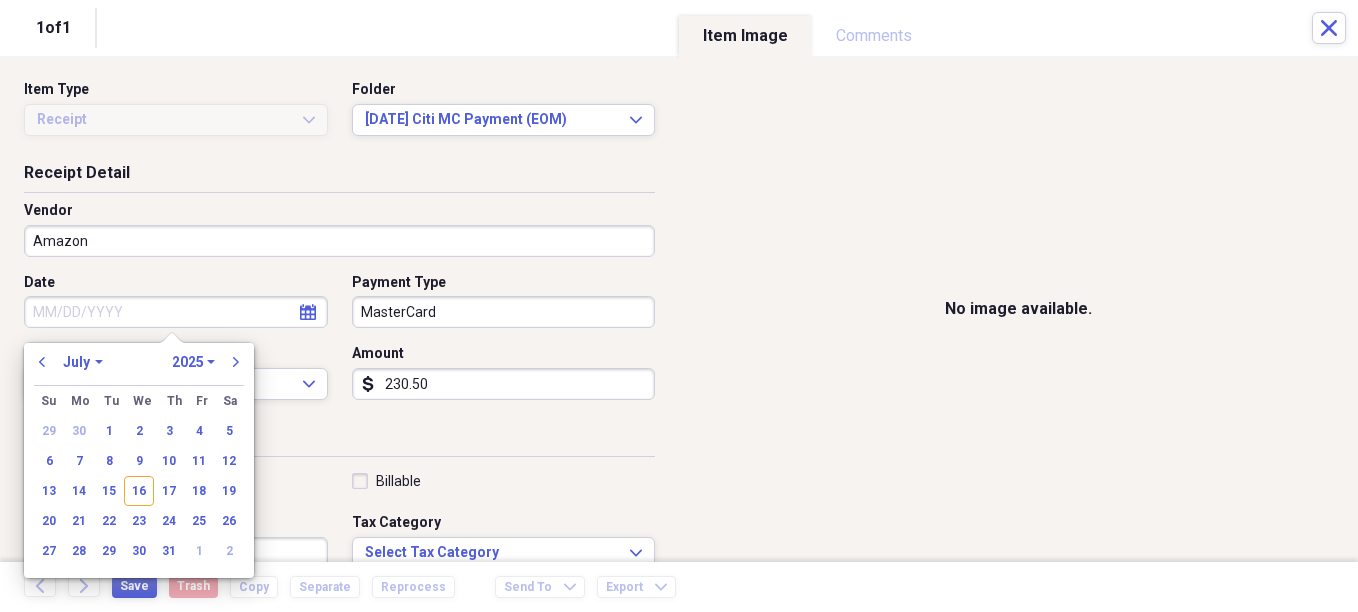 click on "Date" at bounding box center (176, 312) 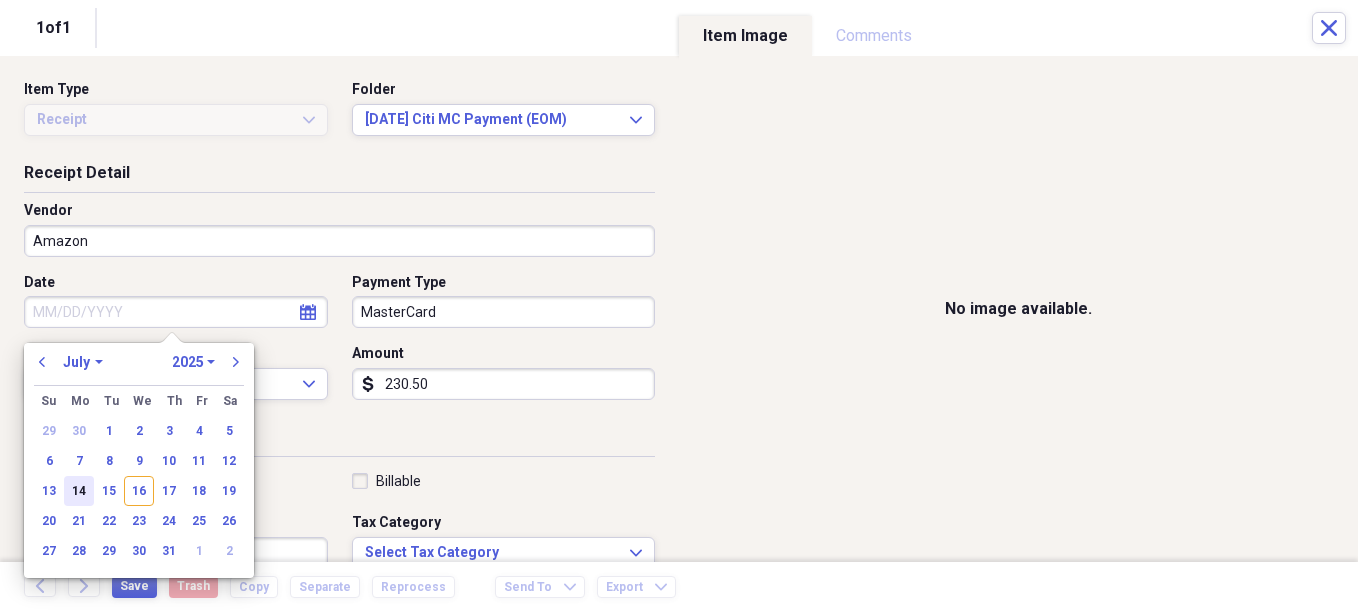 click on "14" at bounding box center [79, 491] 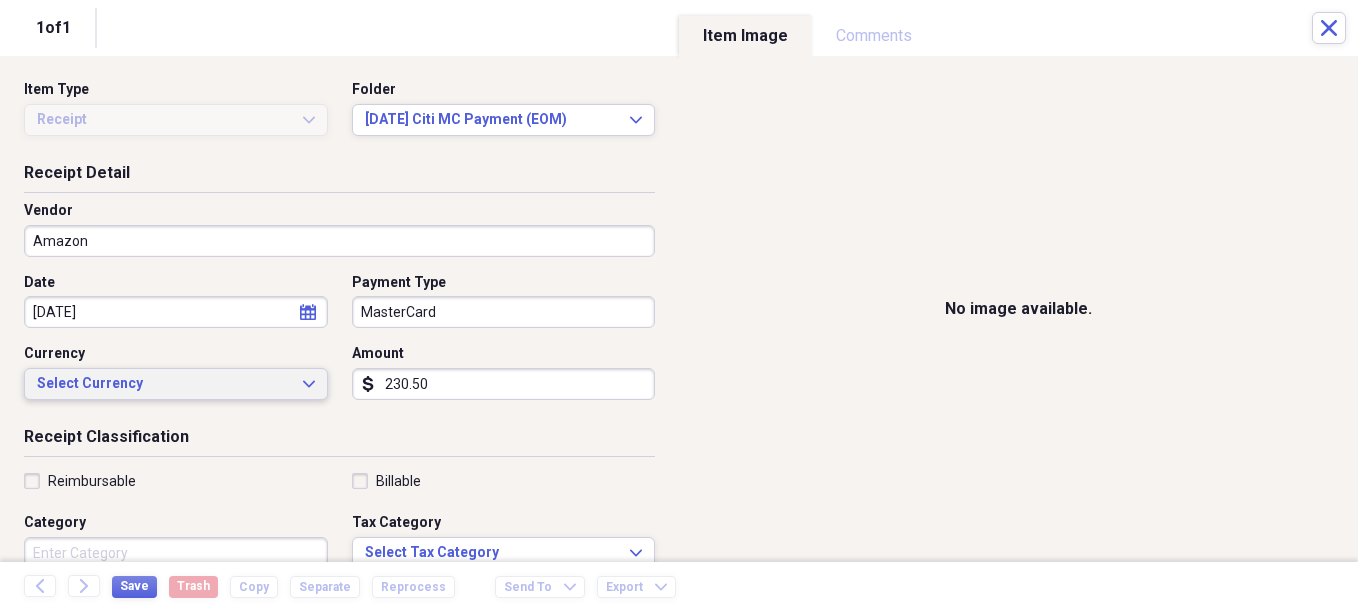 click on "Select Currency" at bounding box center [164, 384] 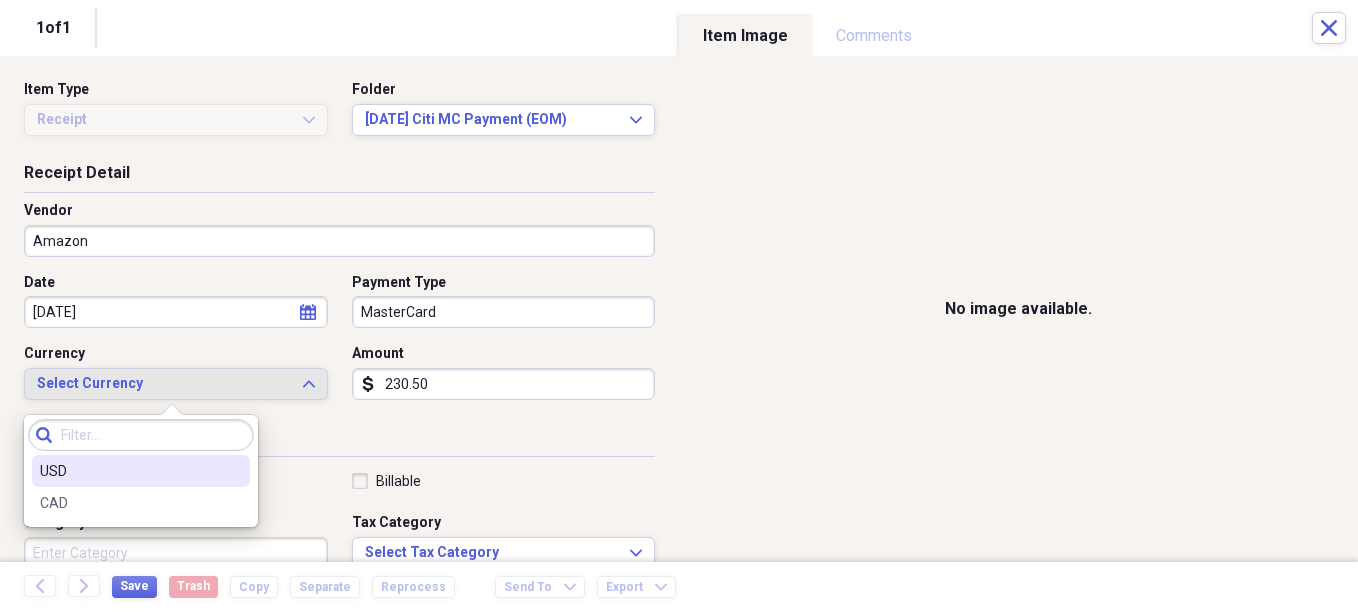 click on "USD" at bounding box center [129, 471] 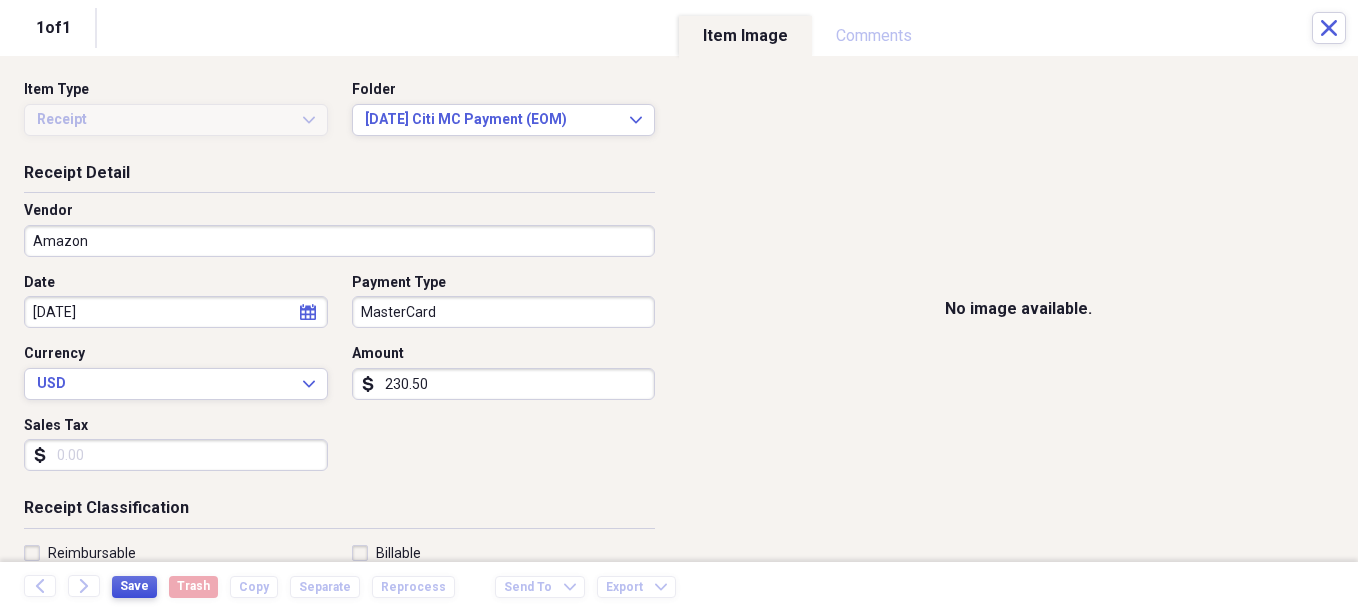 click on "Save" at bounding box center (134, 586) 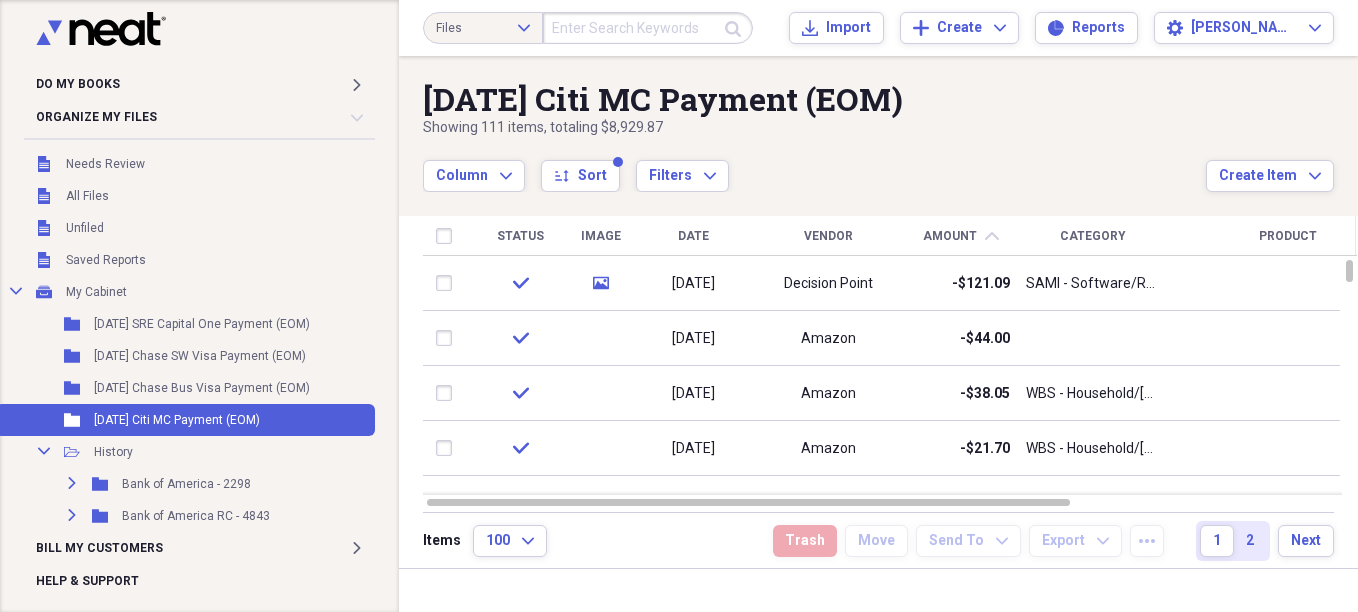 click on "Date" at bounding box center [693, 236] 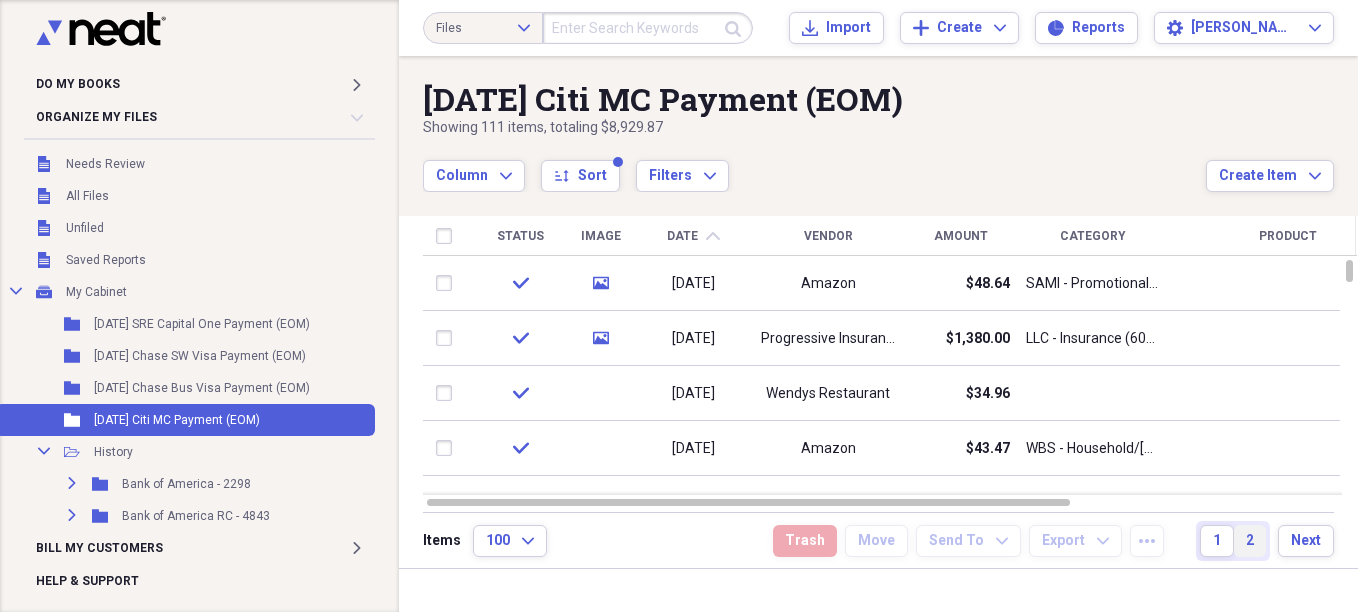 click on "2" at bounding box center (1250, 541) 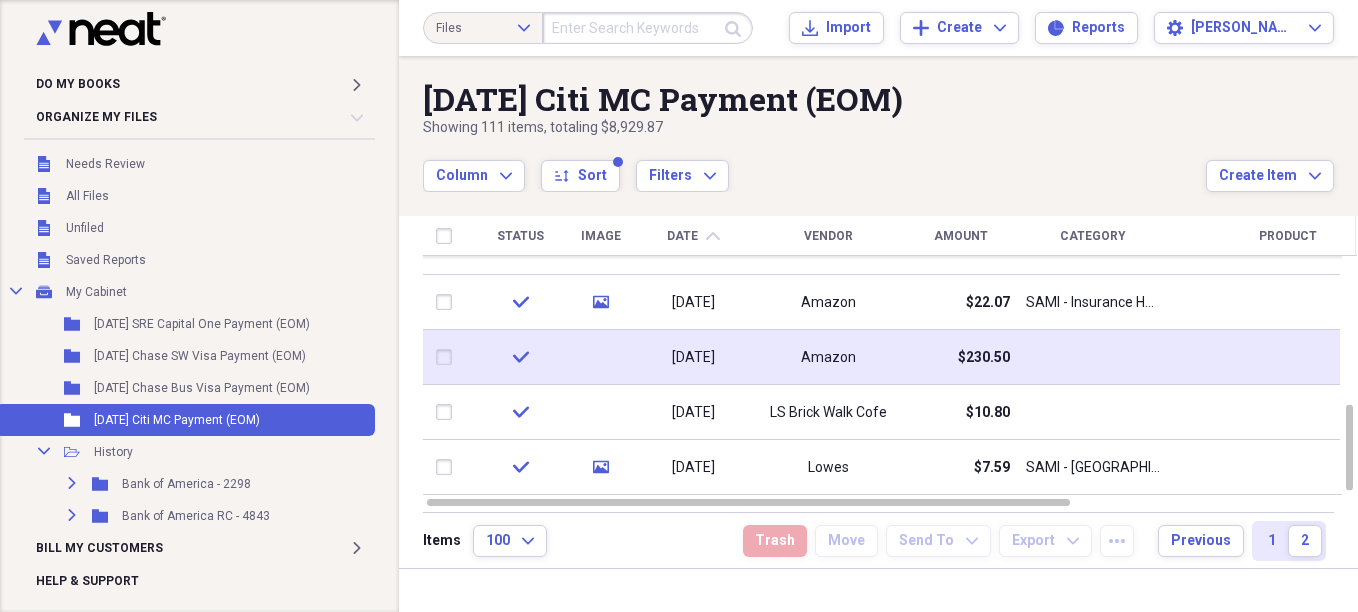 click on "Amazon" at bounding box center [828, 358] 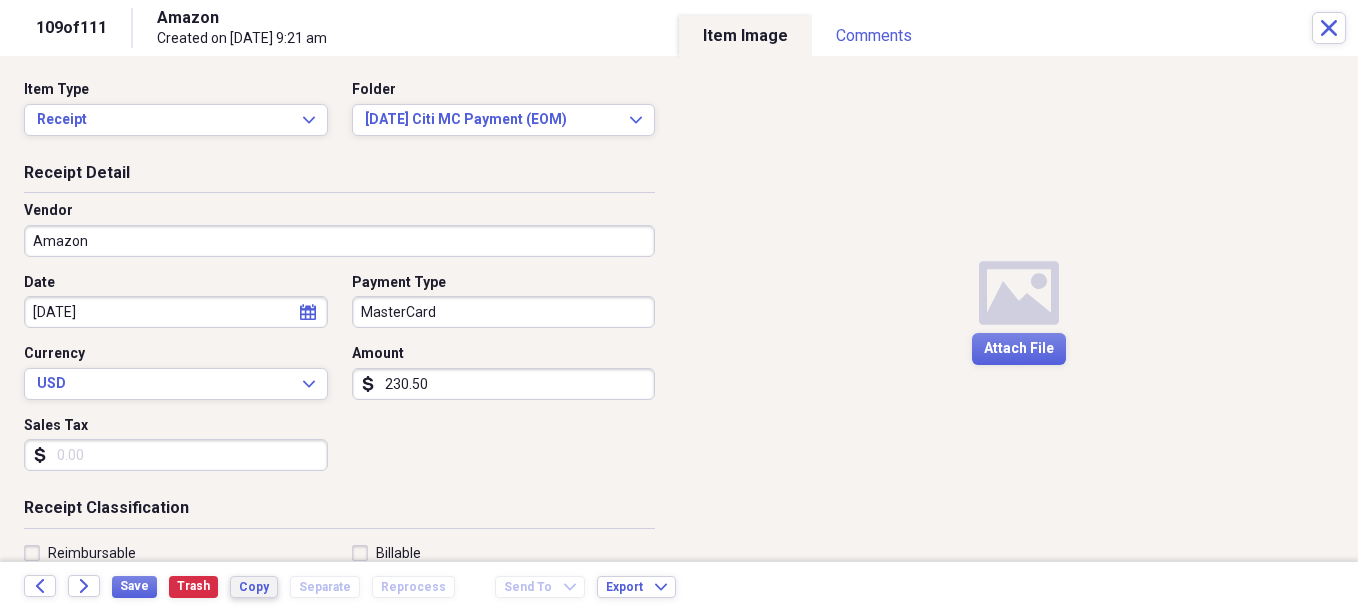 click on "Copy" at bounding box center (254, 587) 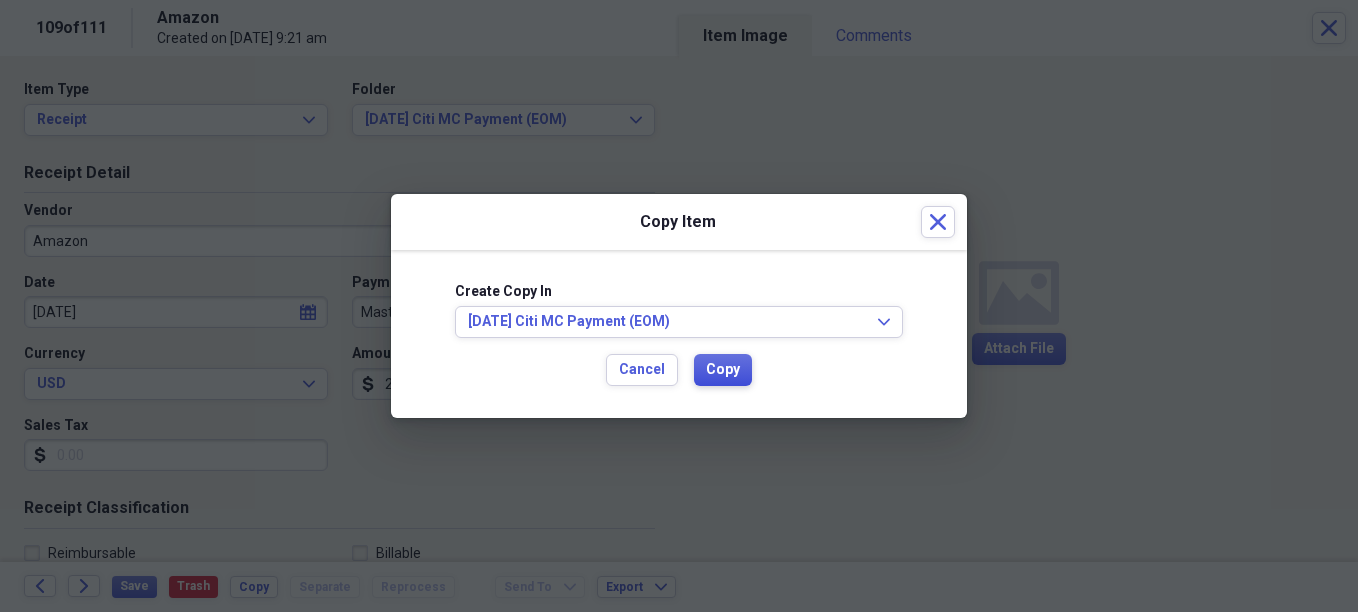 click on "Copy" at bounding box center [723, 370] 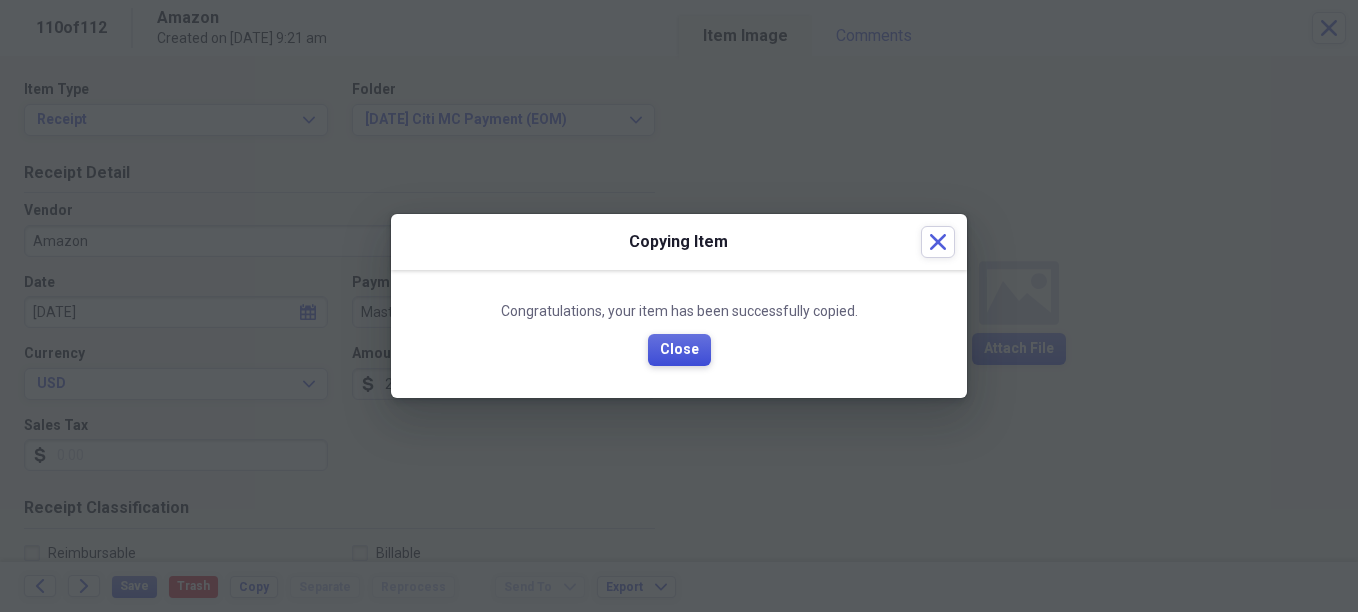 click on "Close" at bounding box center [679, 350] 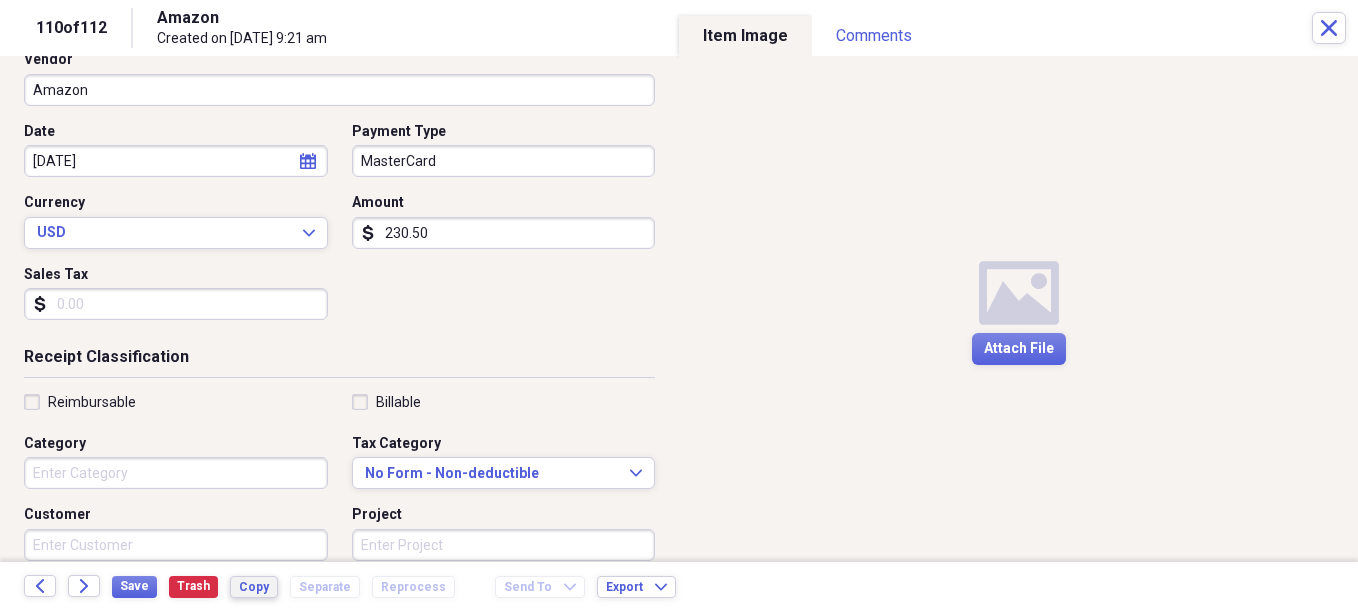 scroll, scrollTop: 200, scrollLeft: 0, axis: vertical 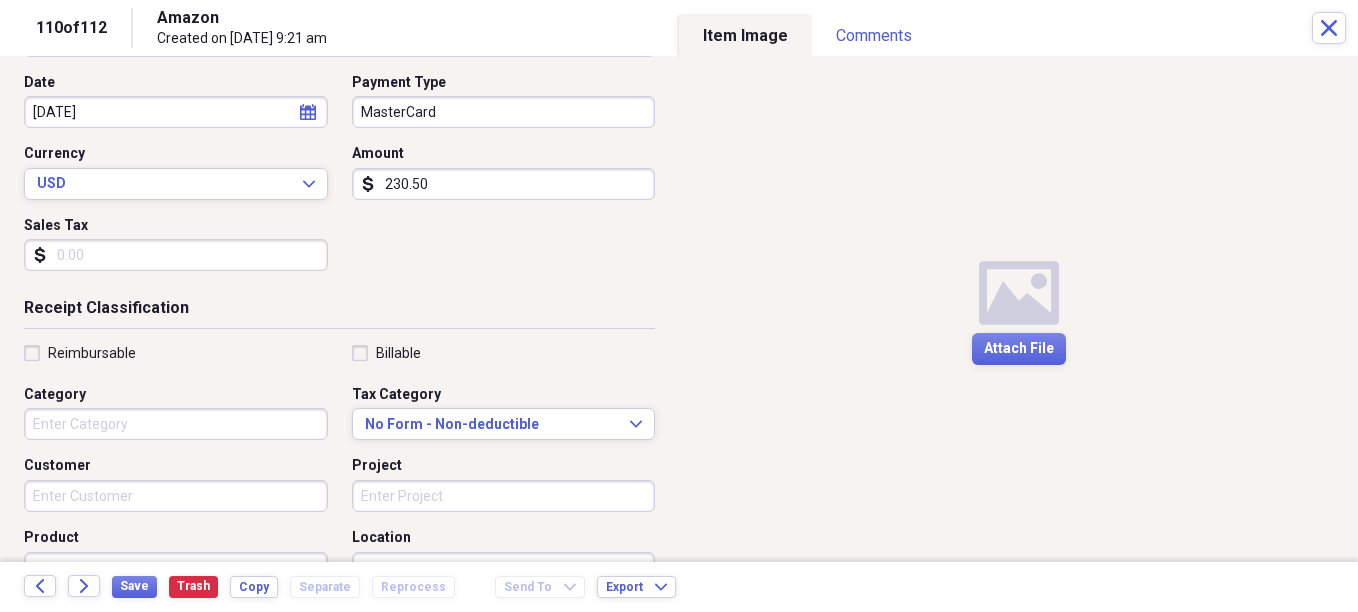 click on "230.50" at bounding box center (504, 184) 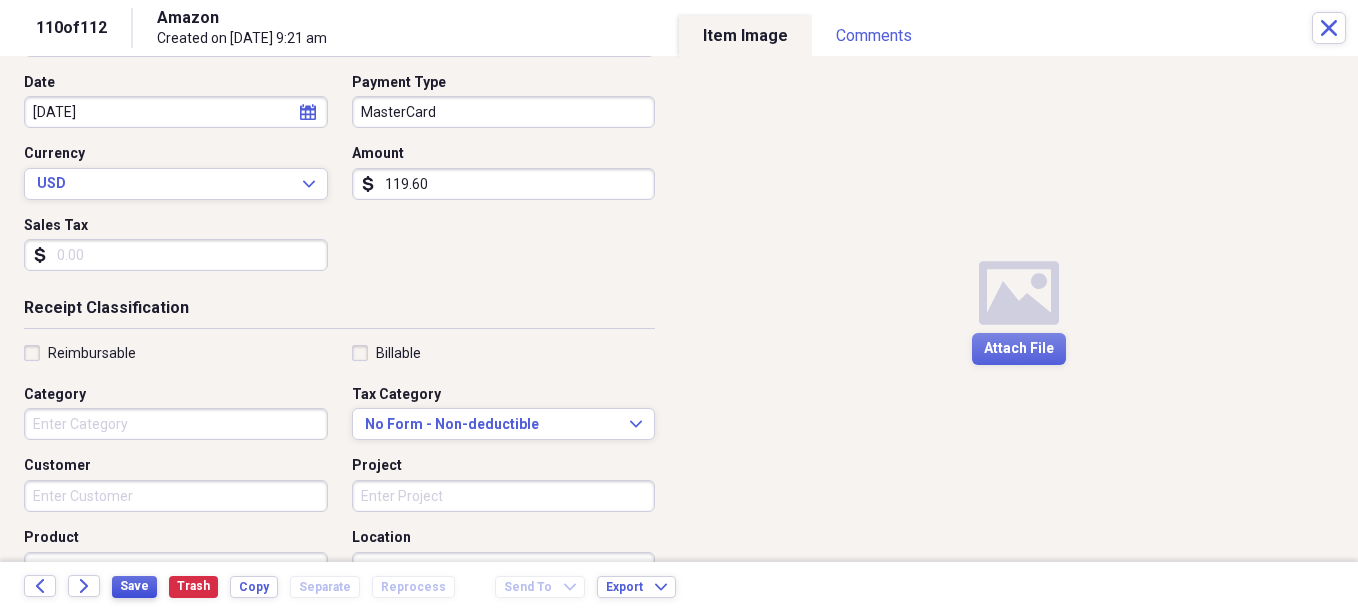 click on "Save" at bounding box center [134, 586] 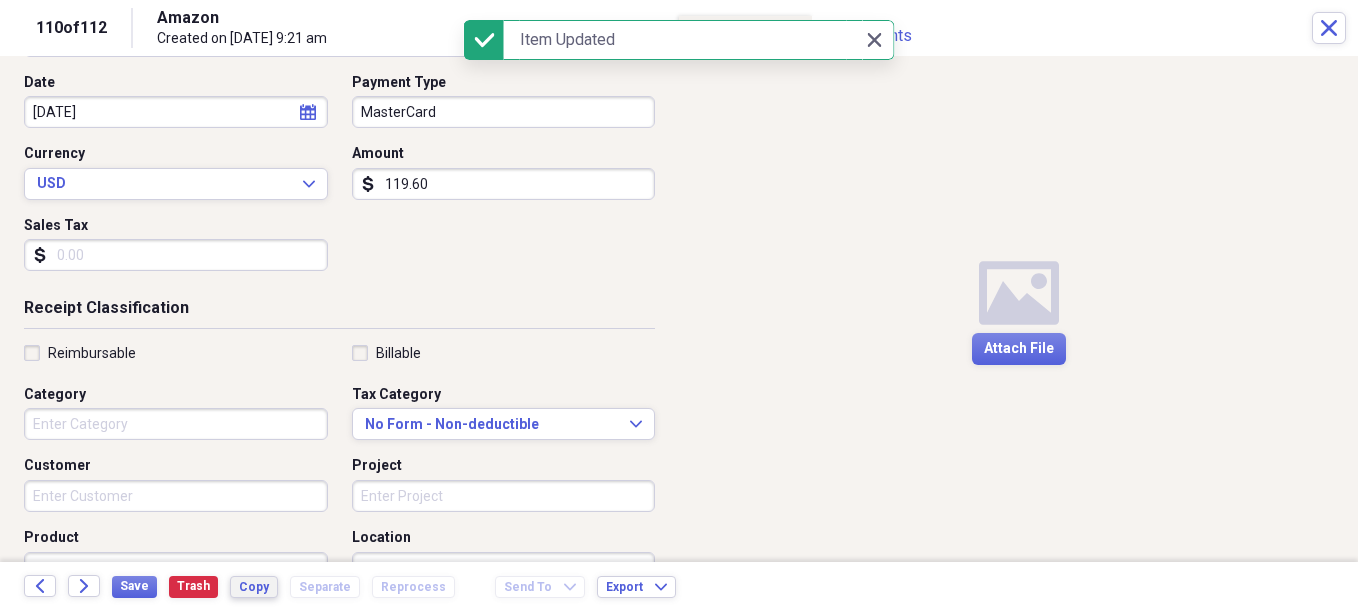 click on "Copy" at bounding box center (254, 587) 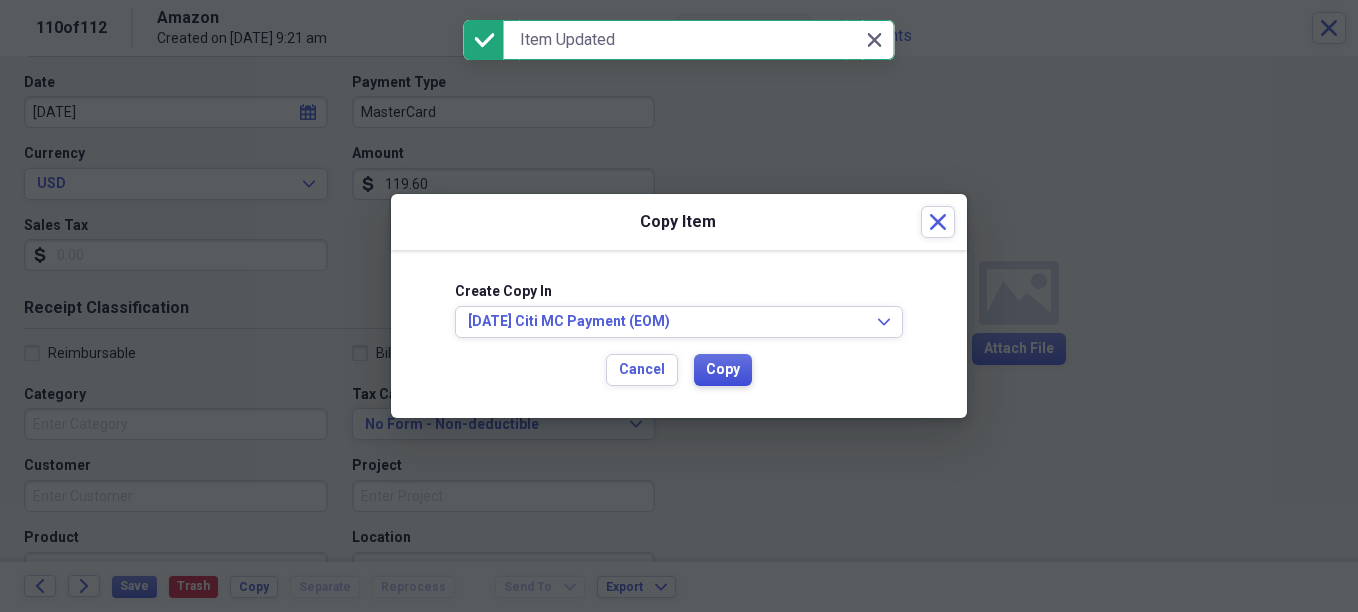 click on "Copy" at bounding box center [723, 370] 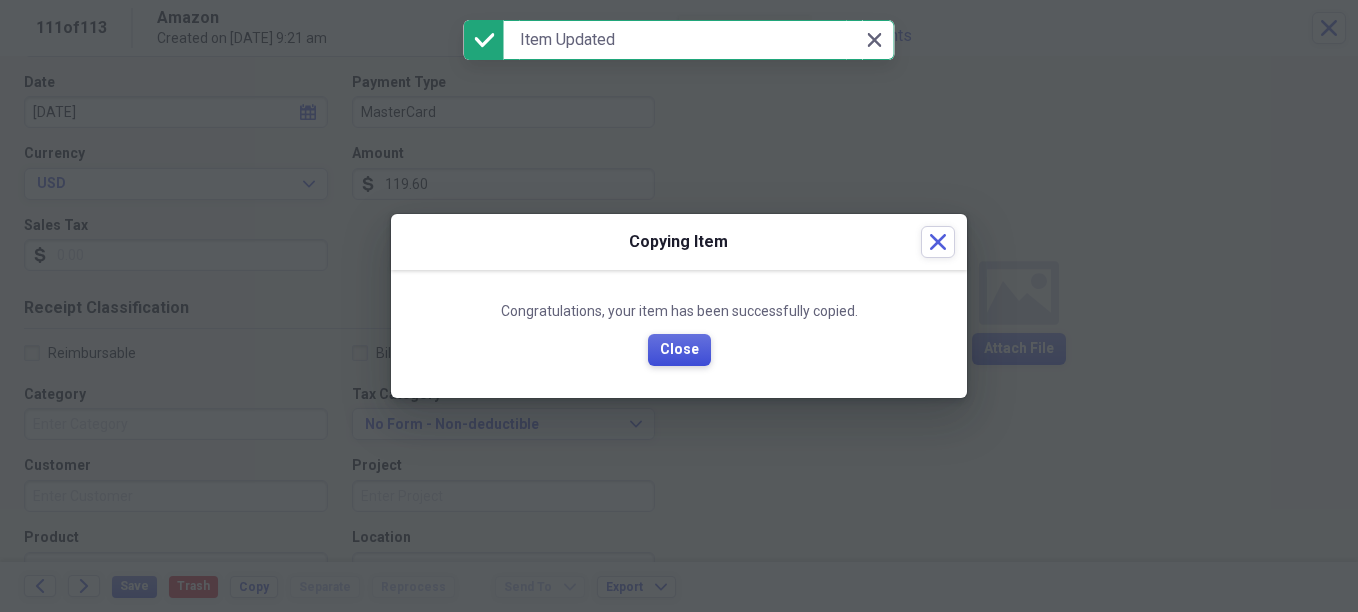 click on "Close" at bounding box center [679, 350] 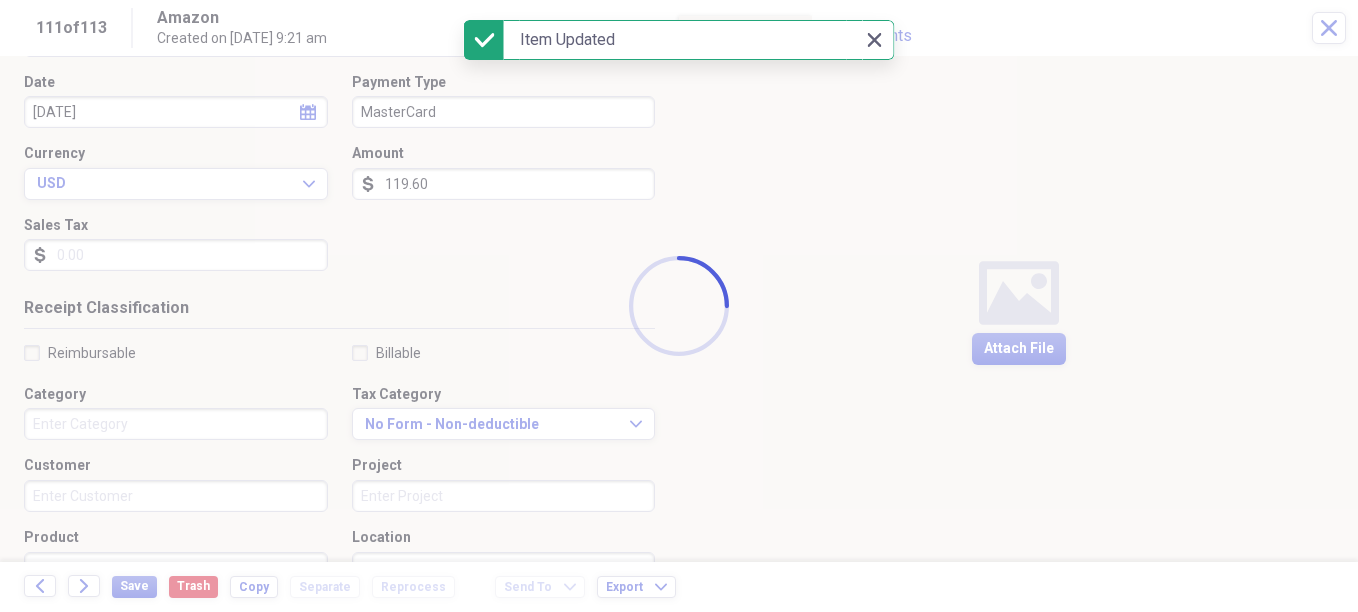 click at bounding box center (679, 306) 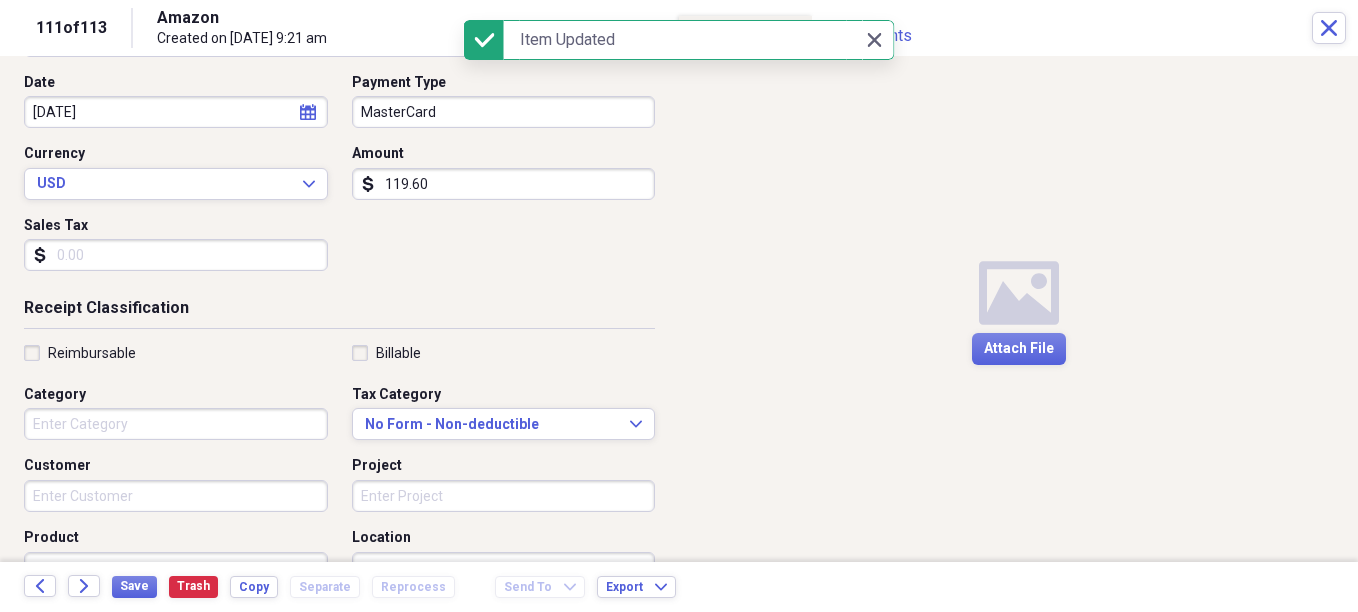 click on "119.60" at bounding box center (504, 184) 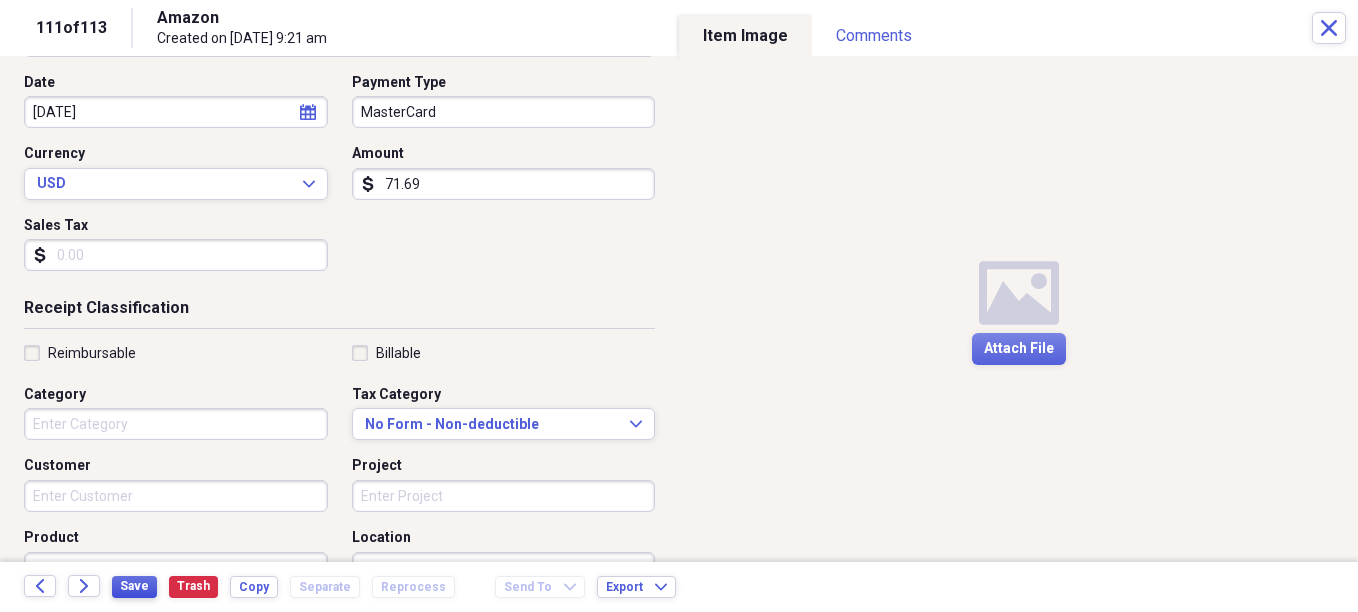 click on "Save" at bounding box center [134, 586] 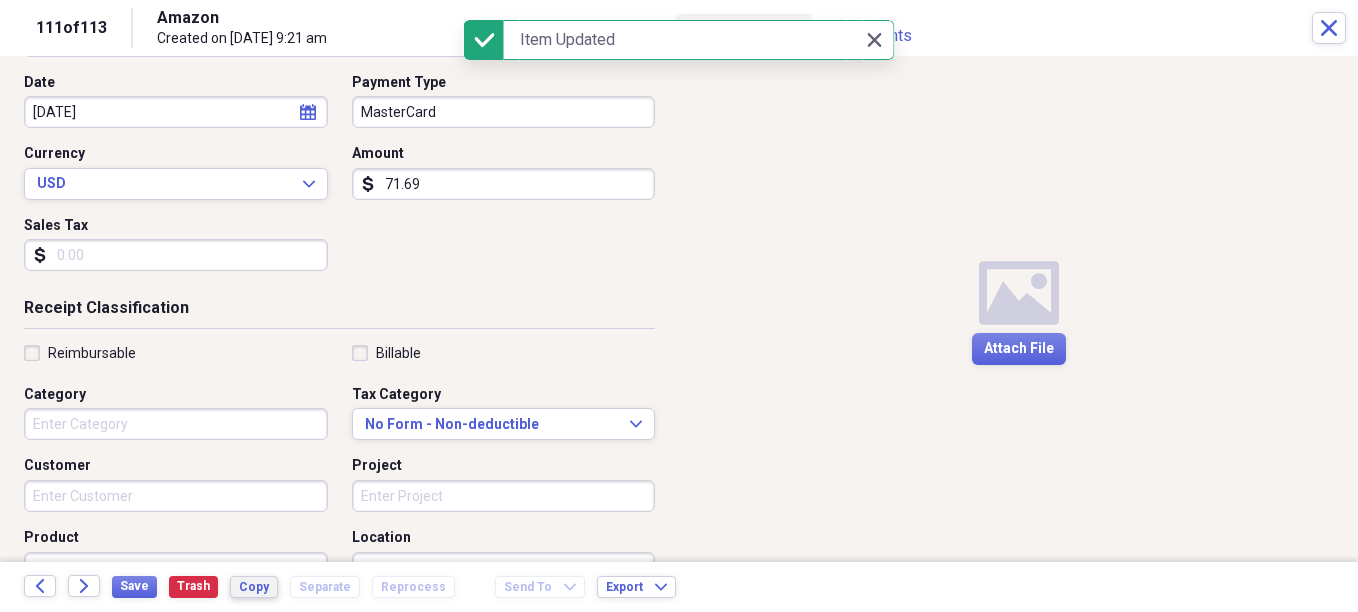 click on "Copy" at bounding box center (254, 587) 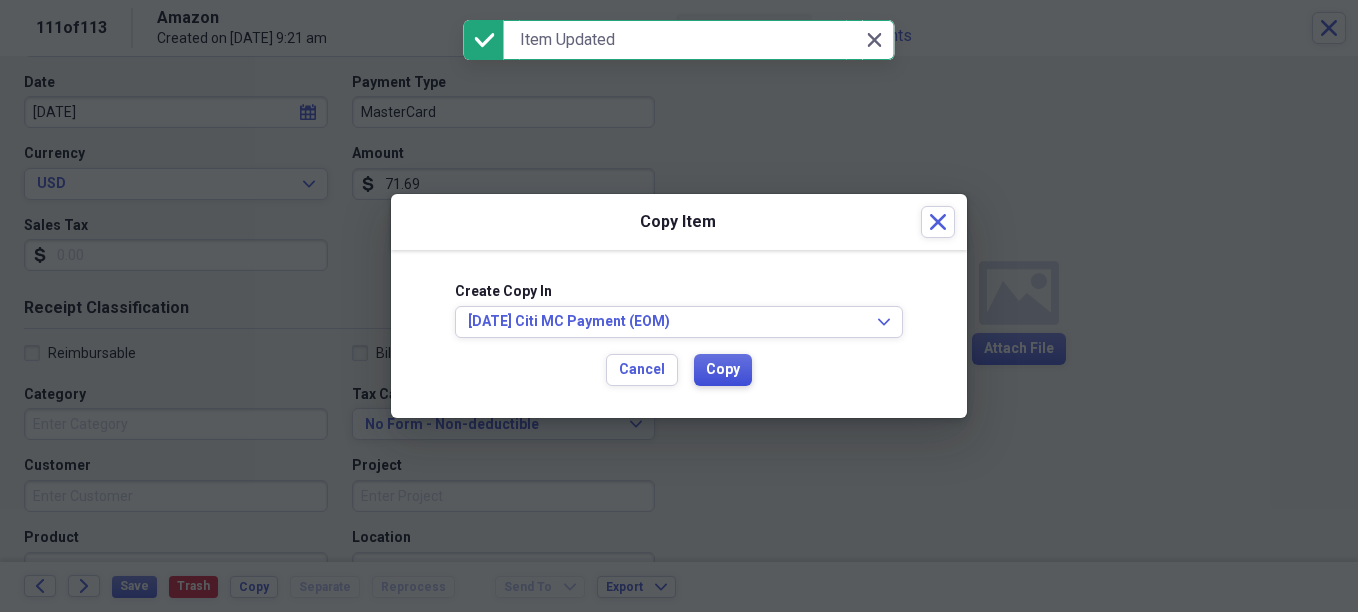 click on "Copy" at bounding box center [723, 370] 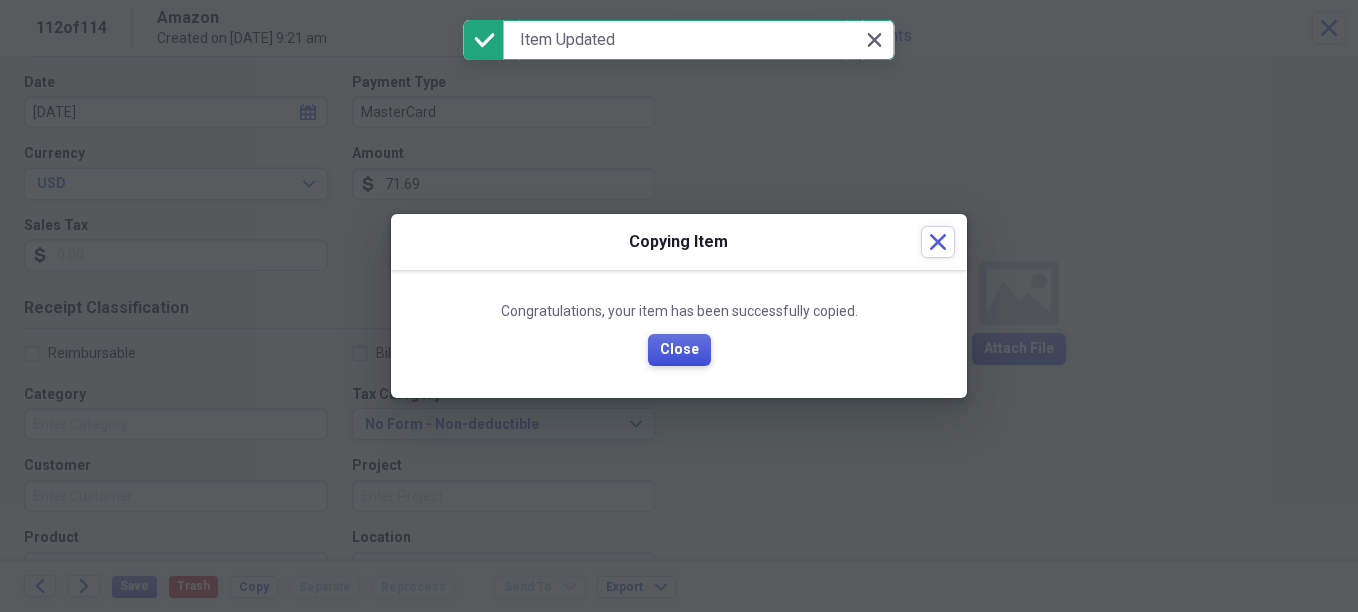 click on "Close" at bounding box center (679, 350) 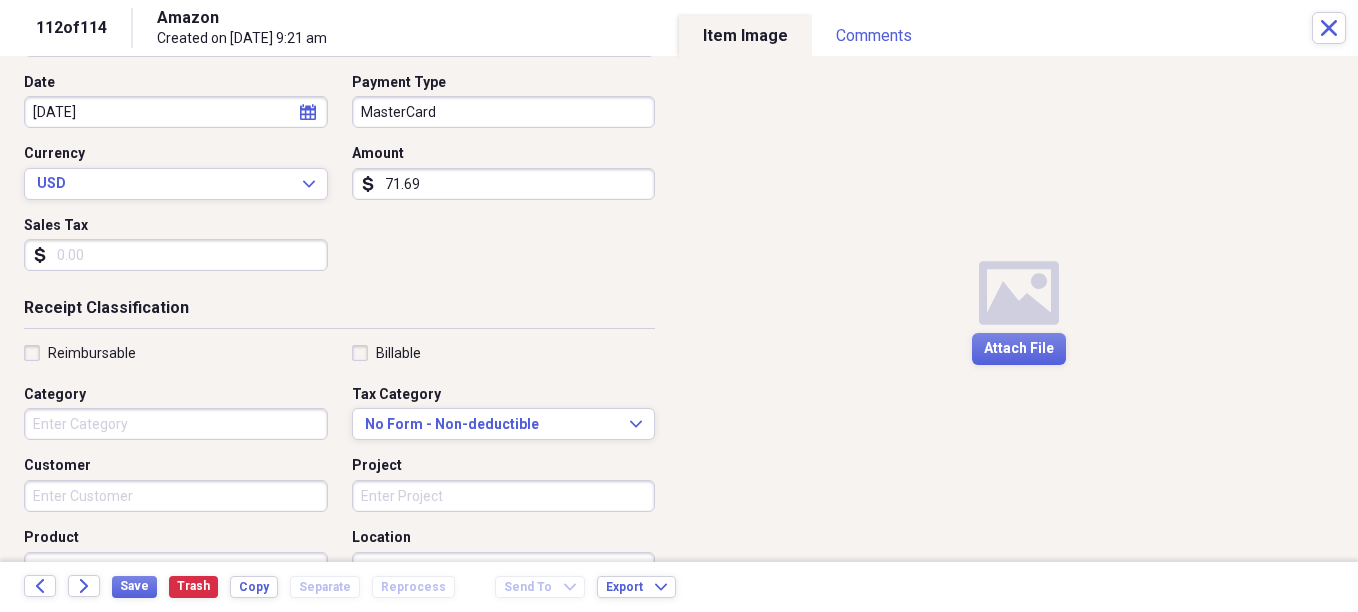 click on "71.69" at bounding box center (504, 184) 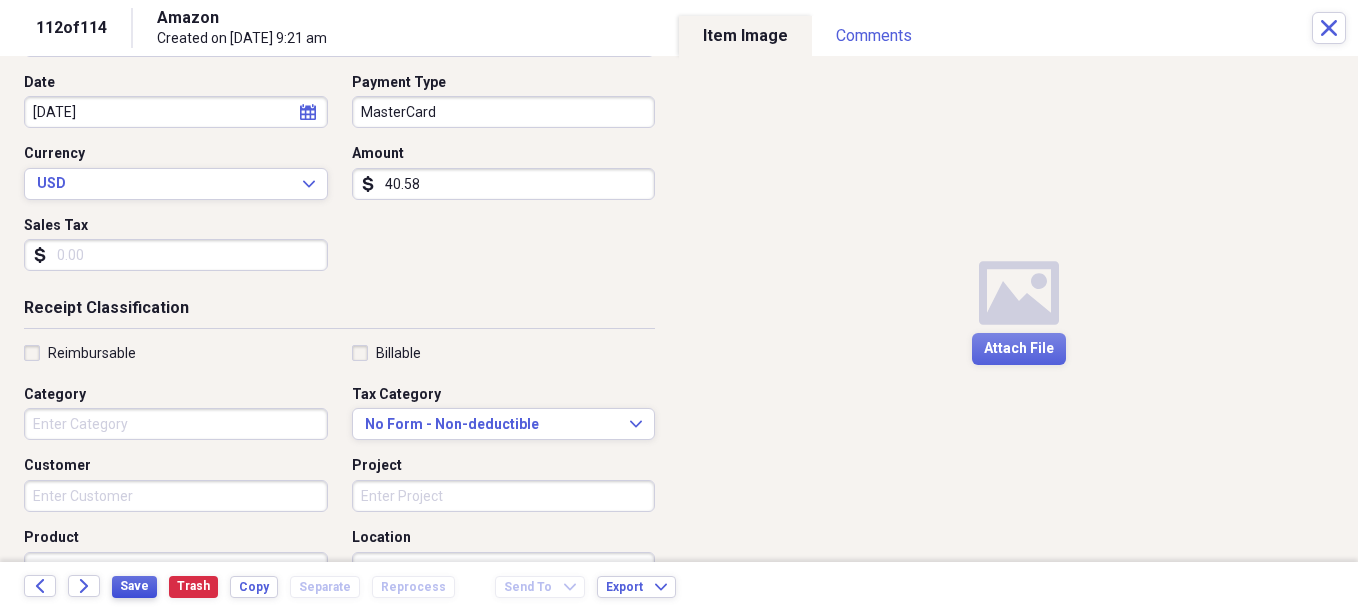 click on "Save" at bounding box center [134, 586] 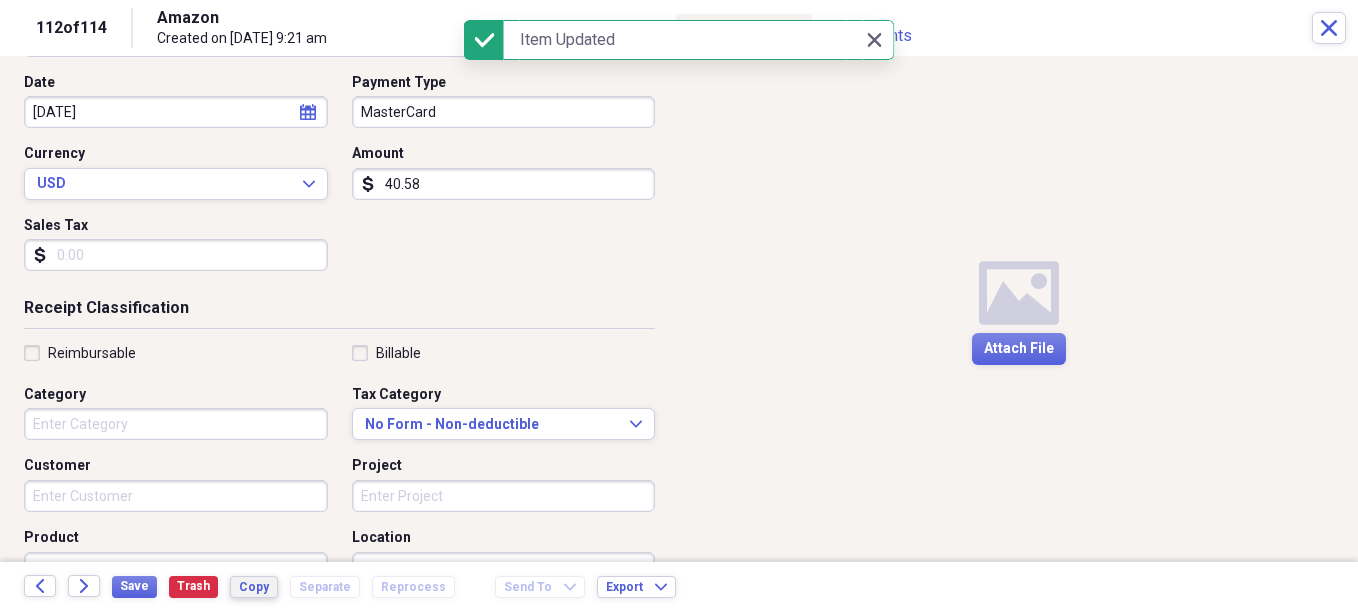 click on "Copy" at bounding box center [254, 587] 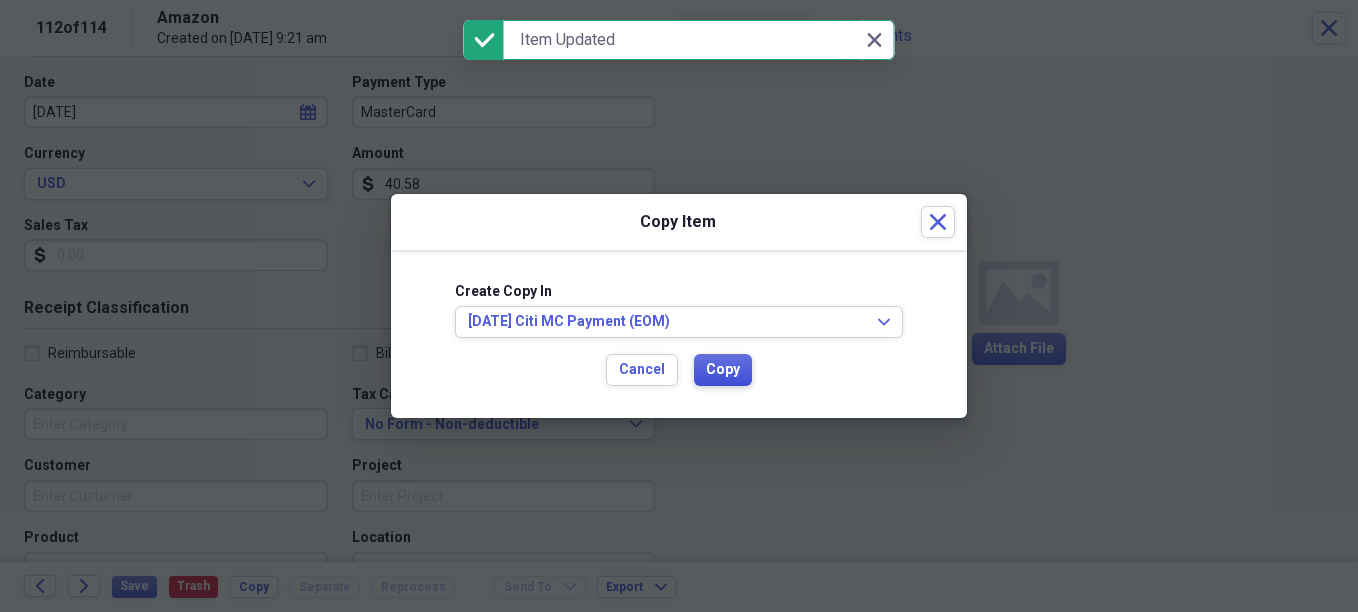 click on "Copy" at bounding box center (723, 370) 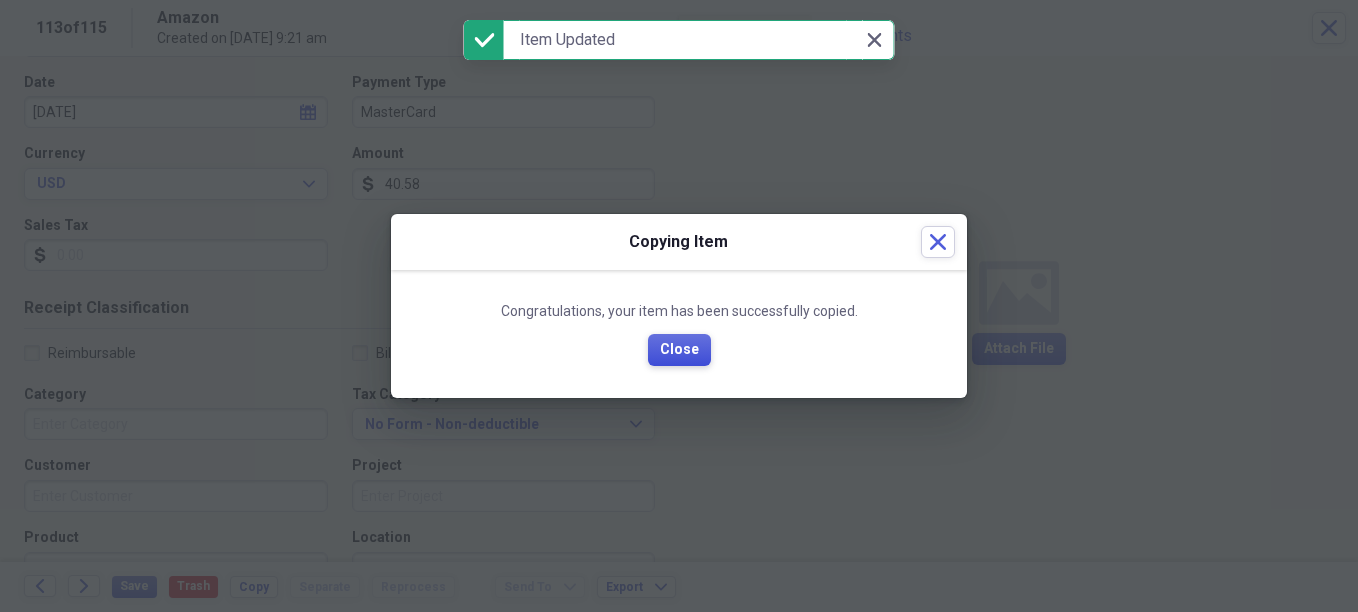 click on "Close" at bounding box center [679, 350] 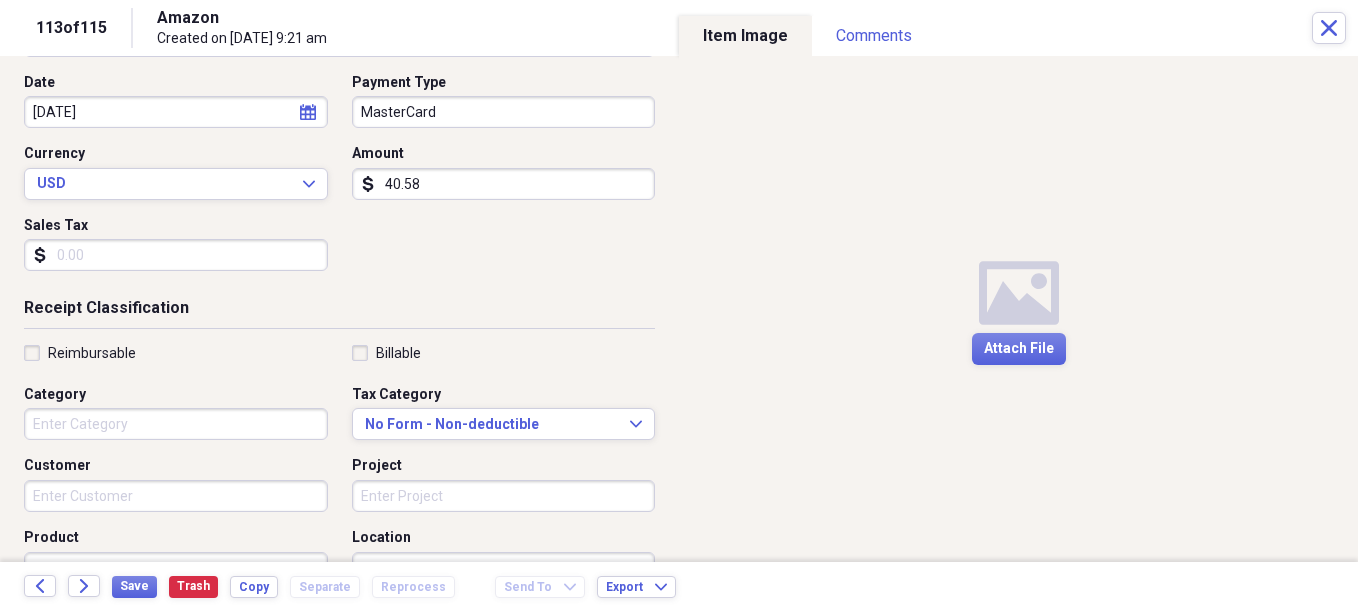 click on "40.58" at bounding box center (504, 184) 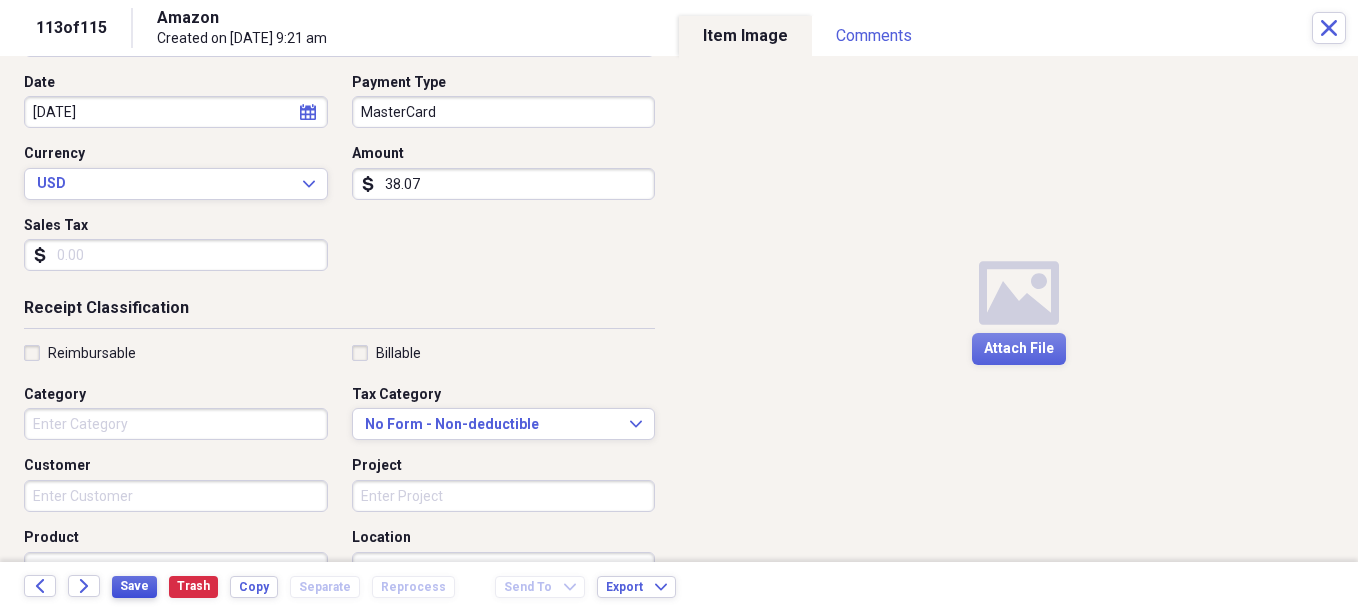 click on "Save" at bounding box center (134, 586) 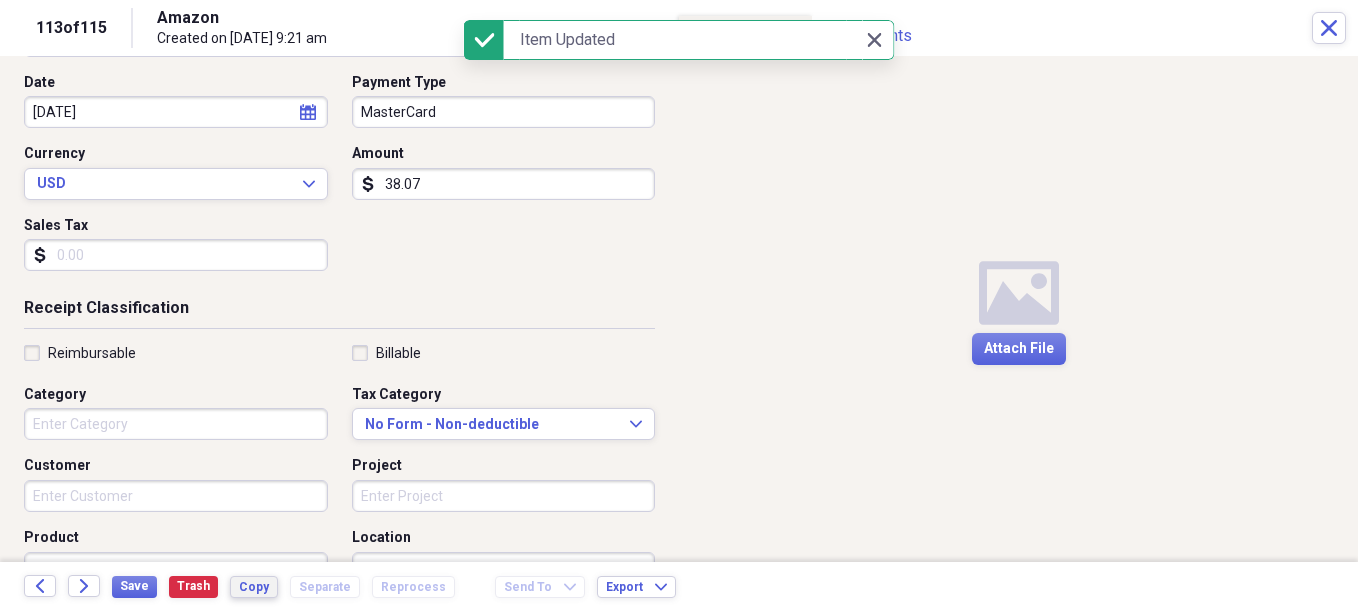 click on "Copy" at bounding box center [254, 587] 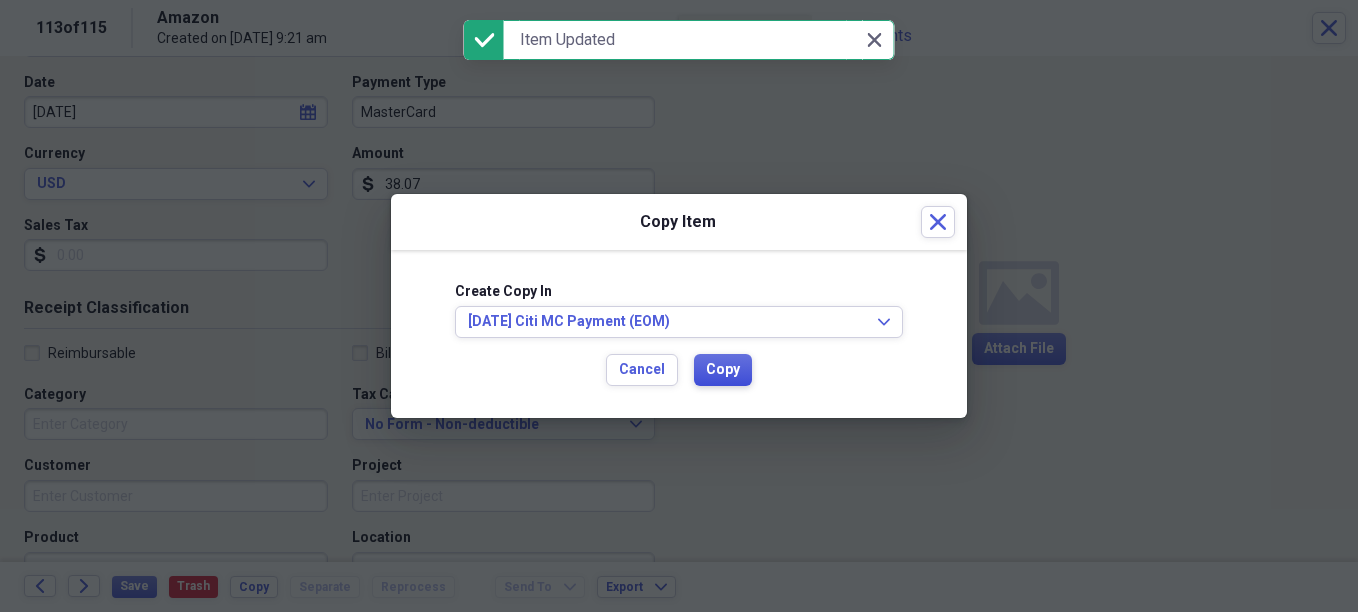 click on "Copy" at bounding box center [723, 370] 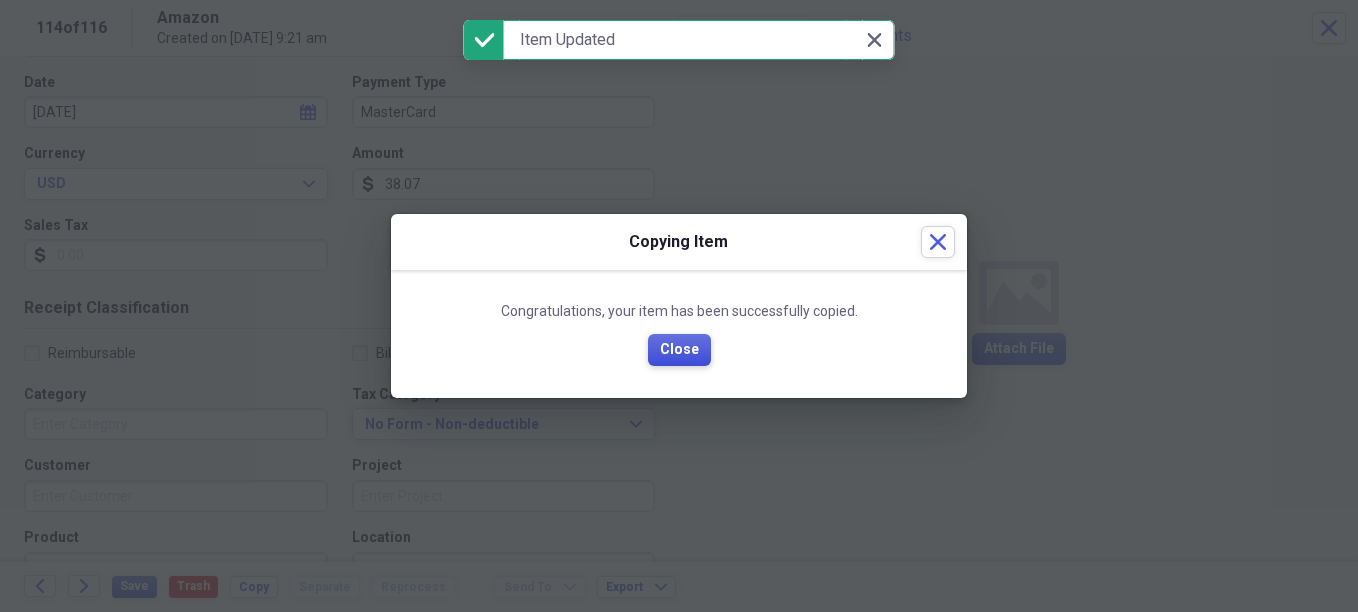 click on "Close" at bounding box center (679, 350) 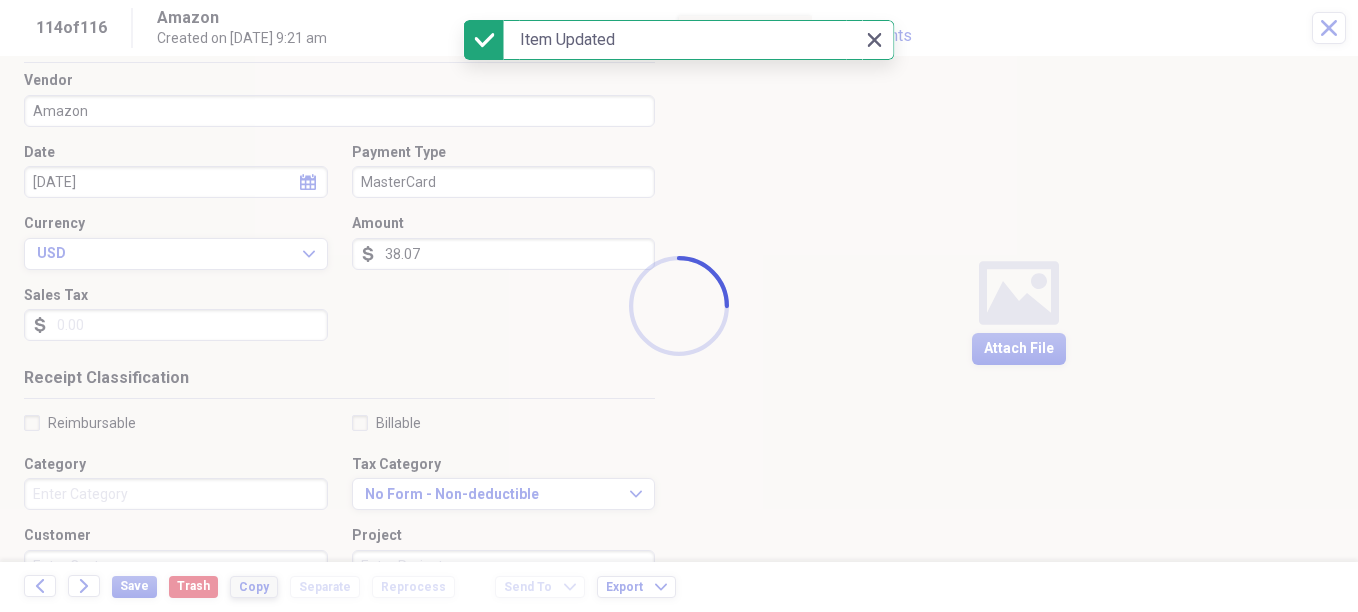 scroll, scrollTop: 100, scrollLeft: 0, axis: vertical 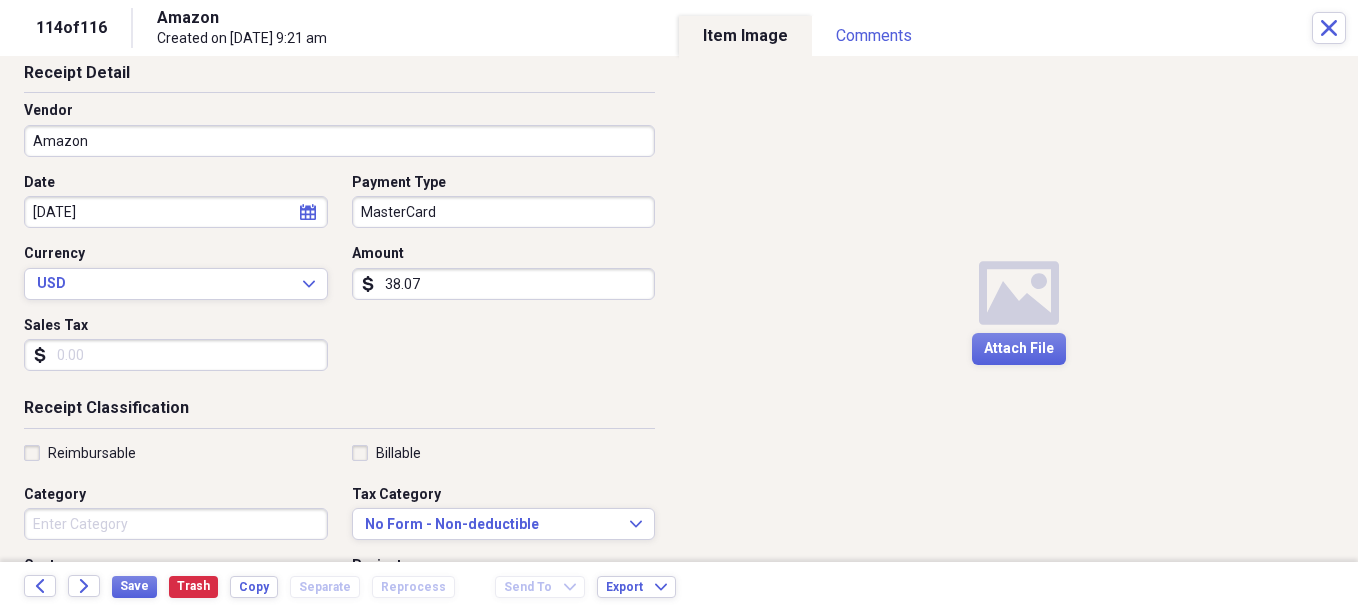 click on "38.07" at bounding box center [504, 284] 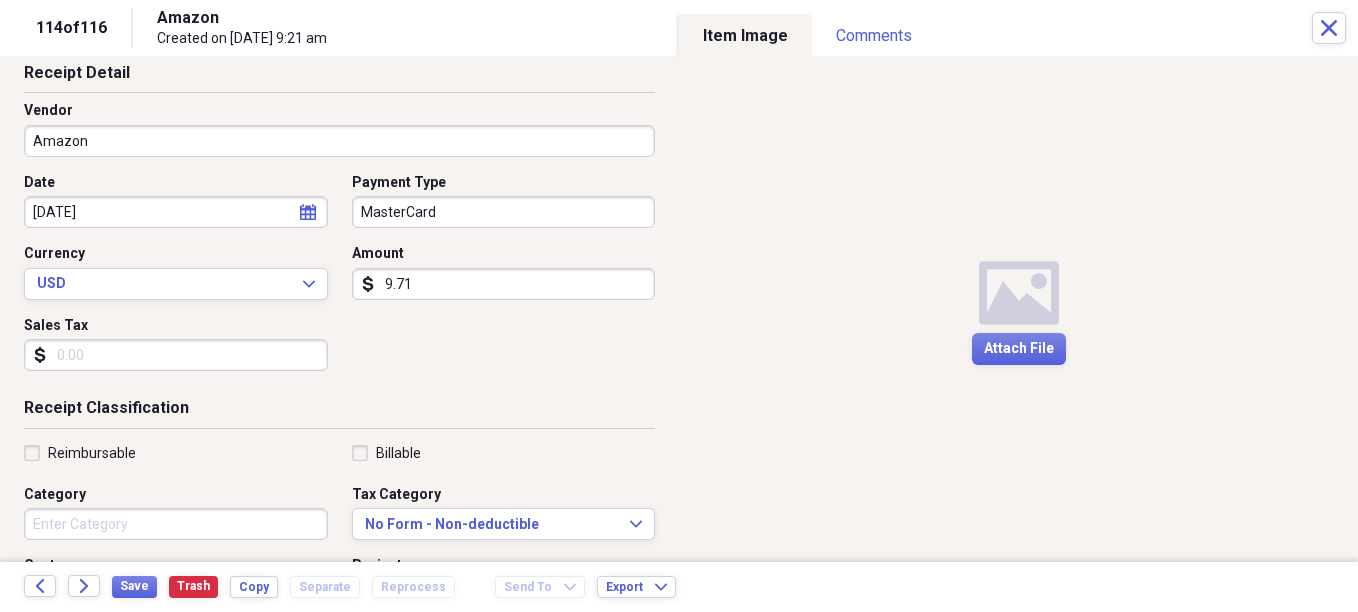 type on "9.71" 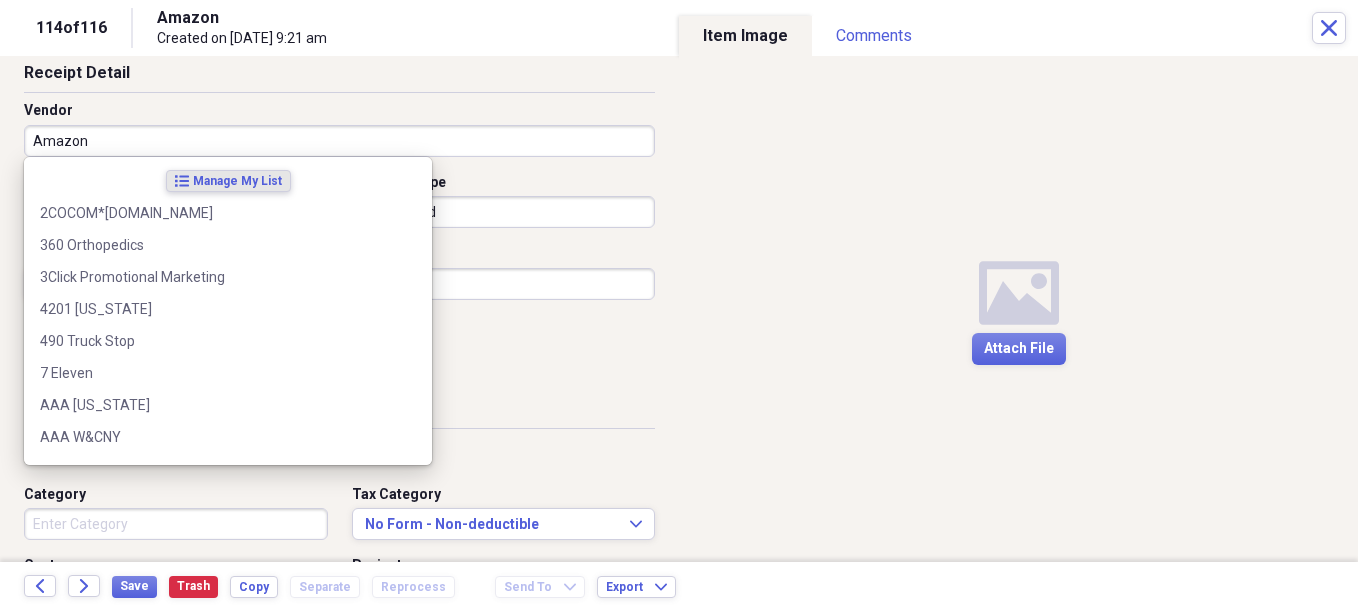 click on "Amazon" at bounding box center (339, 141) 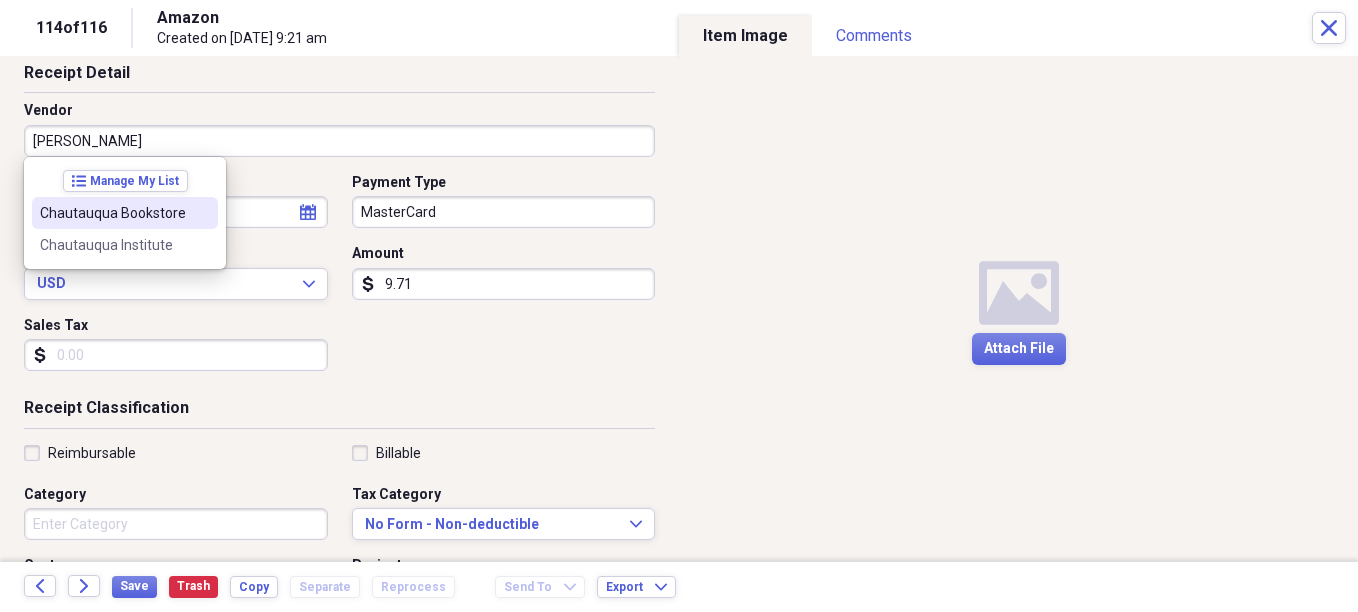 click on "Chautauqua Bookstore" at bounding box center (113, 213) 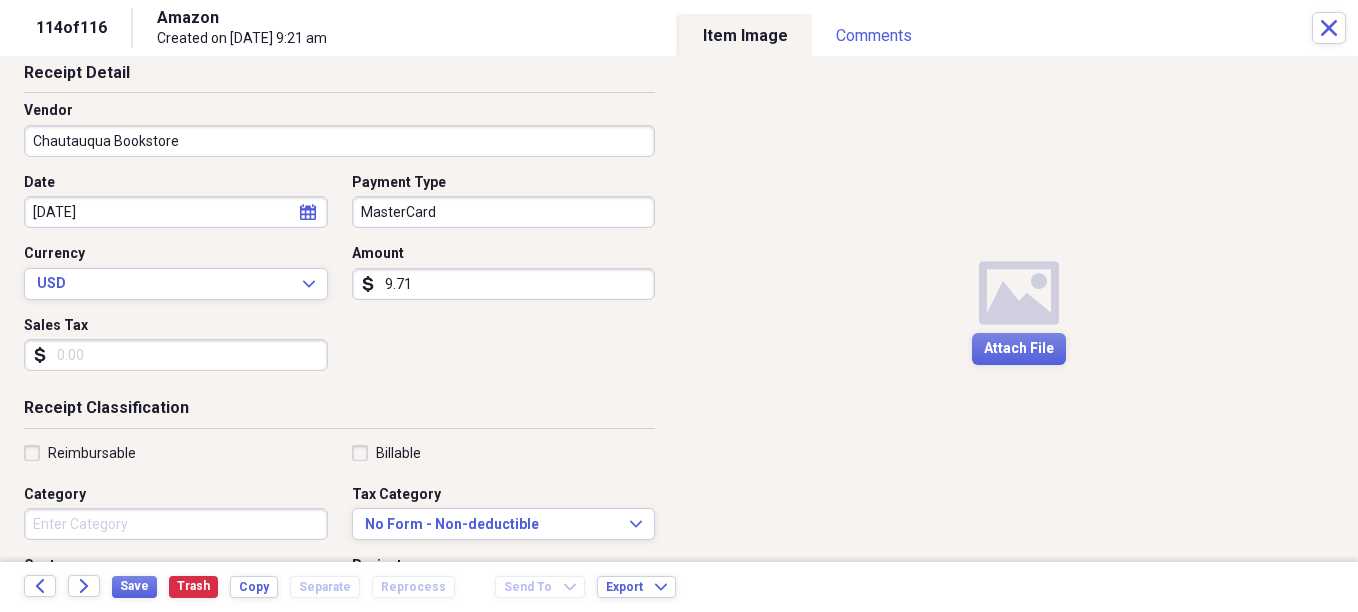 type on "WBS - Household/[GEOGRAPHIC_DATA] (7275)" 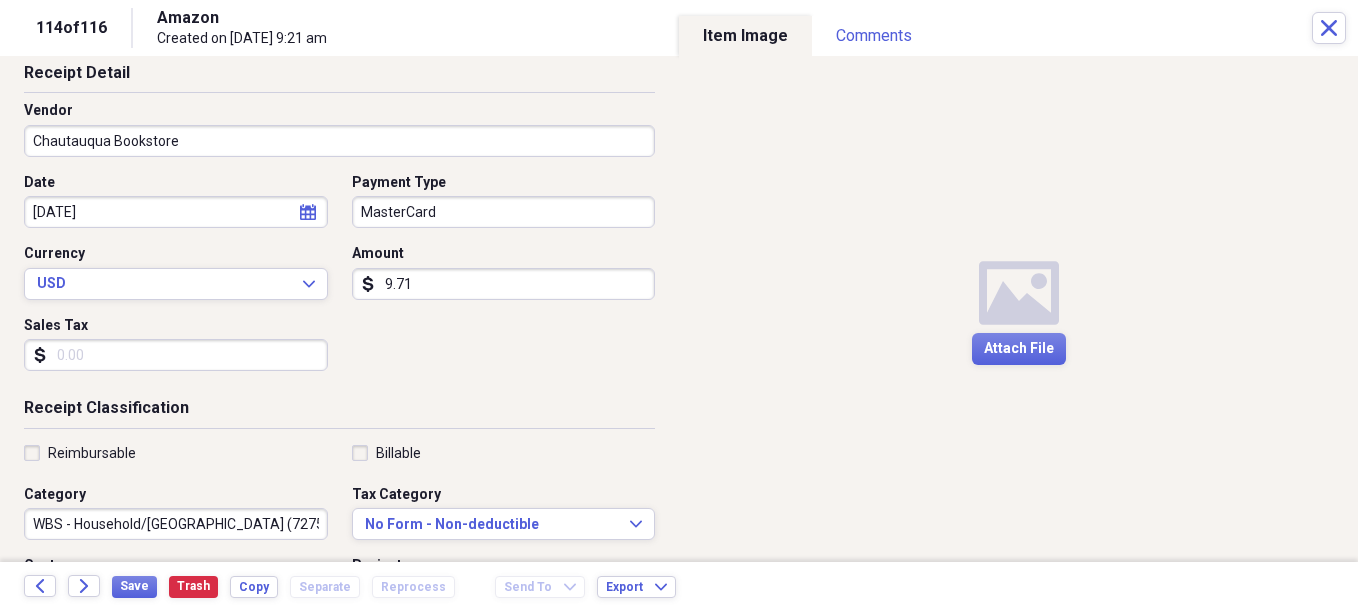 click on "WBS - Household/[GEOGRAPHIC_DATA] (7275)" at bounding box center [176, 524] 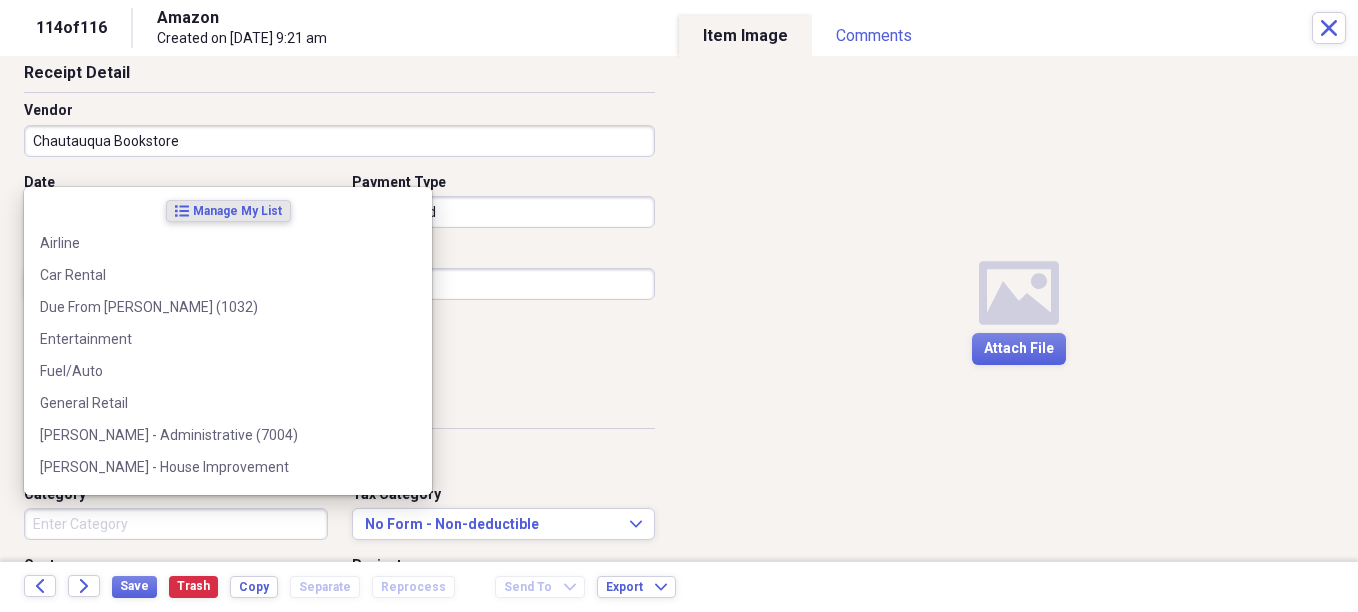 scroll, scrollTop: 200, scrollLeft: 0, axis: vertical 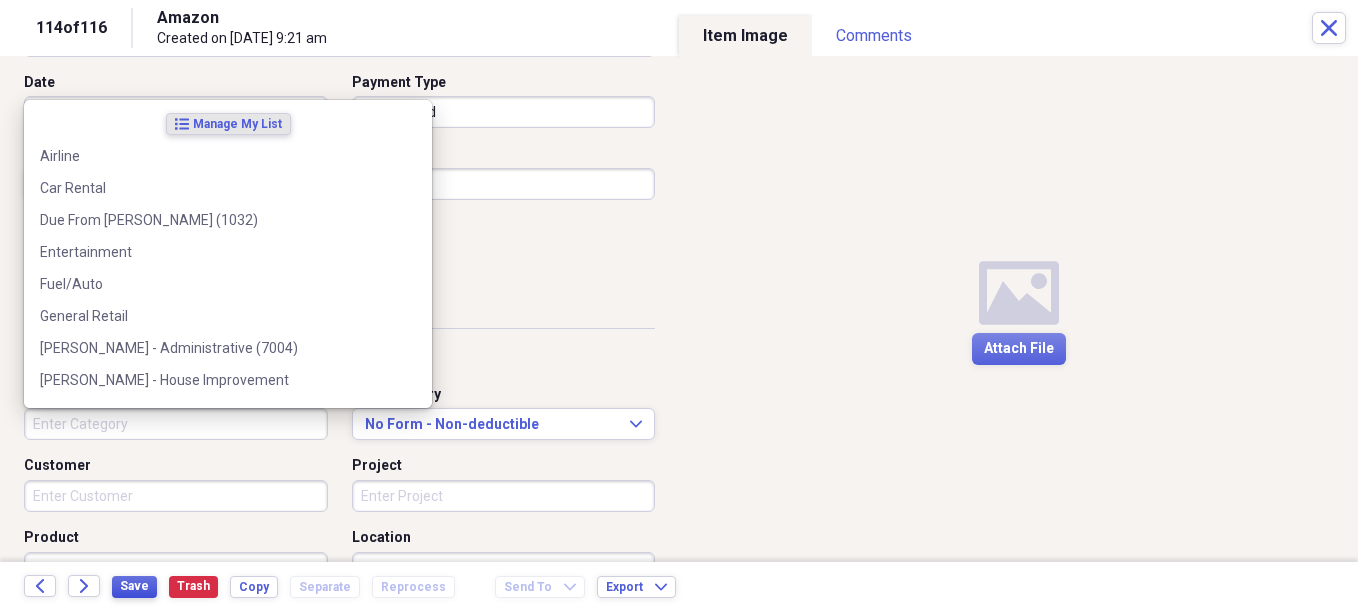 type 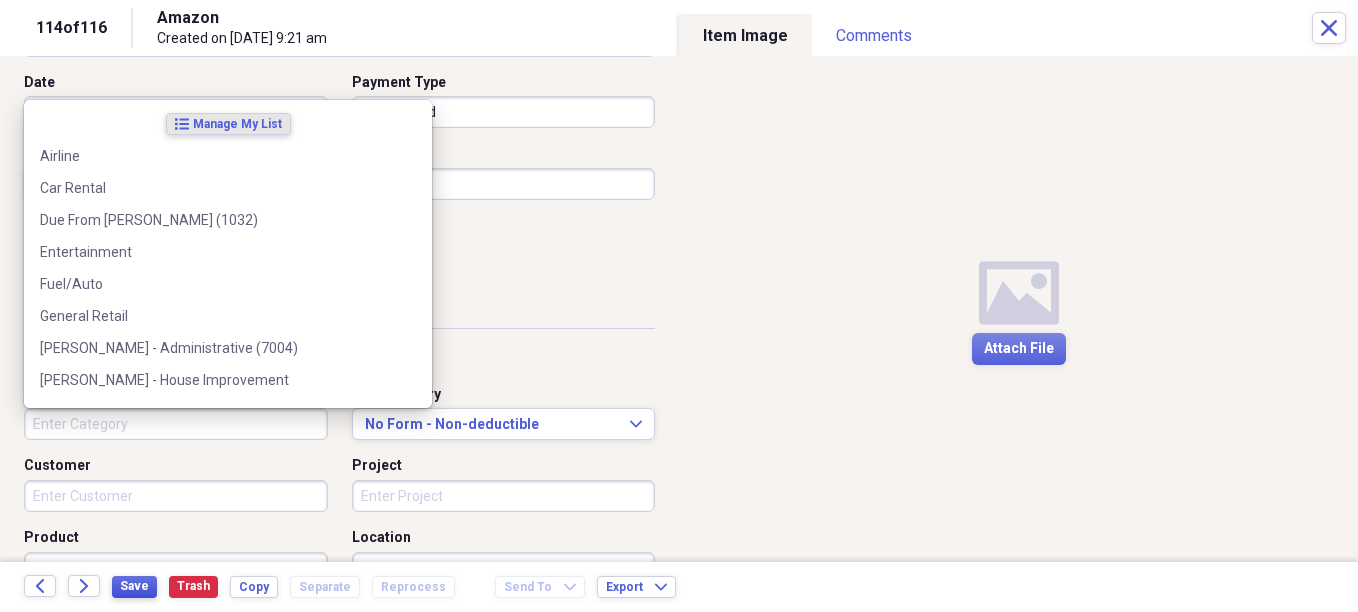 click on "Save" at bounding box center (134, 586) 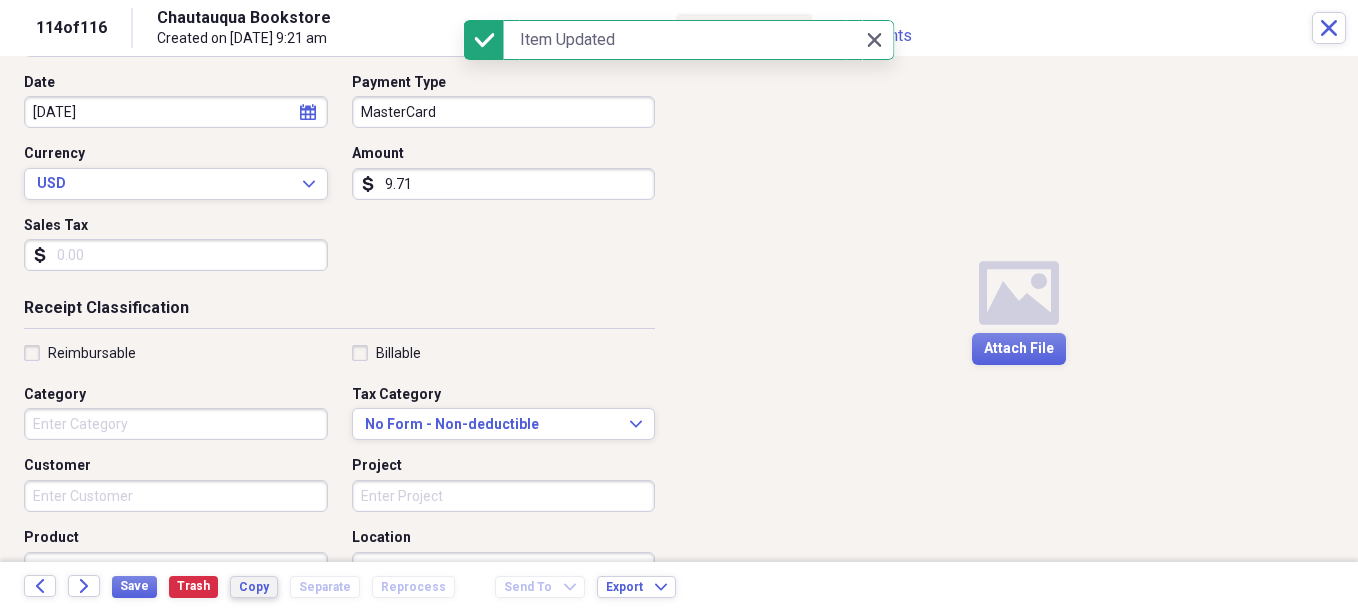 click on "Copy" at bounding box center (254, 587) 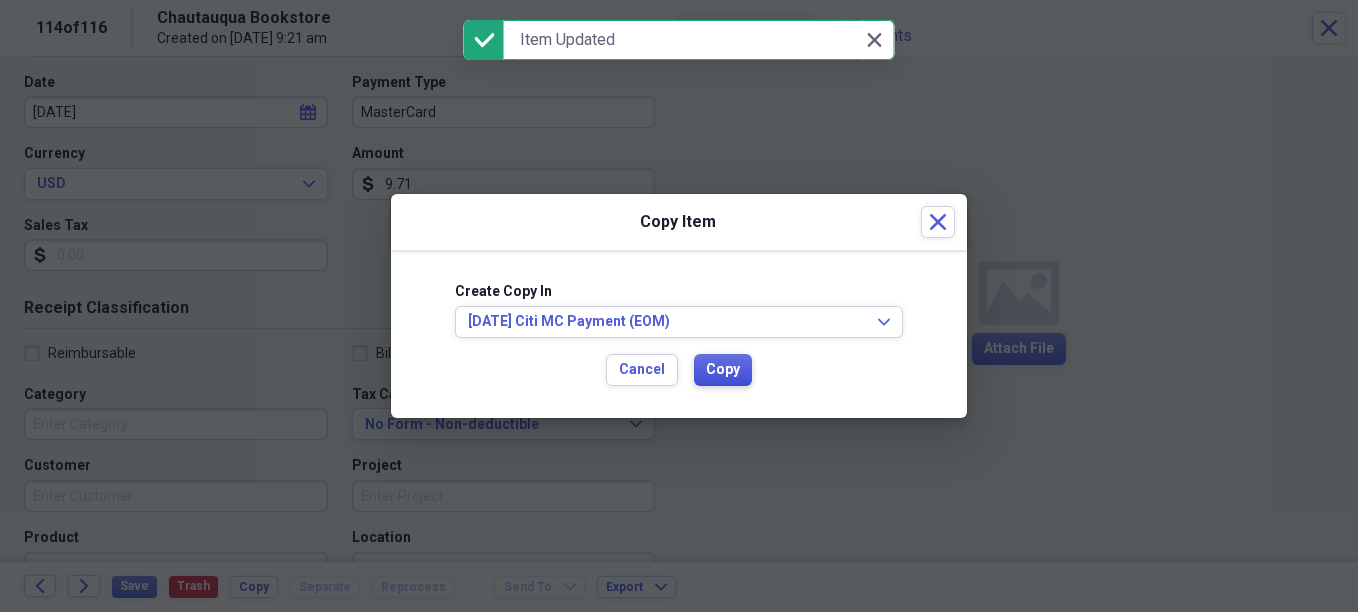 click on "Copy" at bounding box center (723, 370) 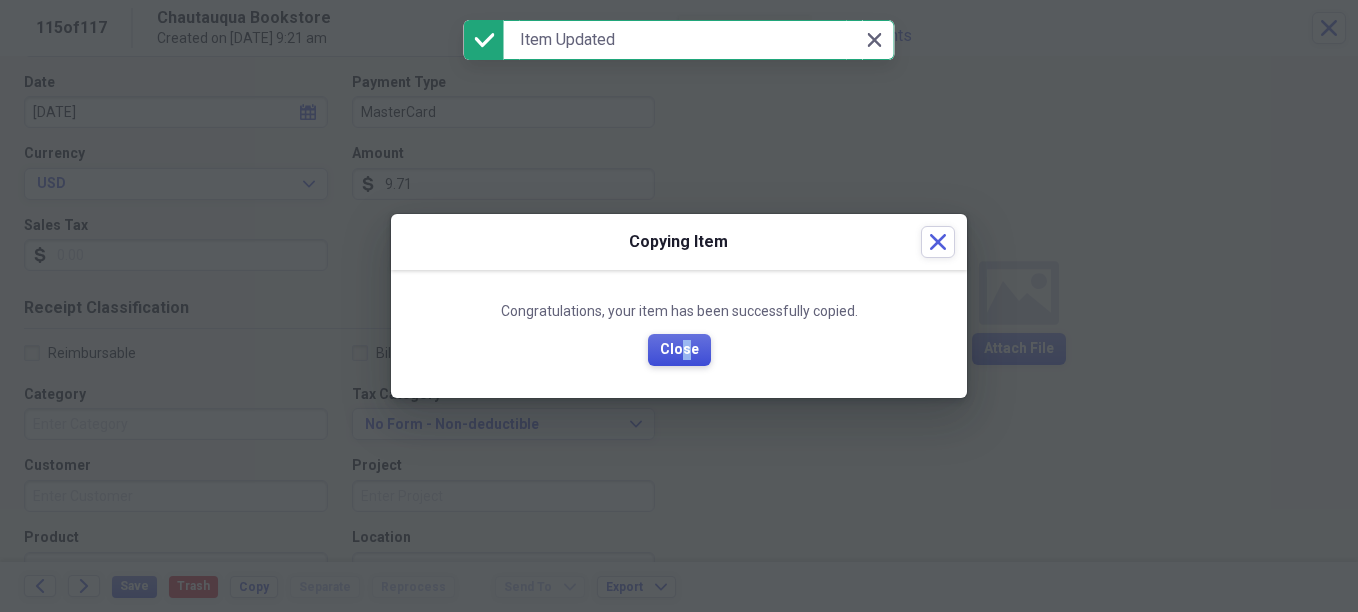 click on "Close" at bounding box center [679, 350] 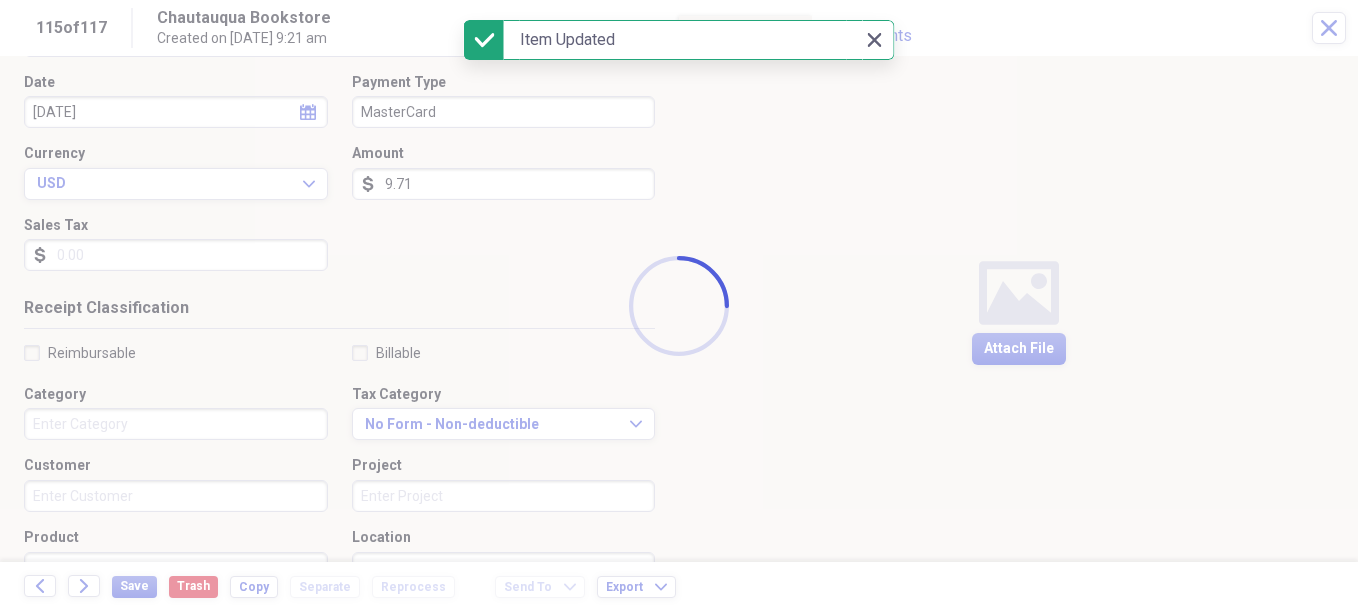 click at bounding box center [679, 306] 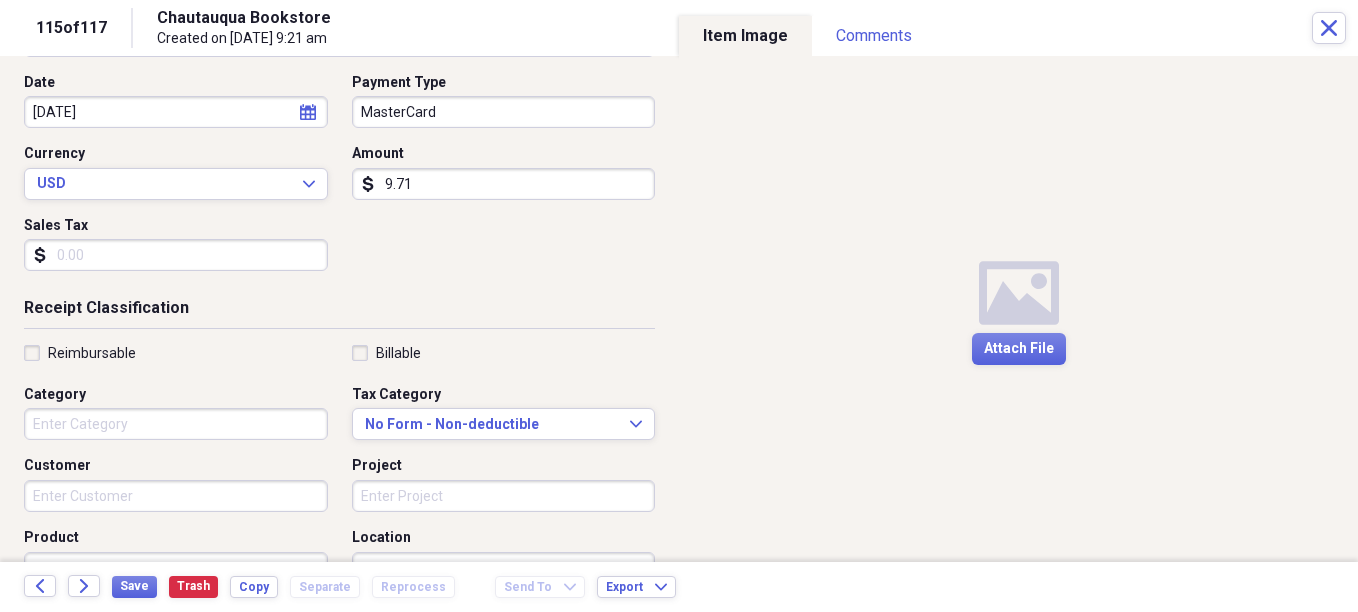 click on "9.71" at bounding box center (504, 184) 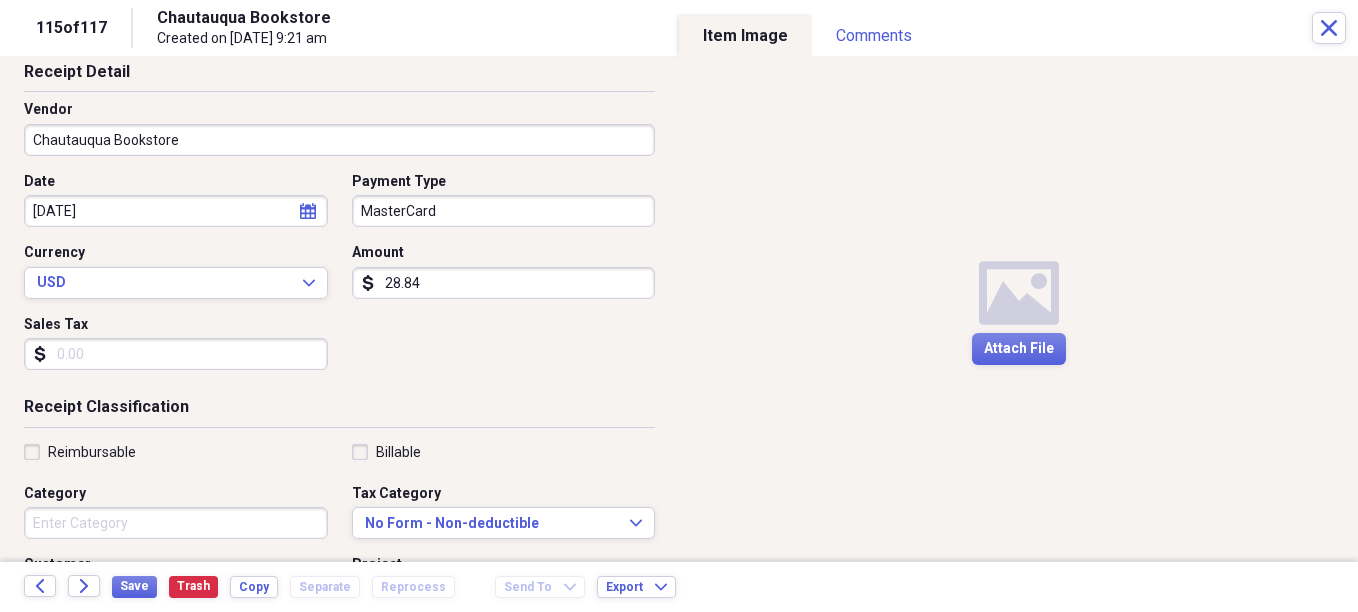 scroll, scrollTop: 100, scrollLeft: 0, axis: vertical 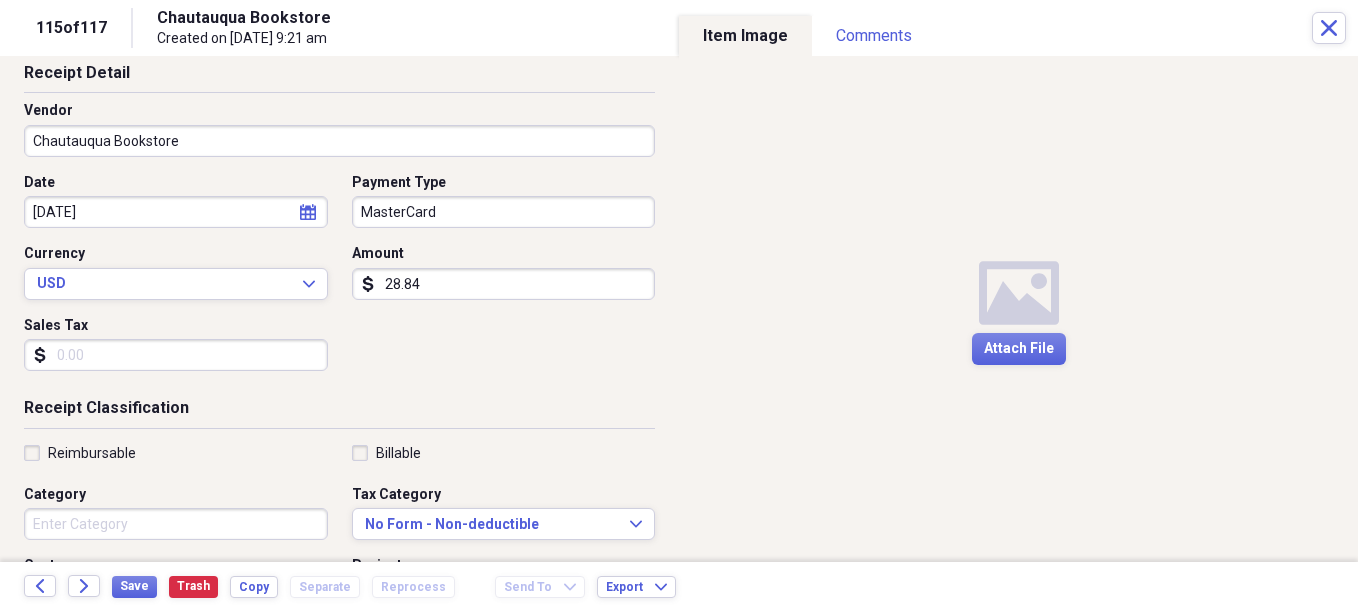 type on "28.84" 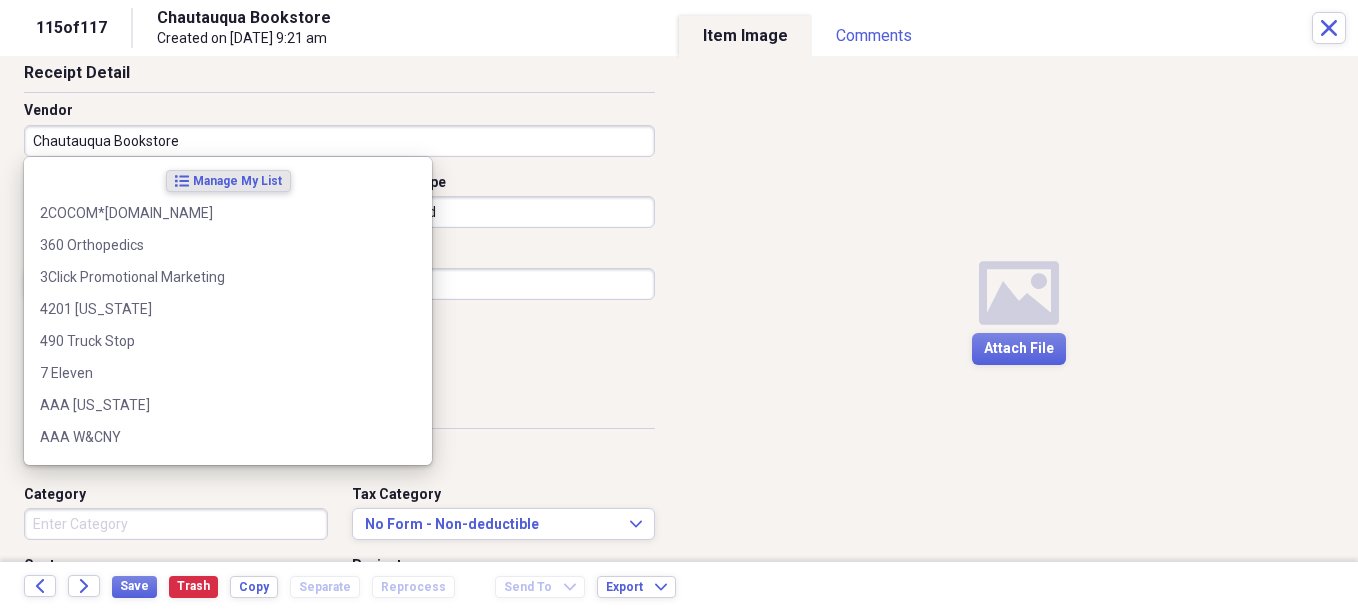 click on "Chautauqua Bookstore" at bounding box center [339, 141] 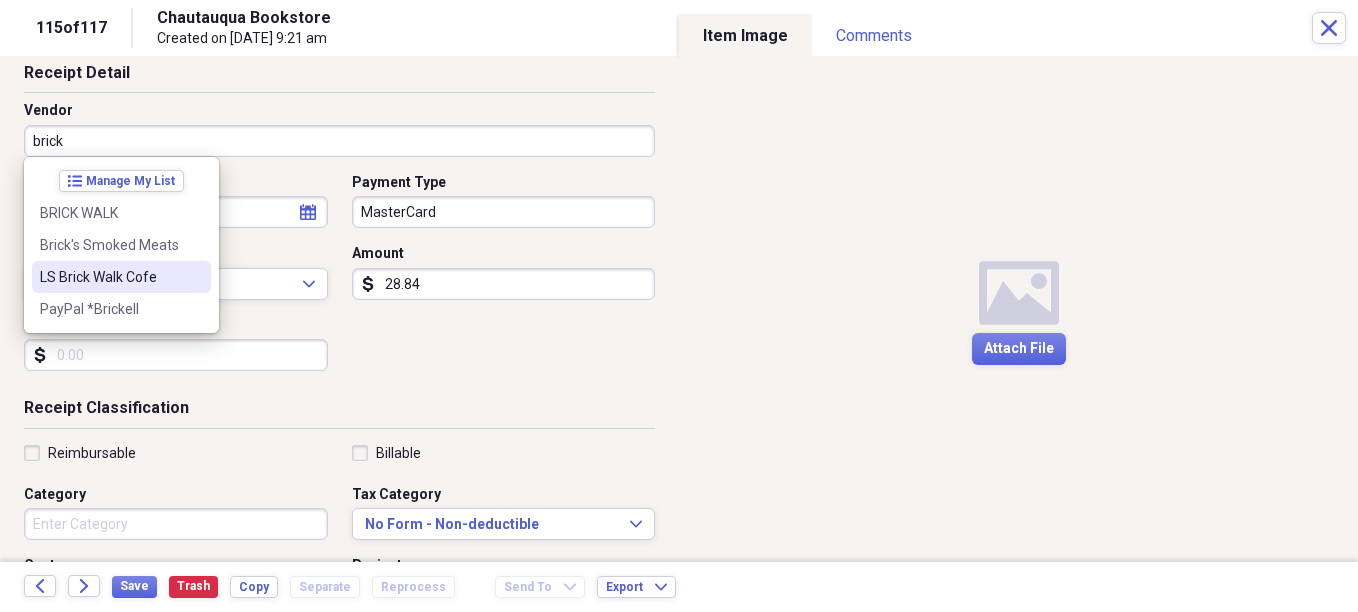 click on "LS Brick Walk Cofe" at bounding box center (109, 277) 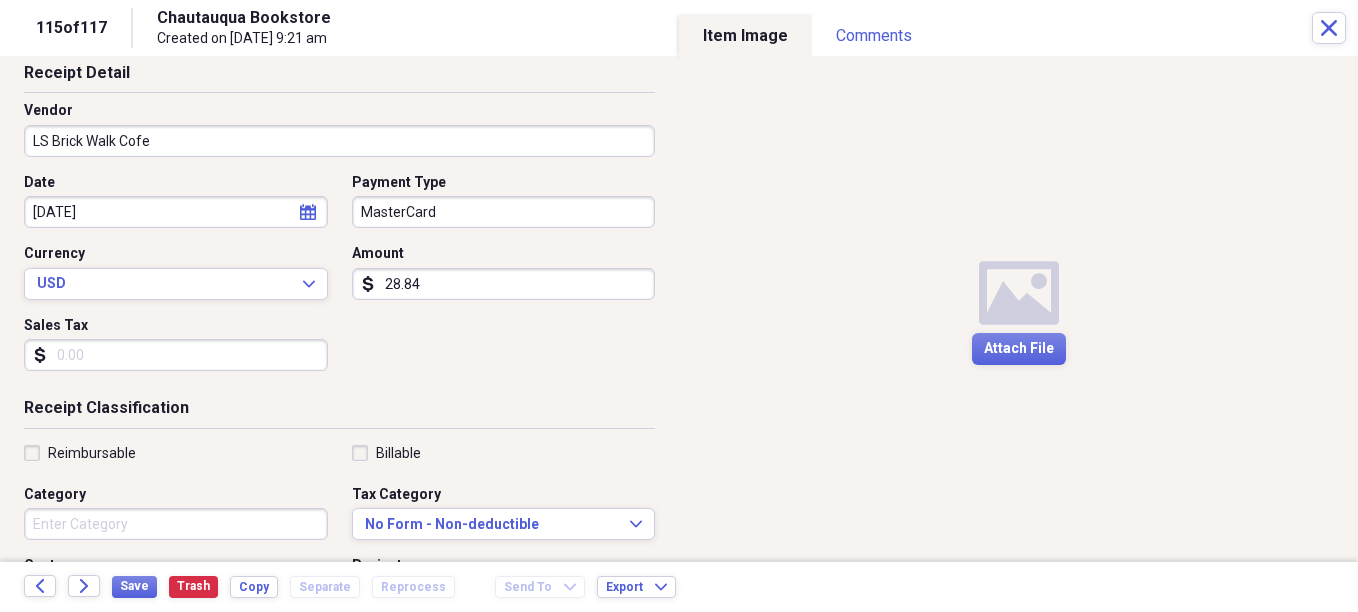 type on "WBS - Household/[GEOGRAPHIC_DATA] (7275)" 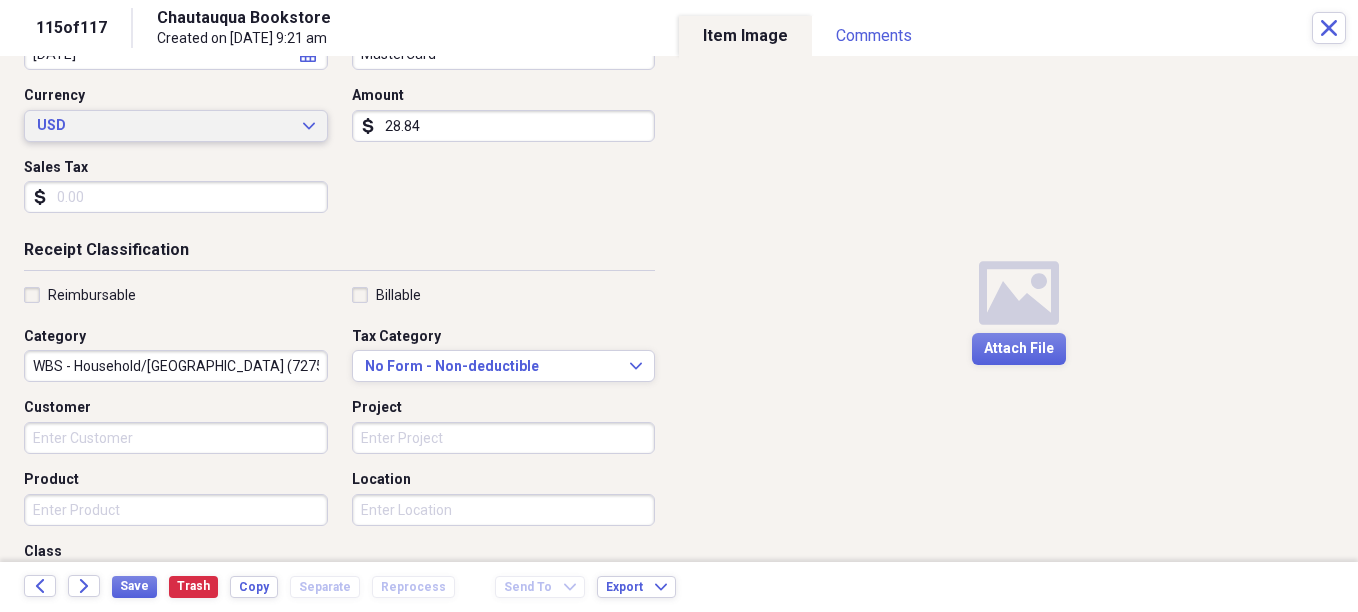 scroll, scrollTop: 300, scrollLeft: 0, axis: vertical 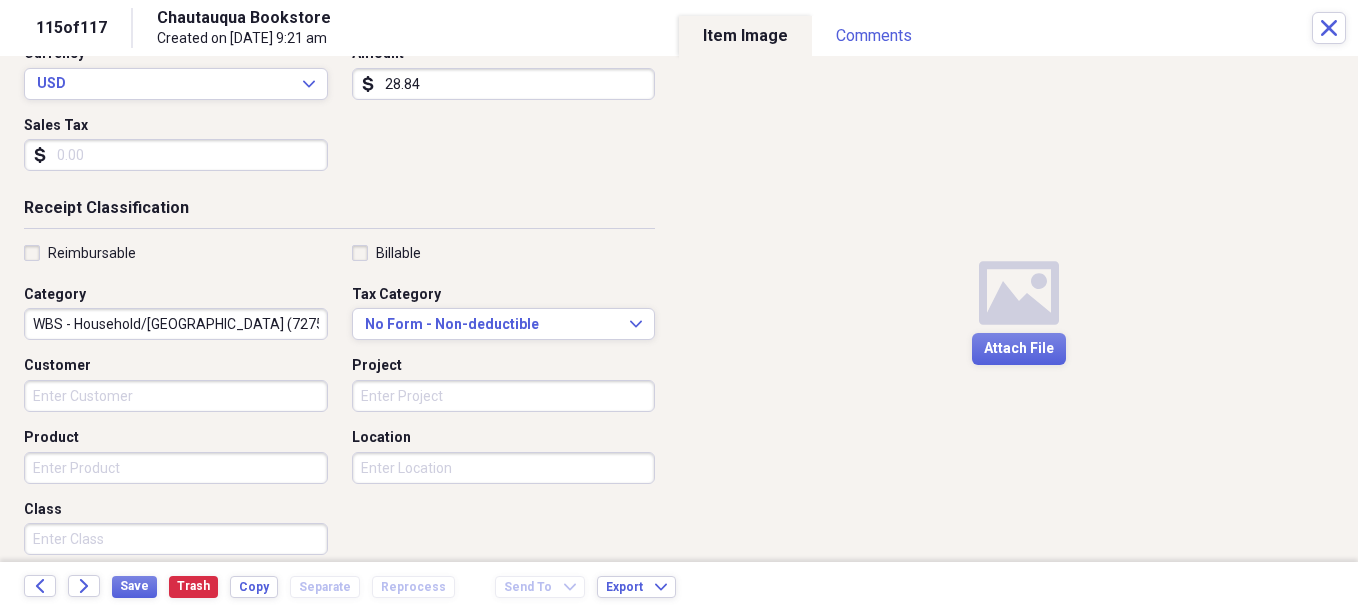 click on "WBS - Household/[GEOGRAPHIC_DATA] (7275)" at bounding box center [176, 324] 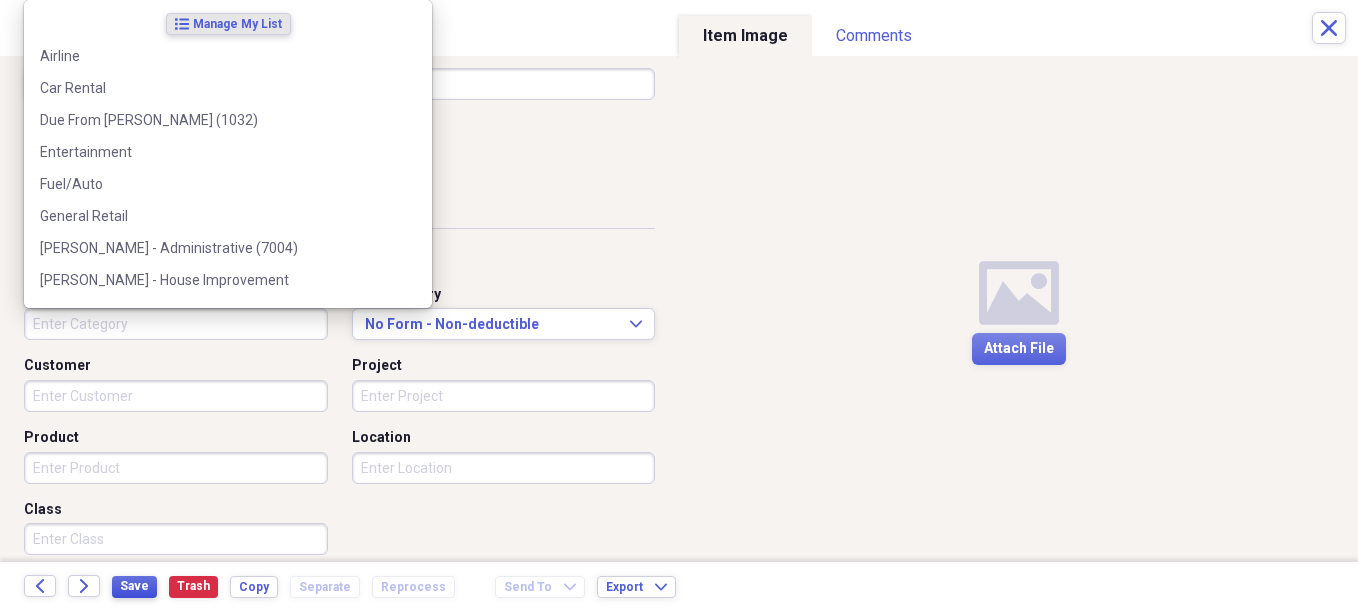 type 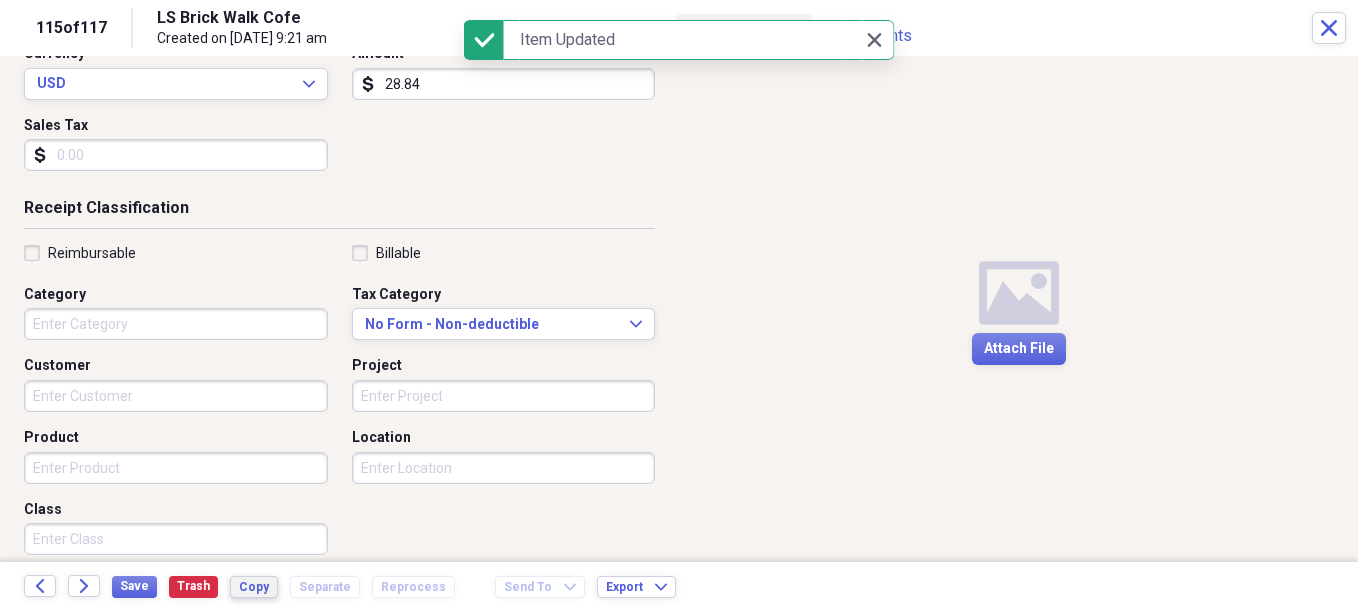 click on "Copy" at bounding box center [254, 587] 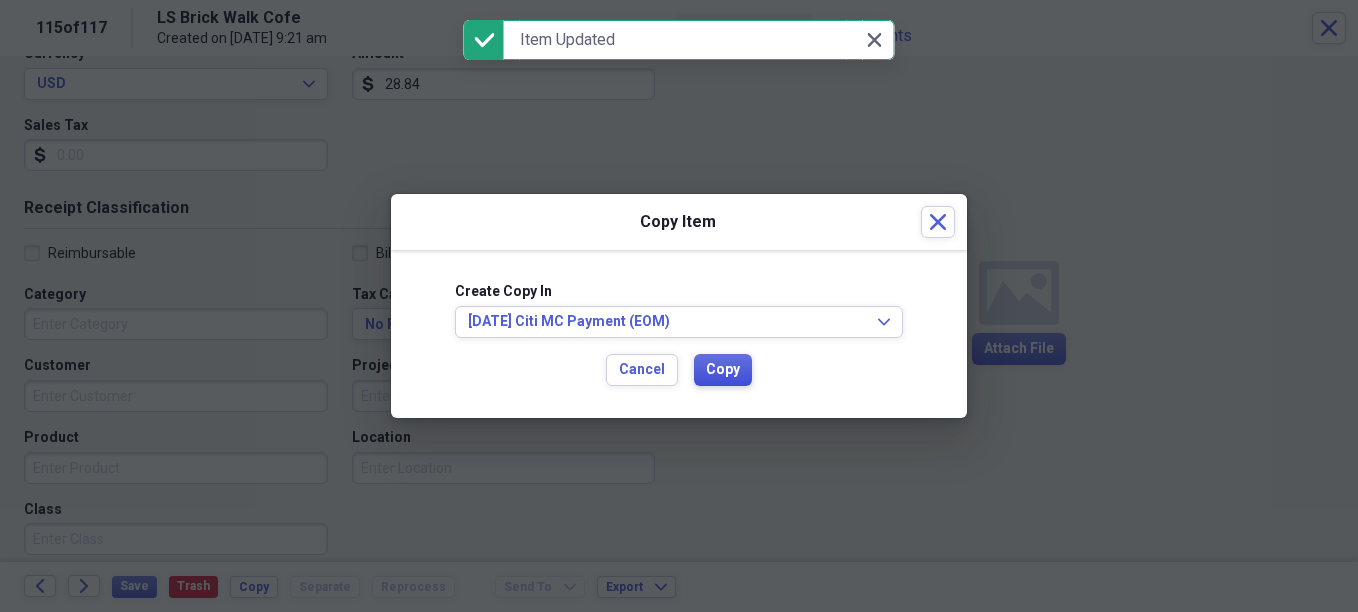 click on "Copy" at bounding box center [723, 370] 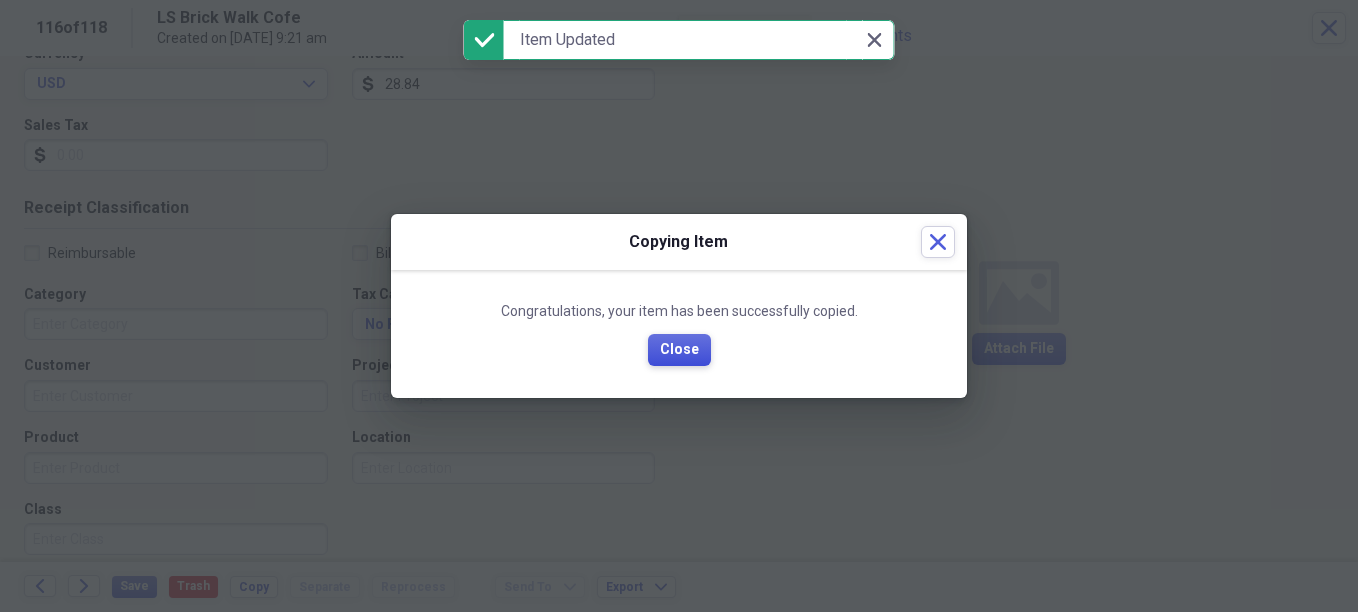 click on "Close" at bounding box center [679, 350] 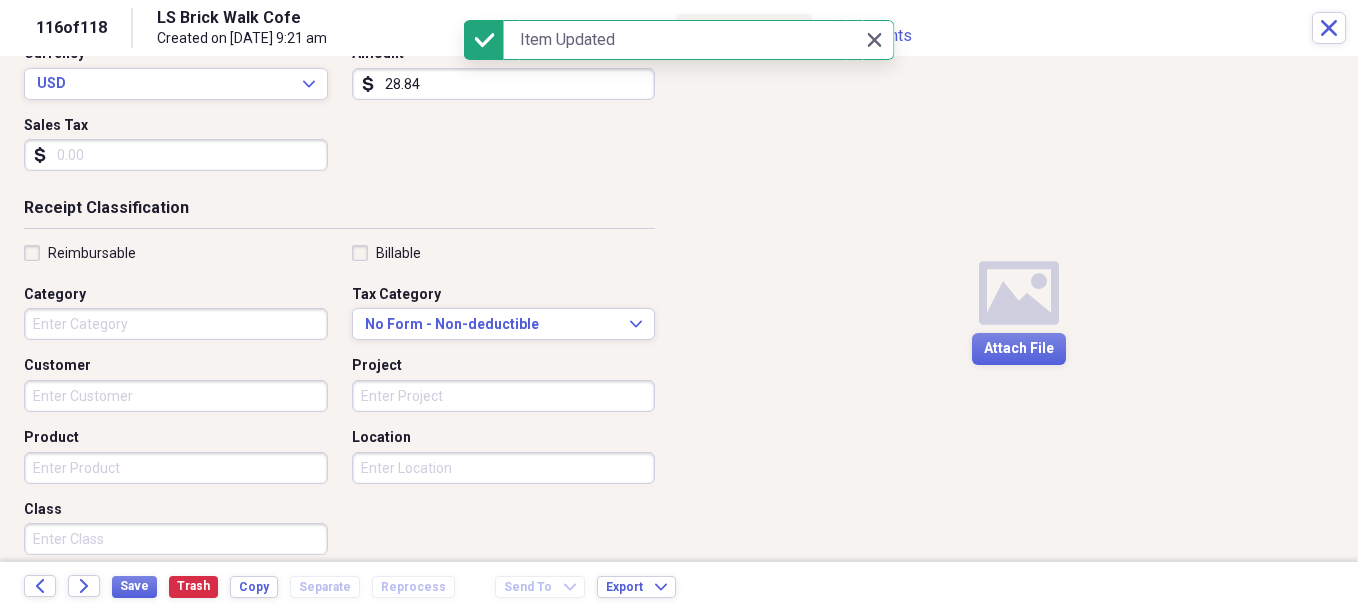 click on "28.84" at bounding box center (504, 84) 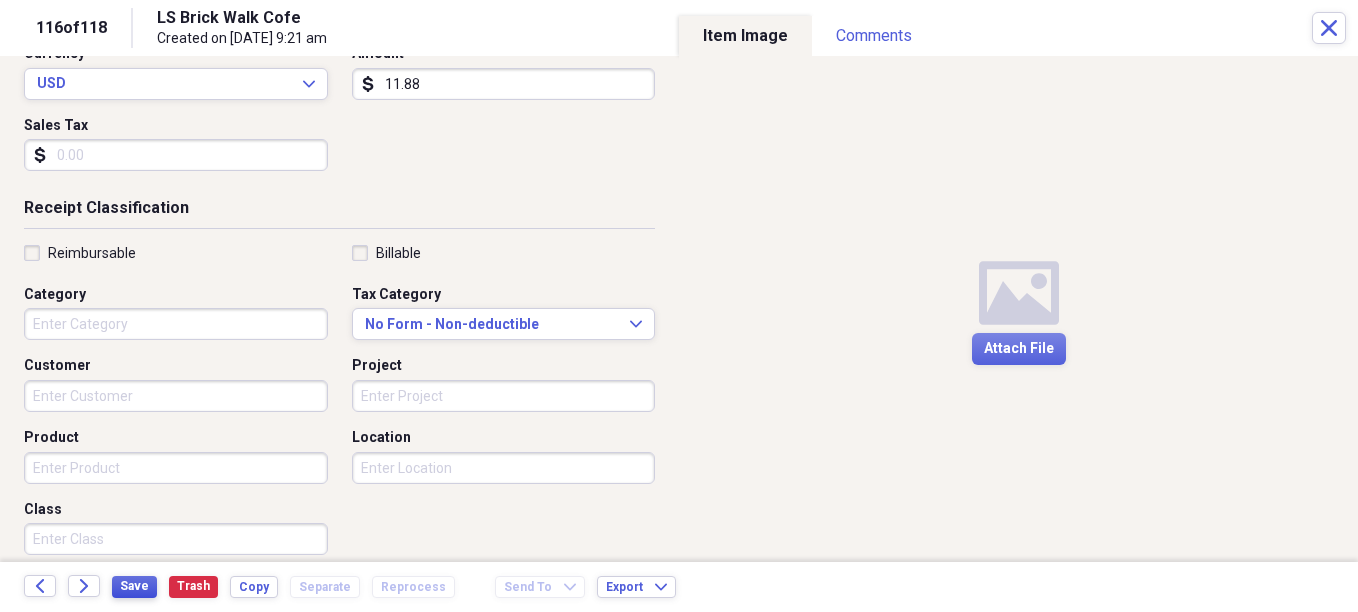 click on "Save" at bounding box center (134, 586) 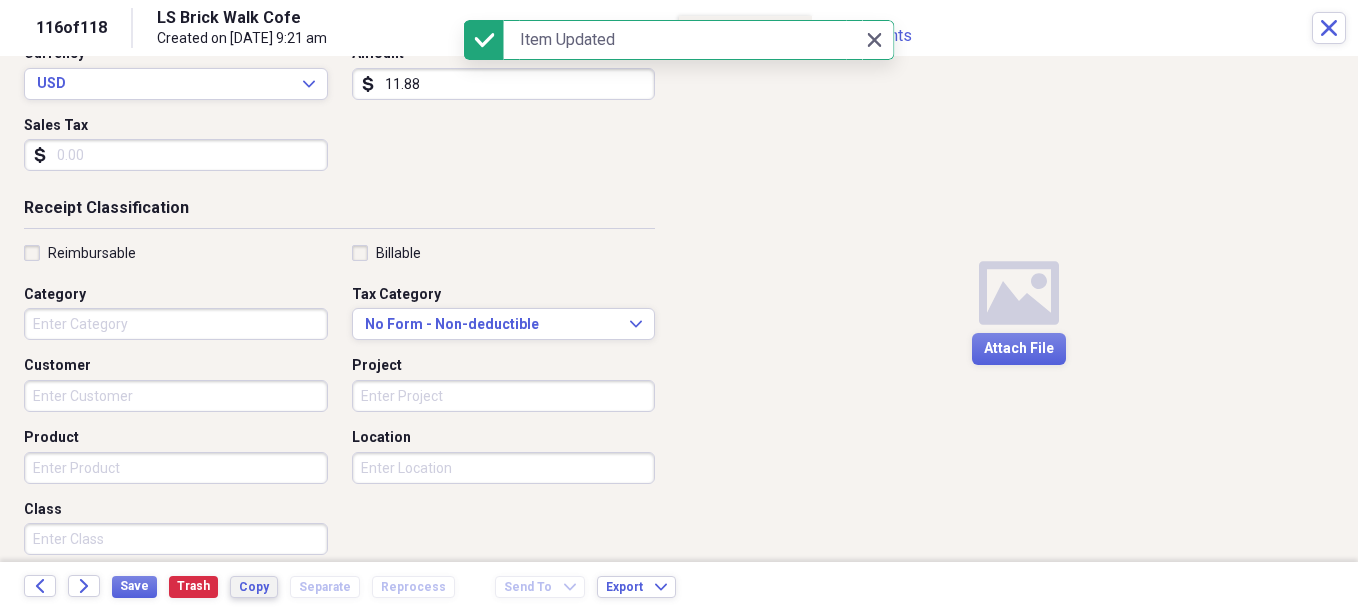 click on "Copy" at bounding box center (254, 587) 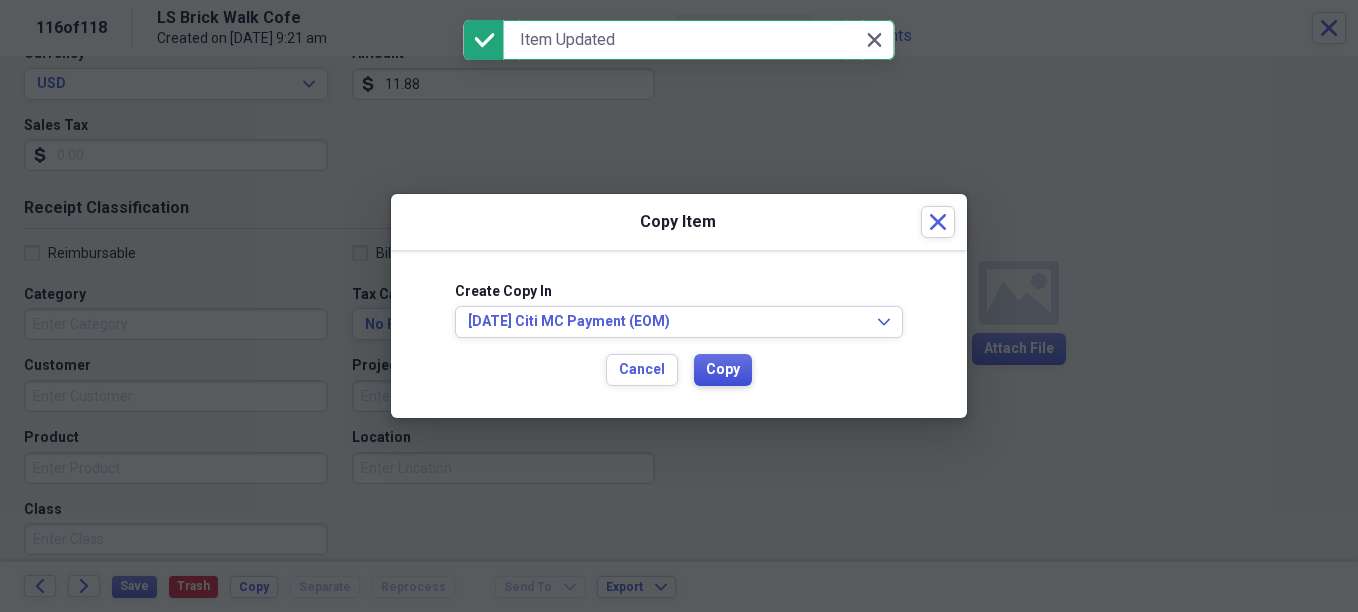 click on "Copy" at bounding box center [723, 370] 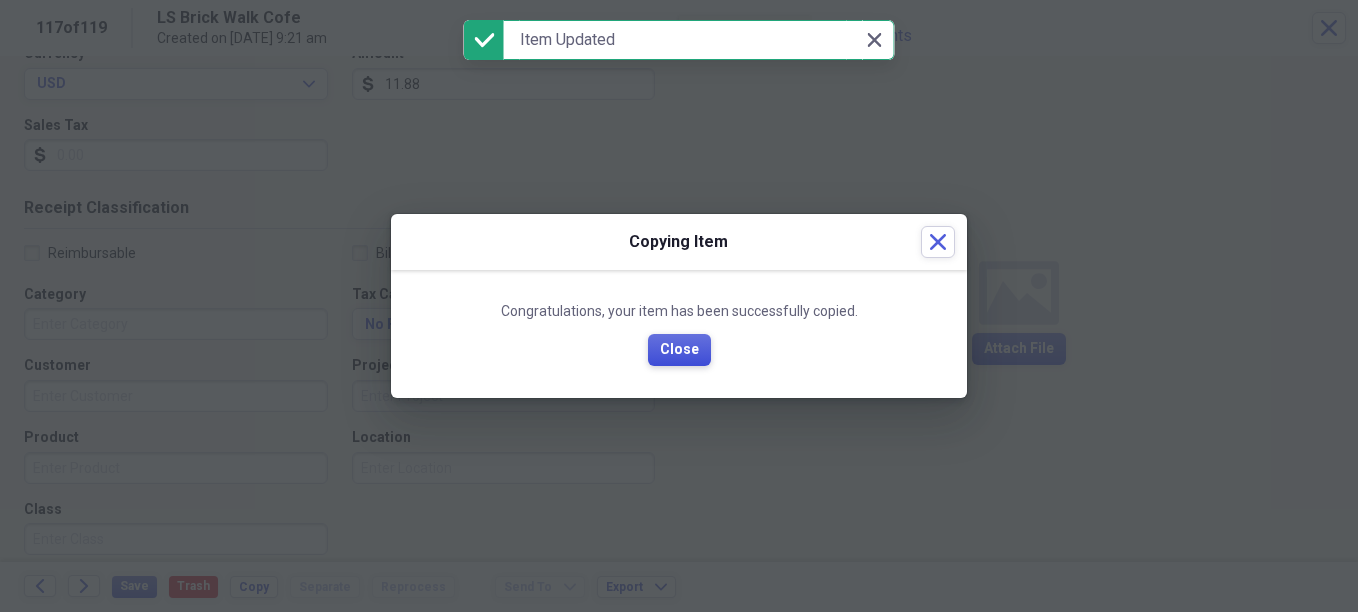 click on "Close" at bounding box center [679, 350] 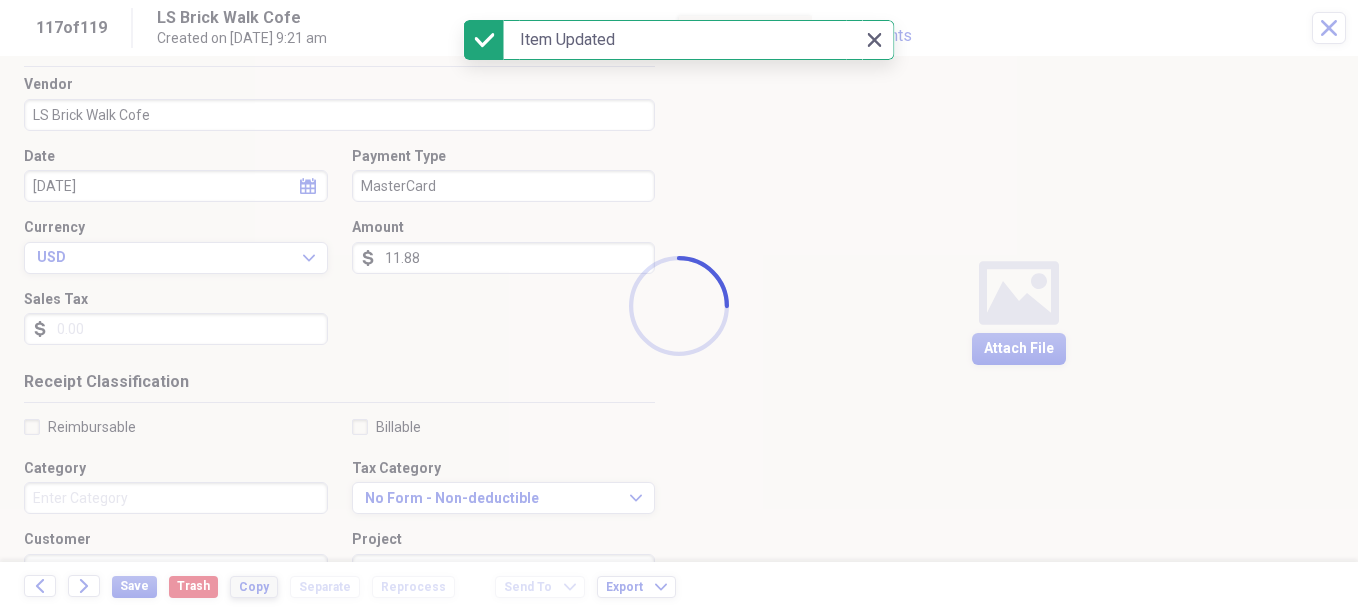 scroll, scrollTop: 100, scrollLeft: 0, axis: vertical 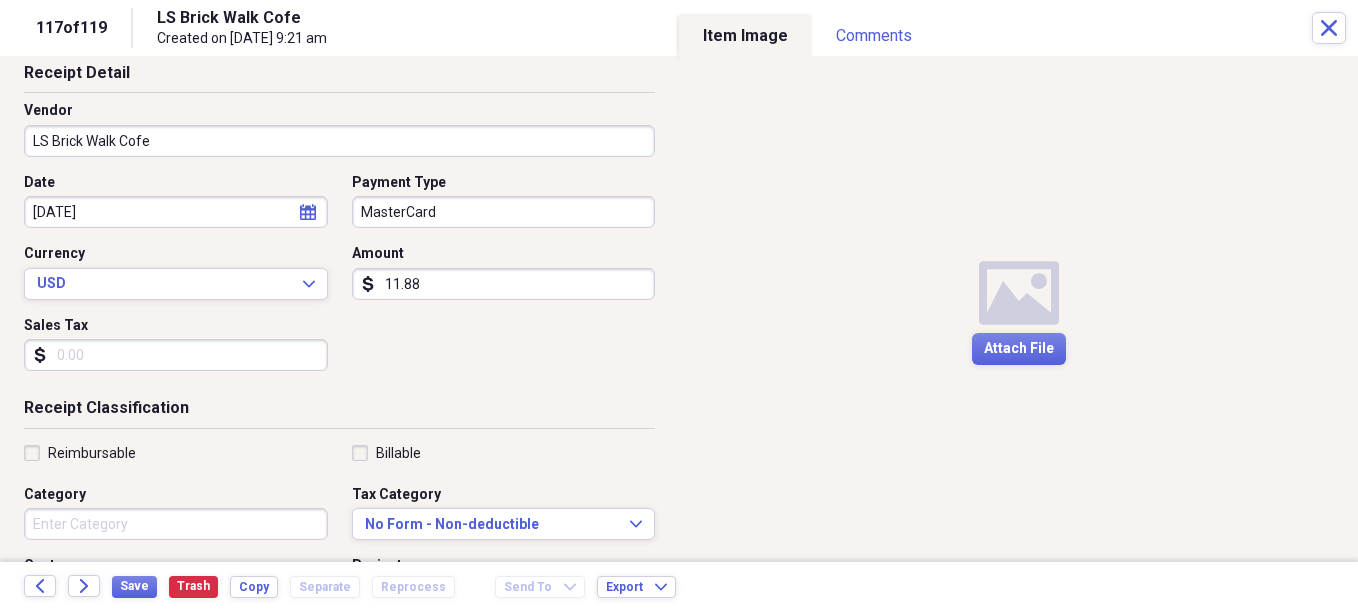 click on "11.88" at bounding box center (504, 284) 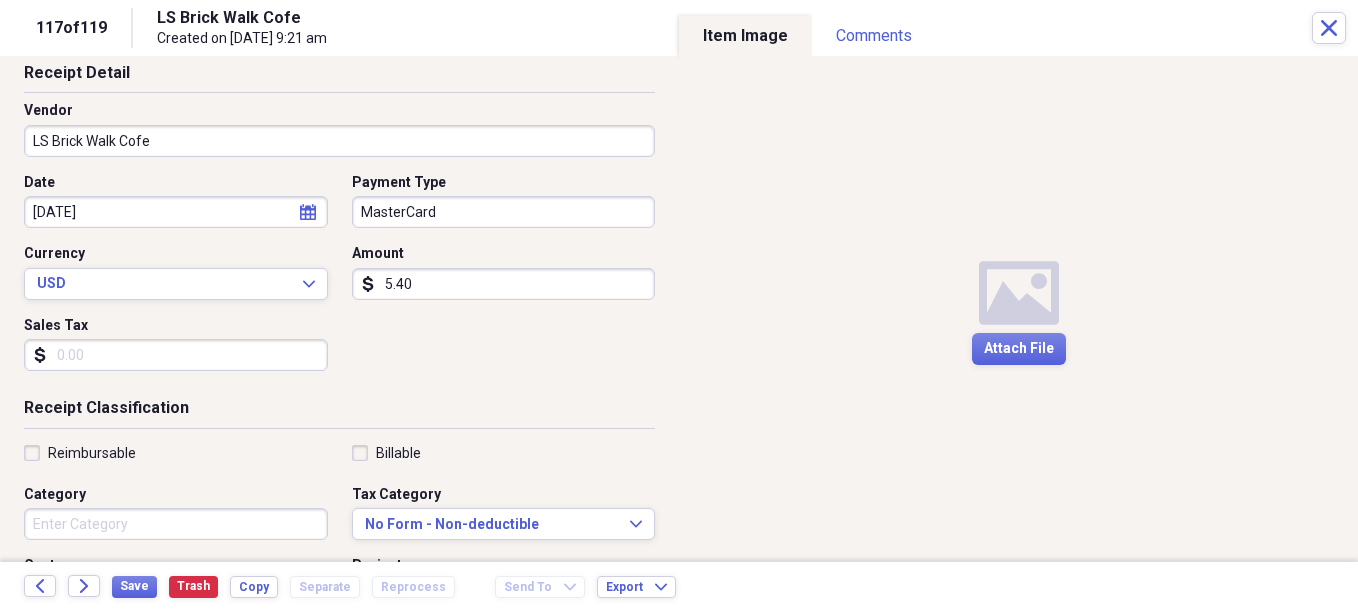type on "5.40" 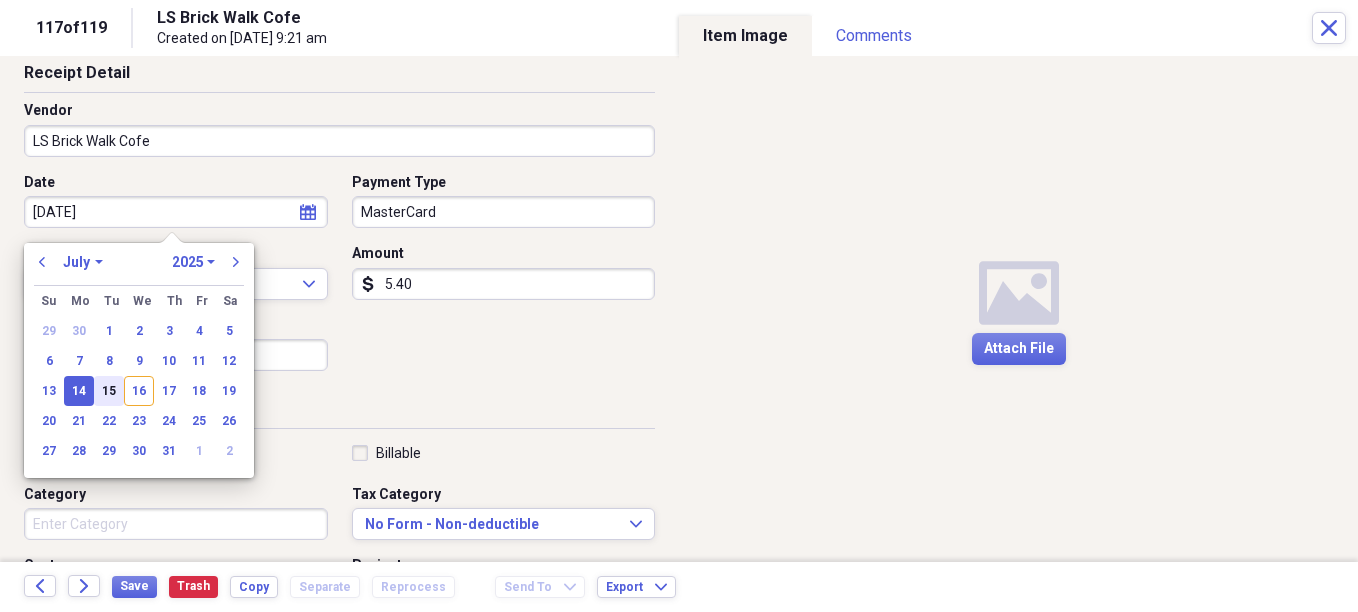 click on "15" at bounding box center [109, 391] 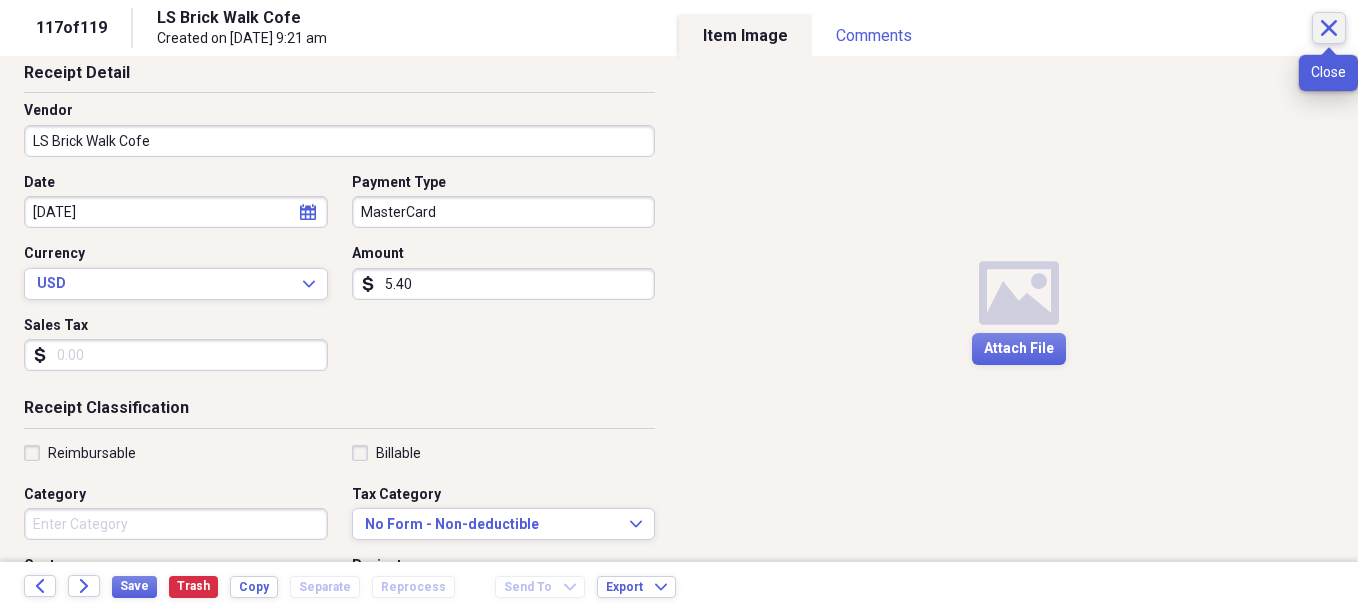 click on "Close" 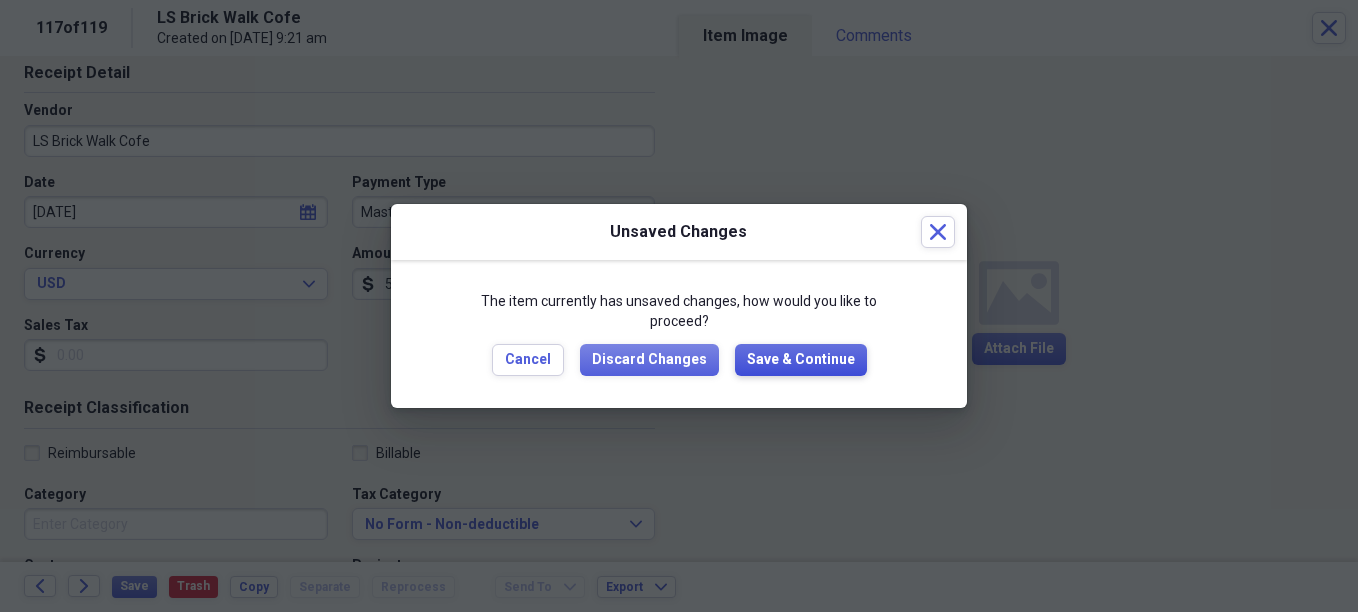 click on "Save & Continue" at bounding box center [801, 360] 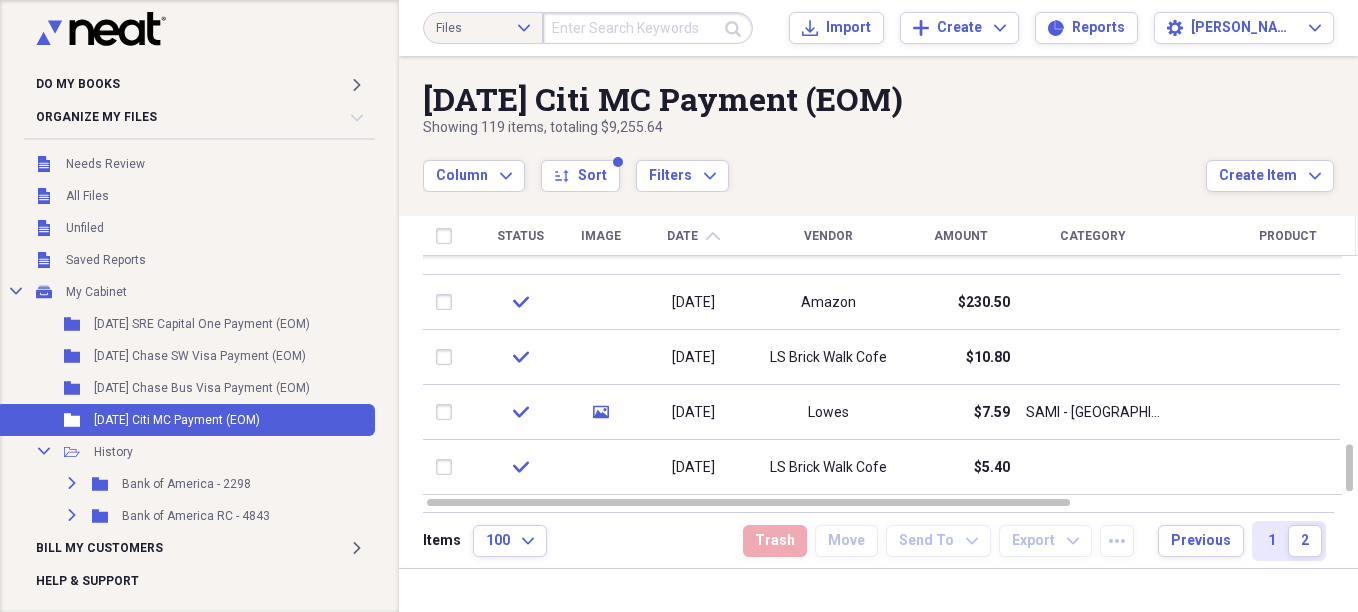 click on "Amount" at bounding box center [961, 236] 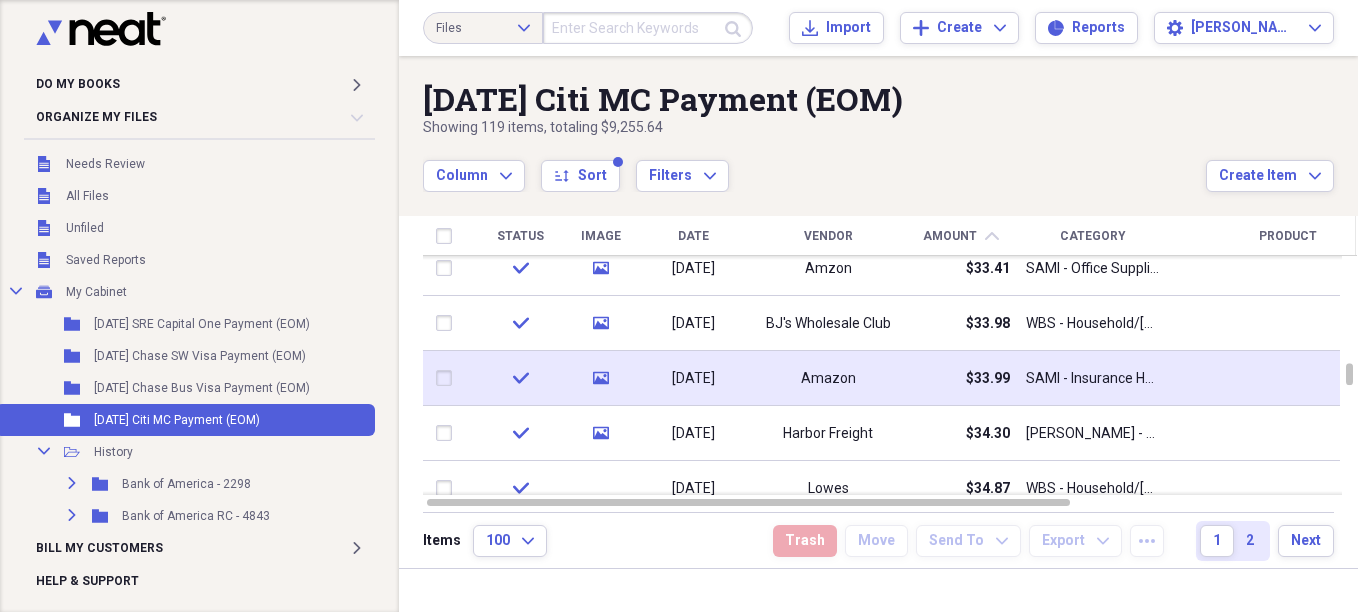 click at bounding box center (448, 378) 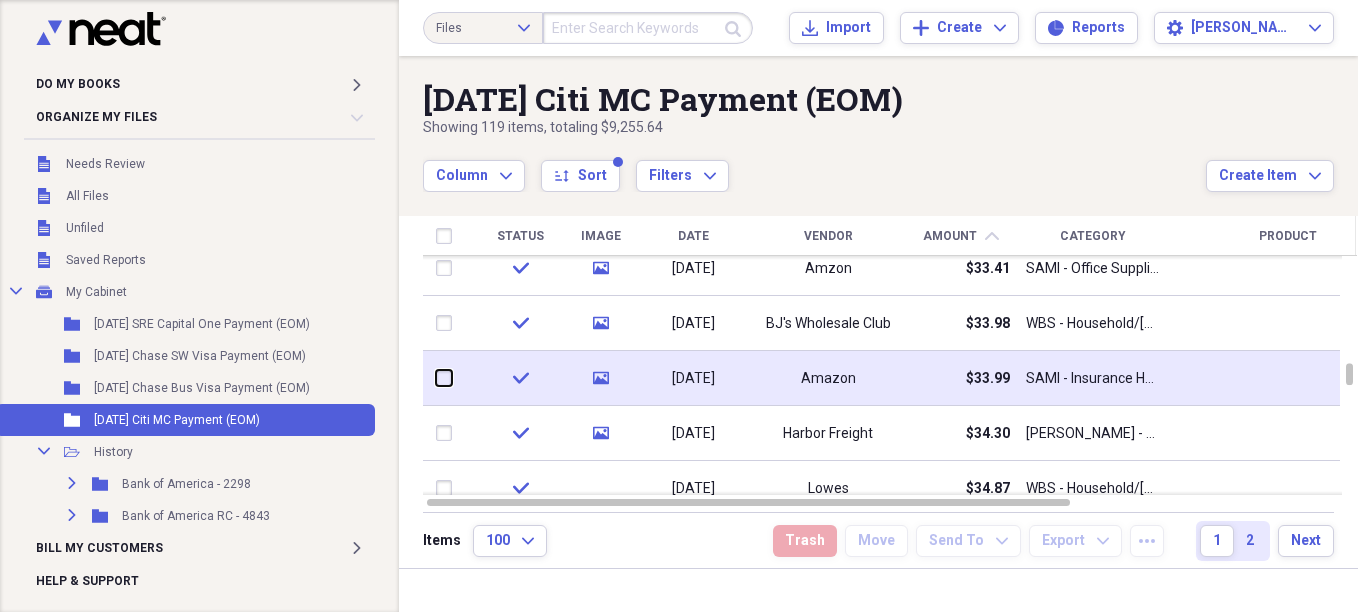 click at bounding box center [436, 378] 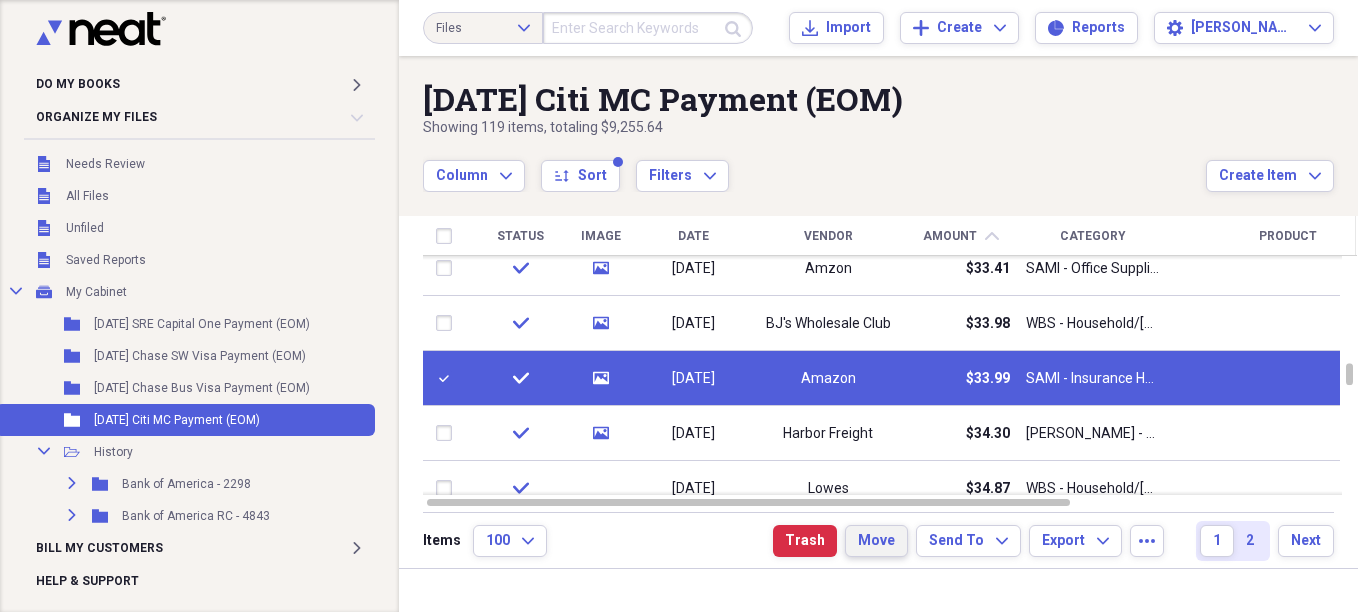 click on "Move" at bounding box center (876, 541) 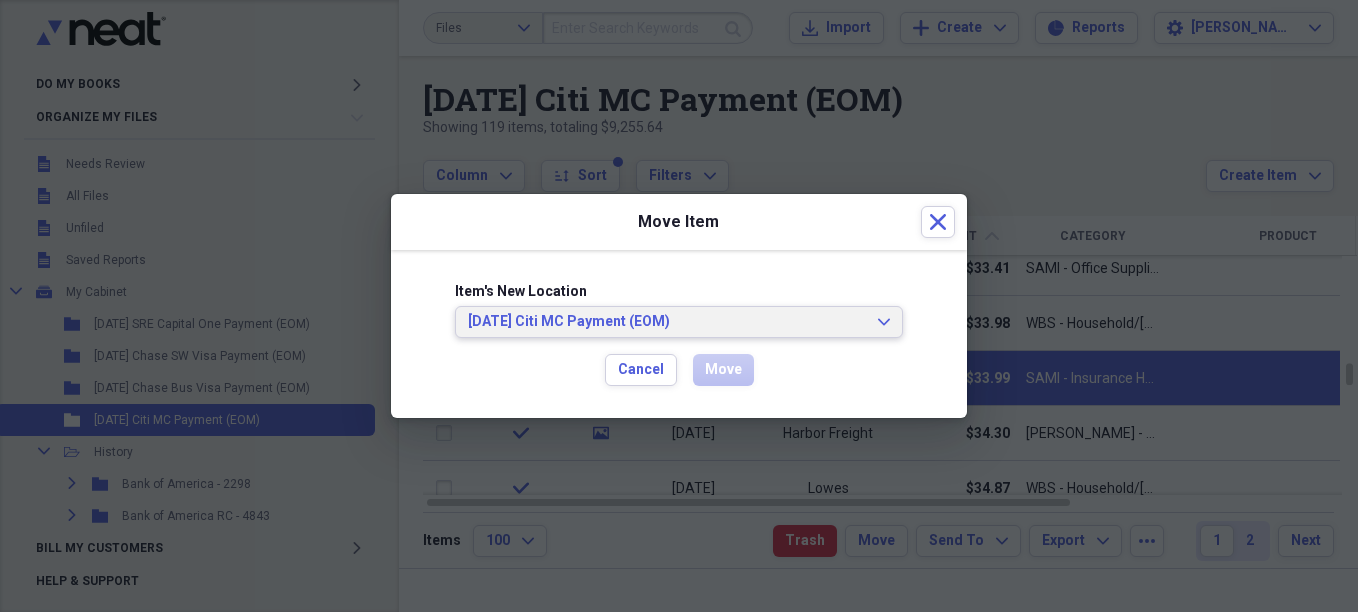 click on "Expand" 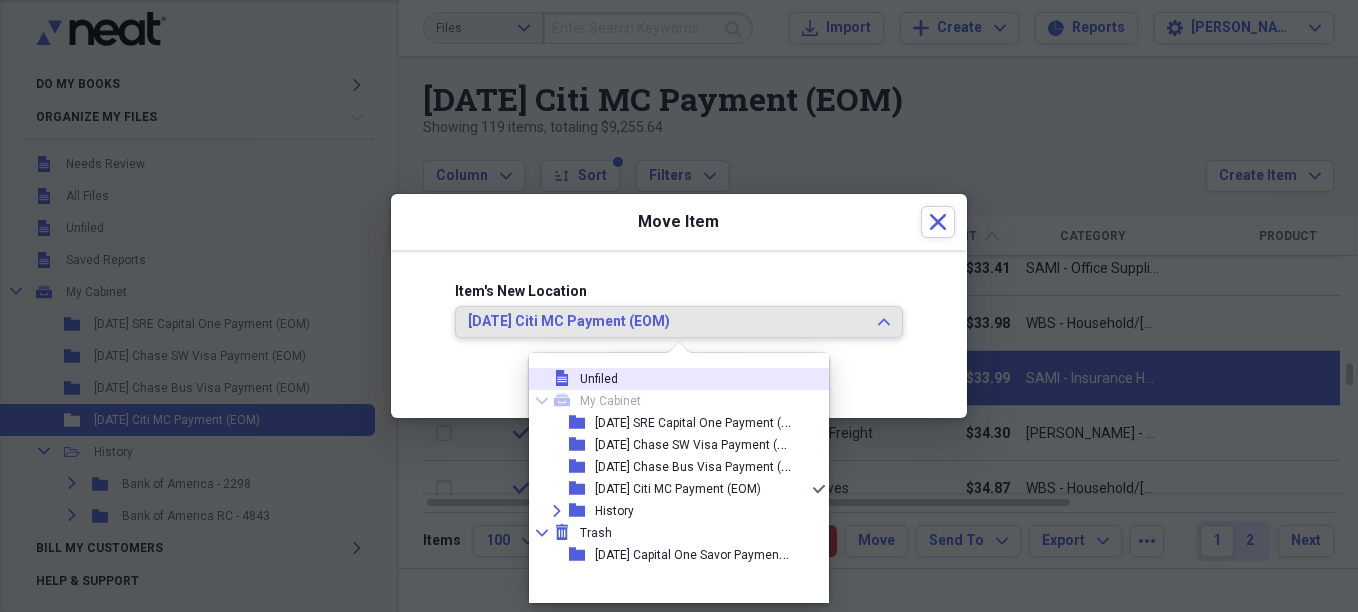 click on "Unfiled" at bounding box center (599, 379) 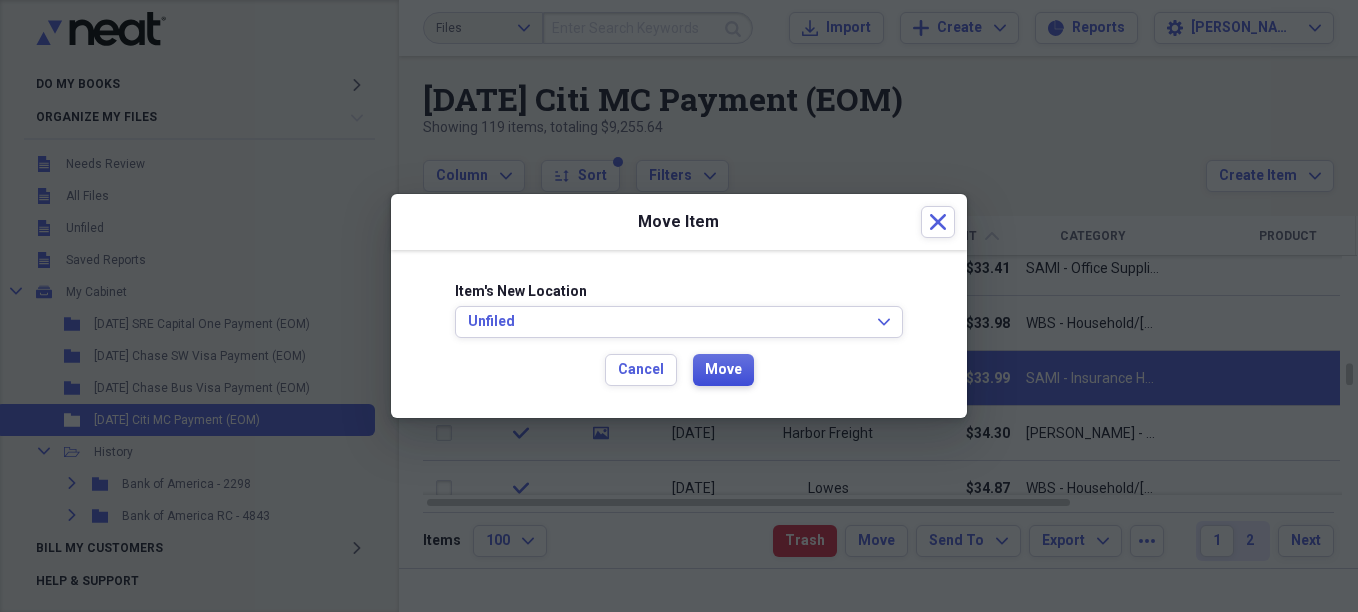 click on "Move" at bounding box center (723, 370) 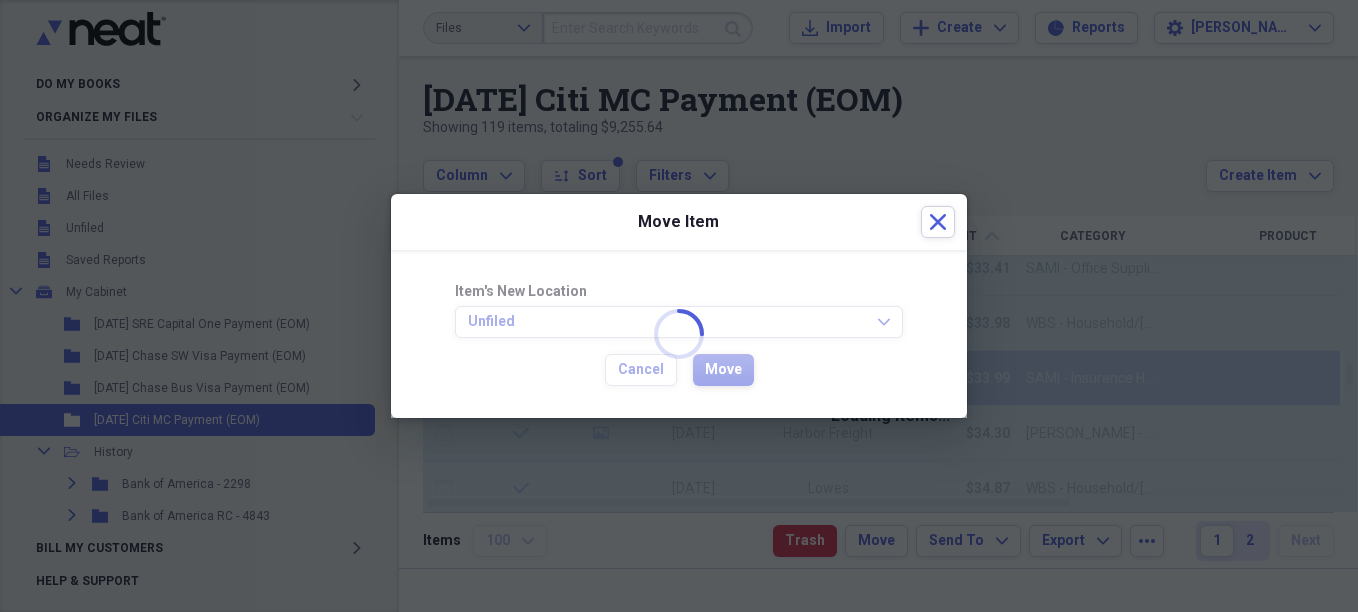 checkbox on "false" 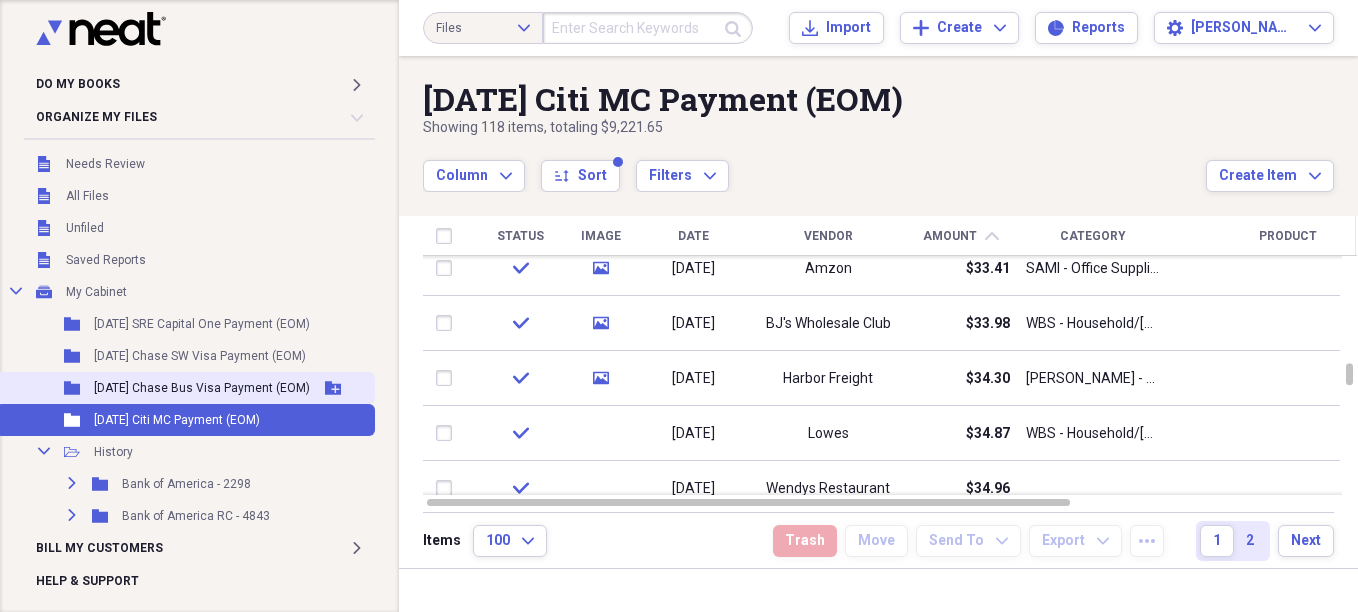 click on "Folder [DATE] Chase Bus Visa Payment (EOM) Add Folder" at bounding box center [185, 388] 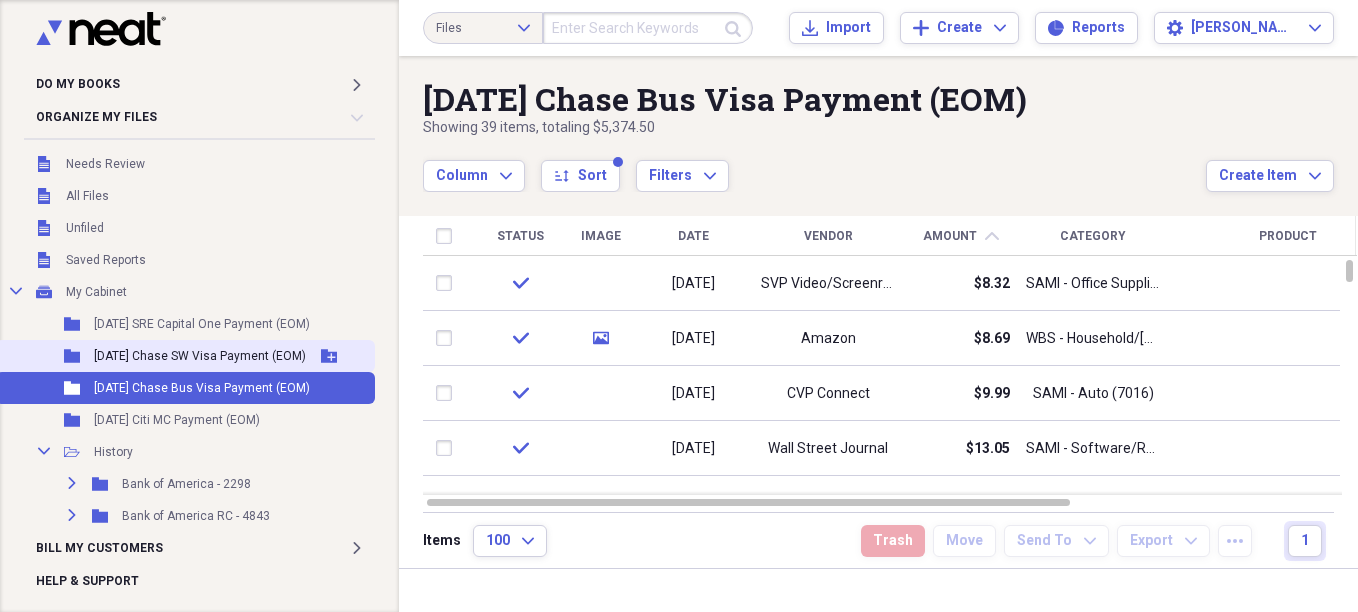 click on "[DATE] Chase SW Visa Payment (EOM)" at bounding box center [200, 356] 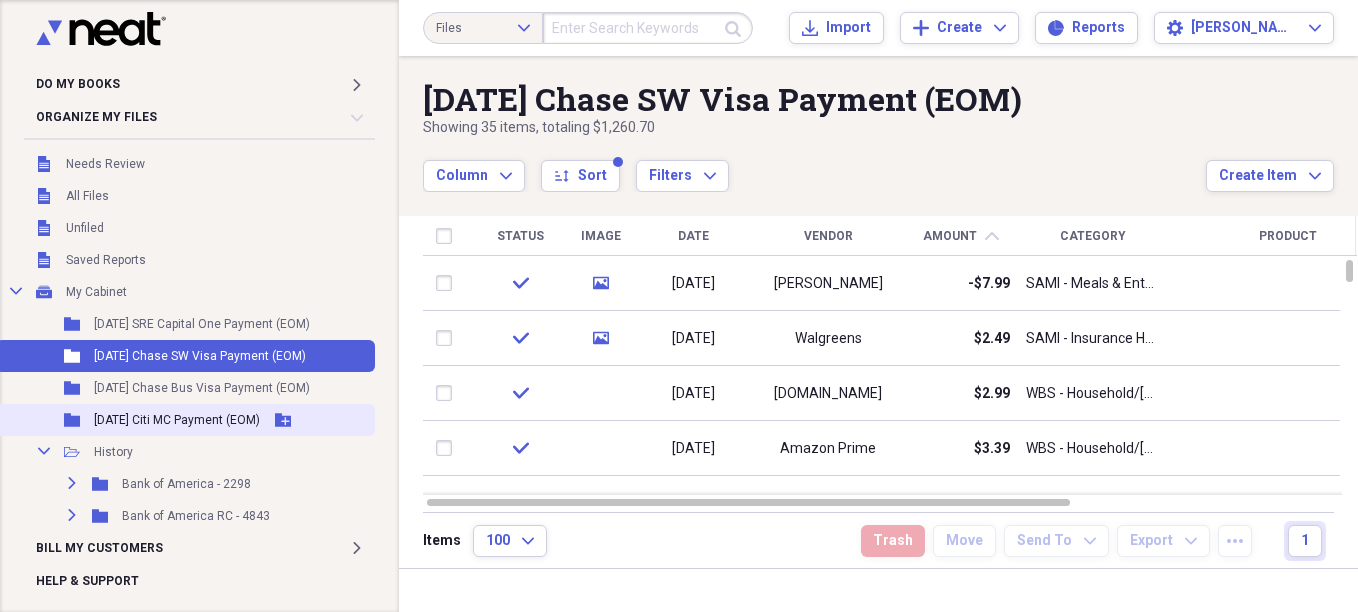 click on "[DATE] Citi MC Payment (EOM)" at bounding box center [177, 420] 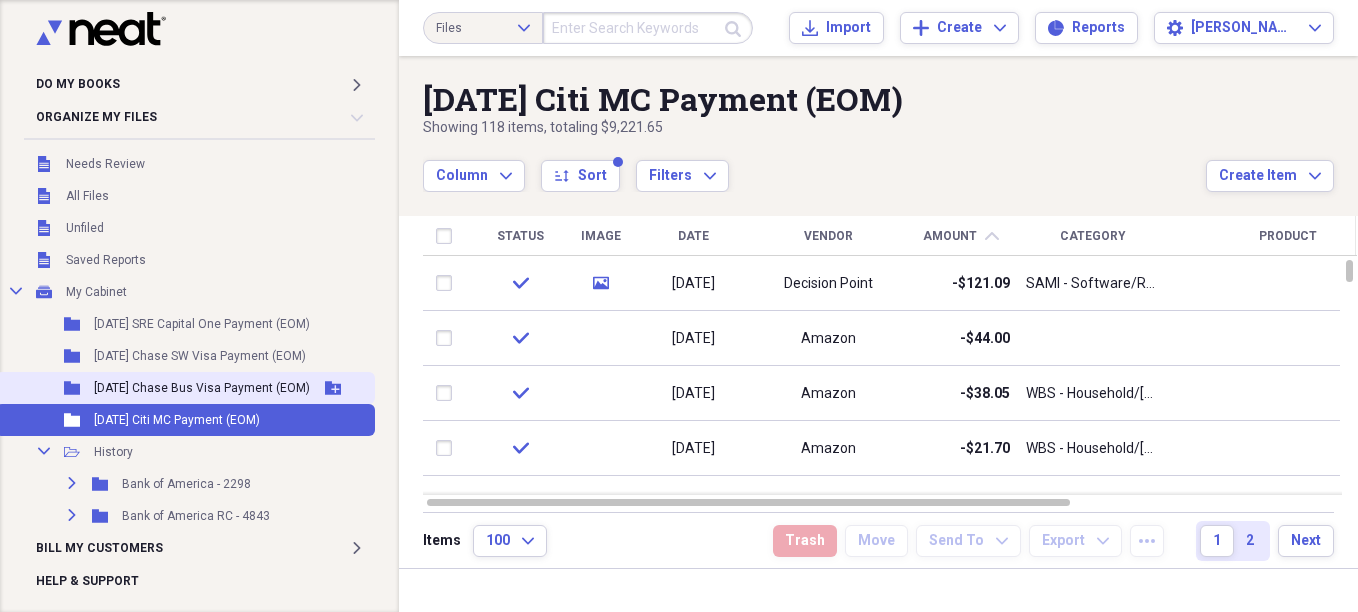 click on "Folder [DATE] Chase Bus Visa Payment (EOM) Add Folder" at bounding box center [185, 388] 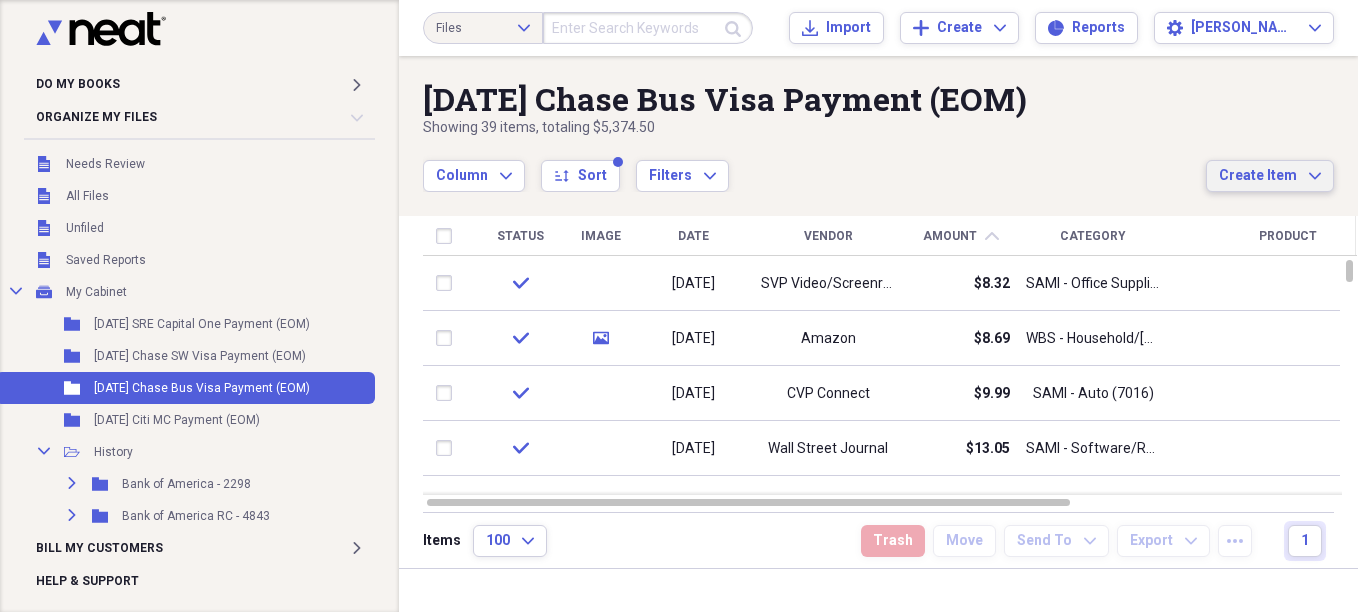 click on "Create Item Expand" at bounding box center [1270, 176] 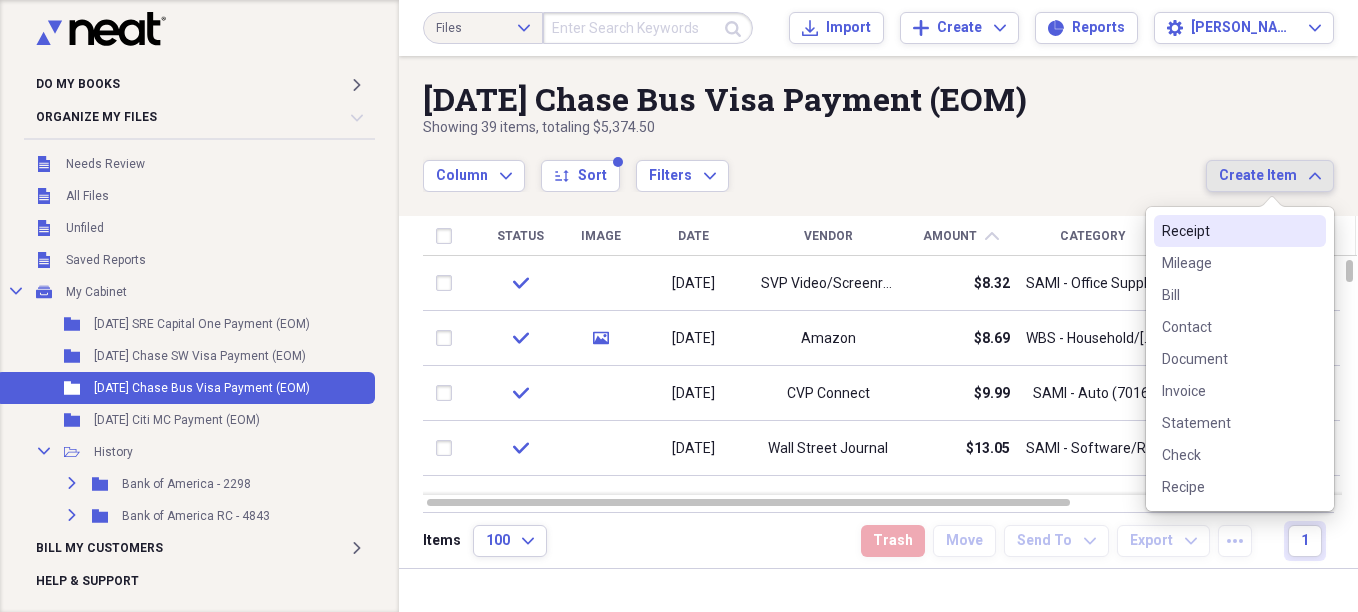 click on "Receipt" at bounding box center (1228, 231) 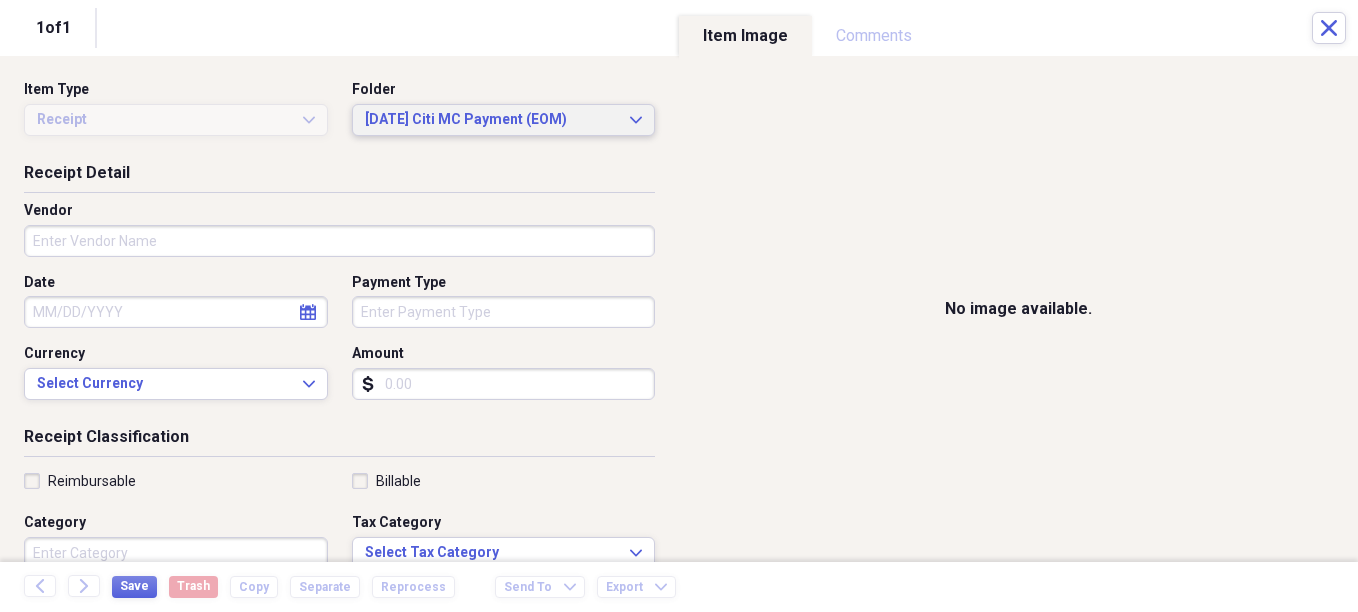 click on "[DATE] Citi MC Payment (EOM)" at bounding box center [492, 120] 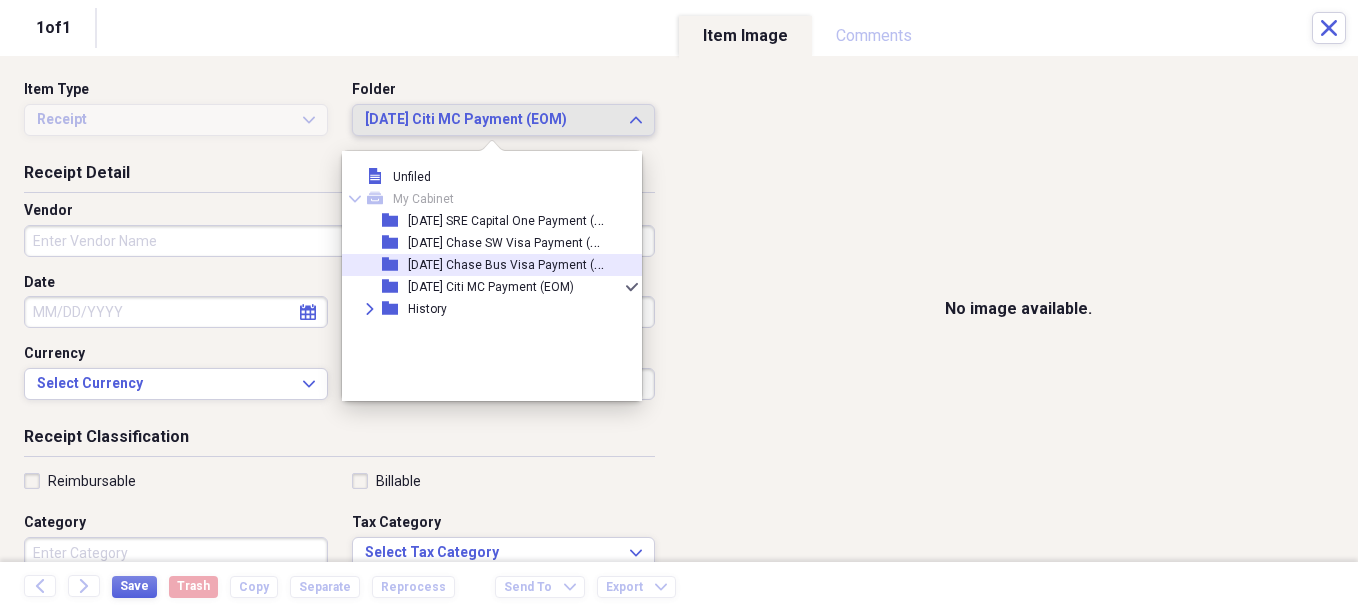 click on "[DATE] Chase Bus Visa Payment (EOM)" at bounding box center [516, 263] 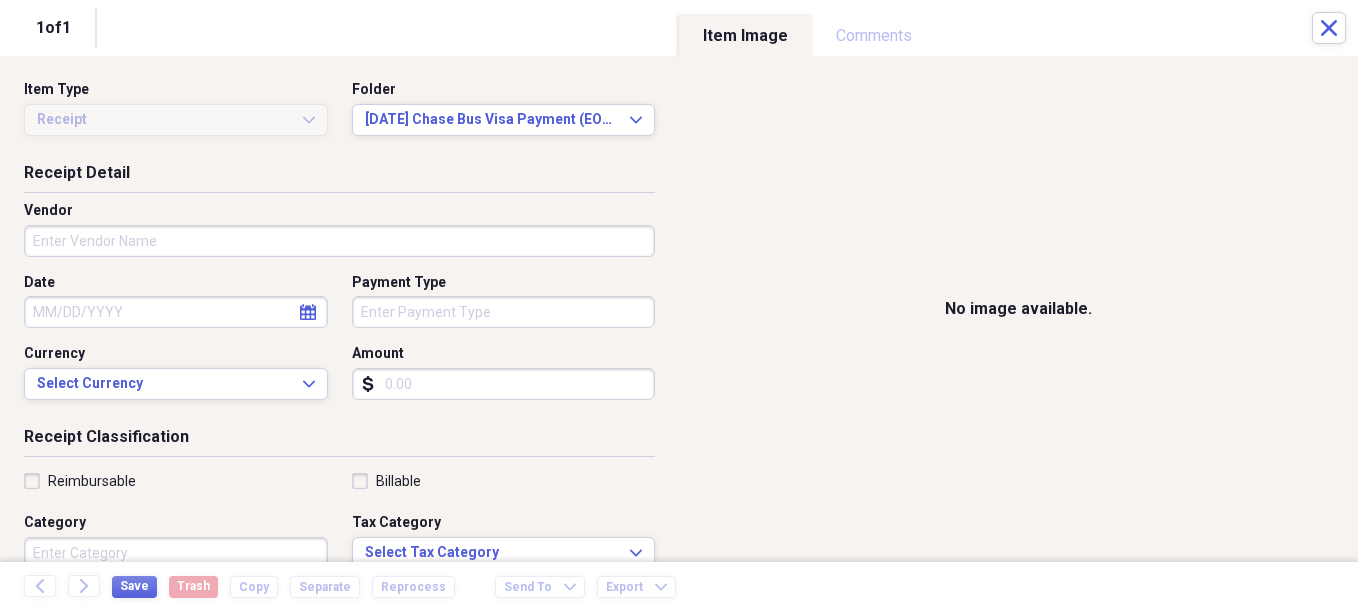 click on "Do My Books Expand Organize My Files Collapse Unfiled Needs Review Unfiled All Files Unfiled Unfiled Unfiled Saved Reports Collapse My Cabinet My Cabinet Add Folder Folder [DATE] SRE Capital One Payment (EOM) Add Folder Folder [DATE] Chase SW Visa Payment (EOM) Add Folder Folder [DATE] Chase Bus Visa Payment (EOM) Add Folder Folder [DATE] Citi MC Payment (EOM) Add Folder Collapse Open Folder History Add Folder Expand Folder Bank of America - 2298 Add Folder Expand Folder Bank of America RC - 4843 Add Folder Expand Folder Chase Business Visa Add Folder Expand Folder Chase SW Visa Add Folder Expand Folder Citi MC Add Folder Expand Folder SRE Capital One Add Folder Expand Folder WBS Capital One Add Folder Collapse Trash Trash Folder [DATE] Capital One Savor Payment (EOM) Bill My Customers Expand Help & Support Files Expand Submit Import Import Add Create Expand Reports Reports Settings [PERSON_NAME] Expand [DATE] Chase Bus Visa Payment (EOM) Showing 39 items , totaling $5,374.50 Column Expand sort Sort 100" at bounding box center (679, 306) 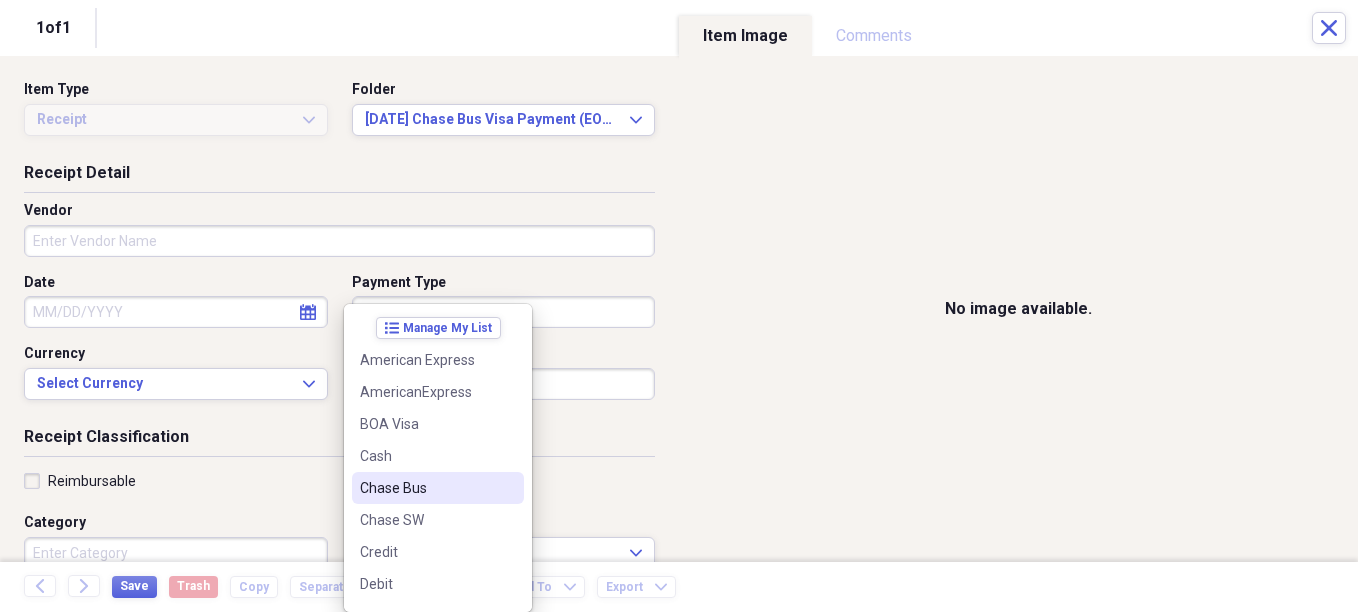 drag, startPoint x: 393, startPoint y: 488, endPoint x: 390, endPoint y: 470, distance: 18.248287 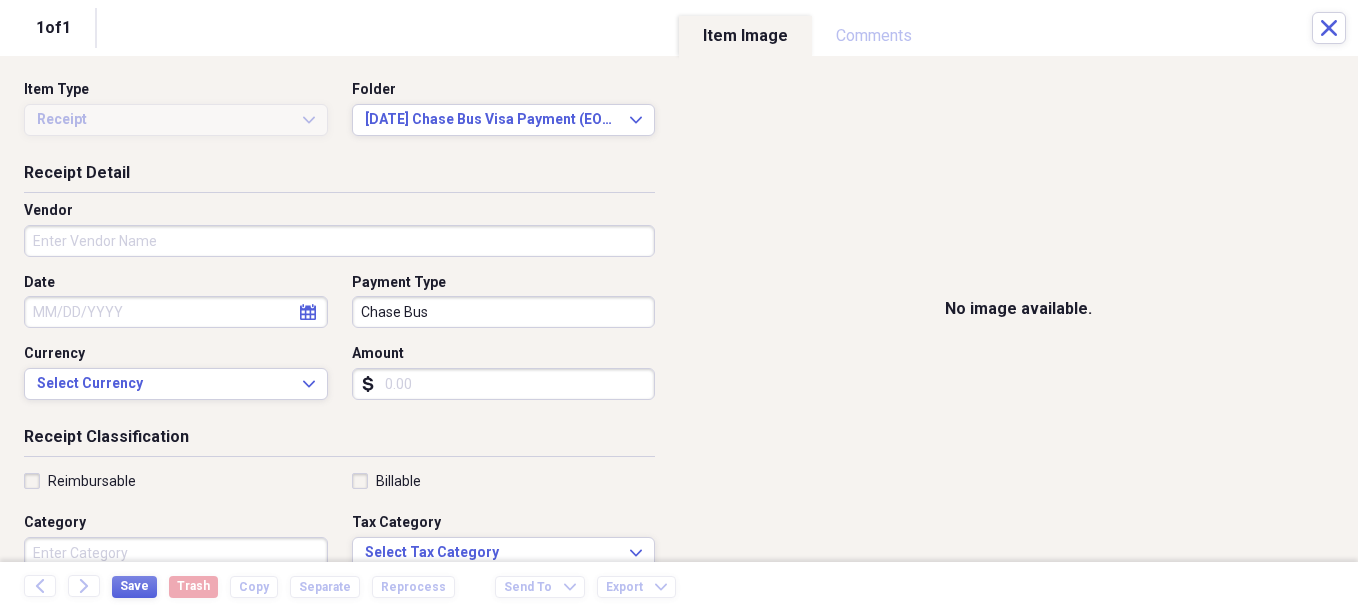 click on "Amount" at bounding box center [504, 384] 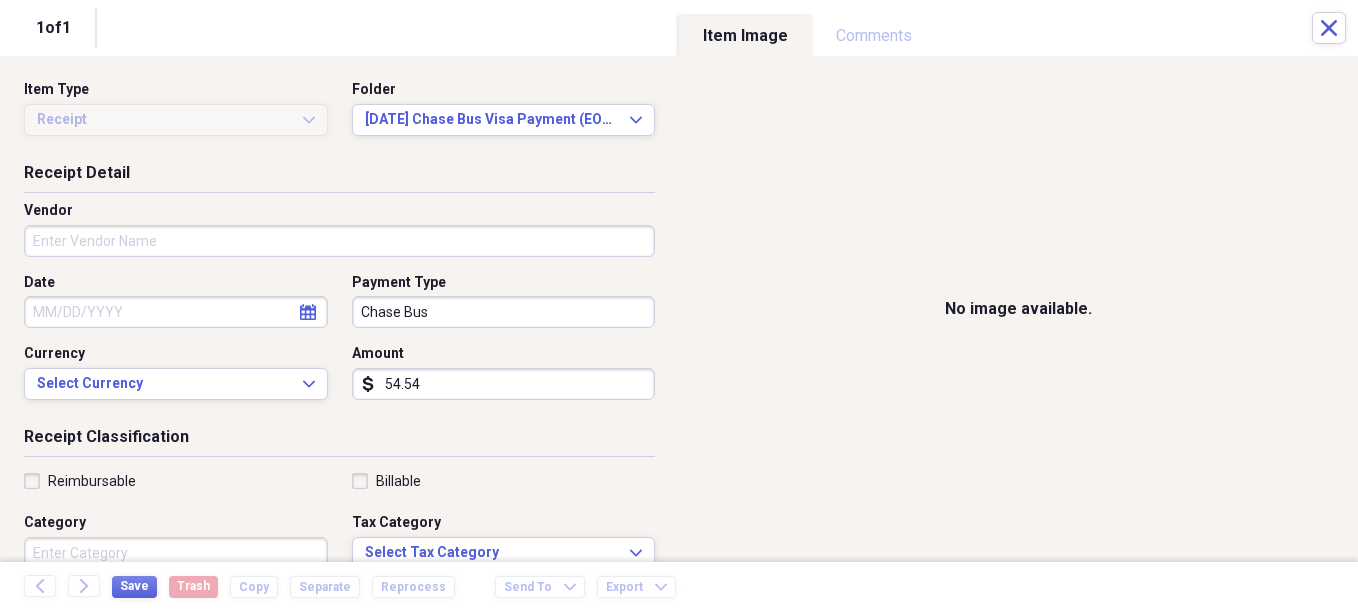 type on "54.54" 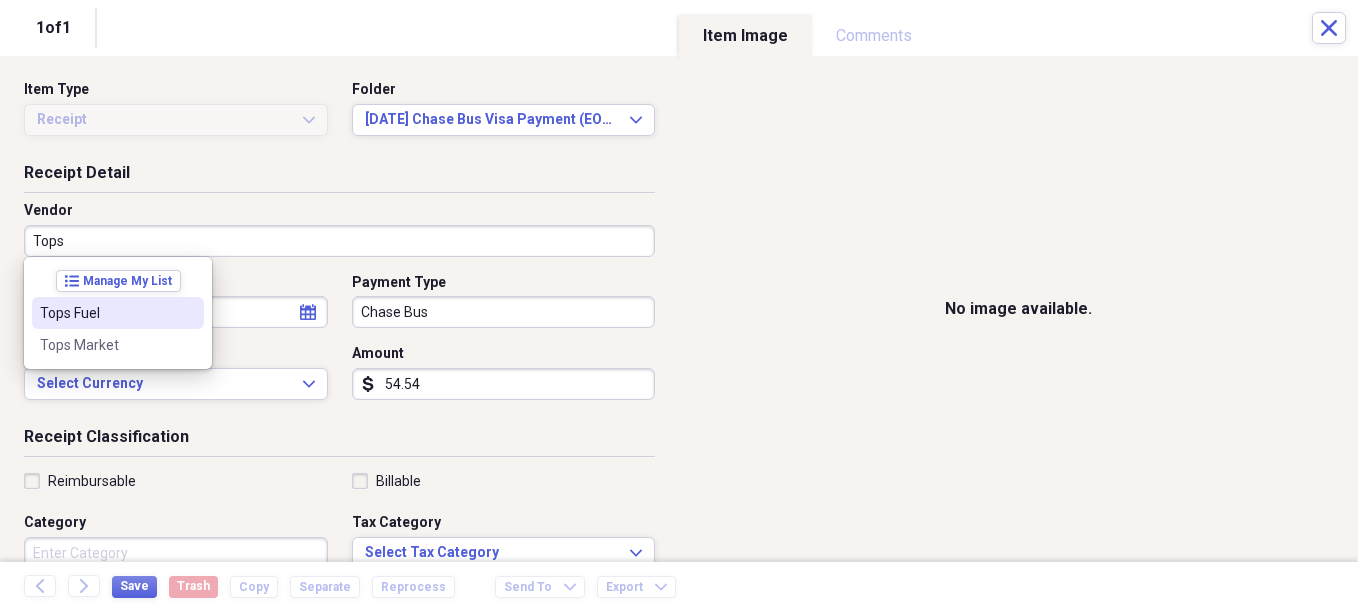 click at bounding box center [188, 313] 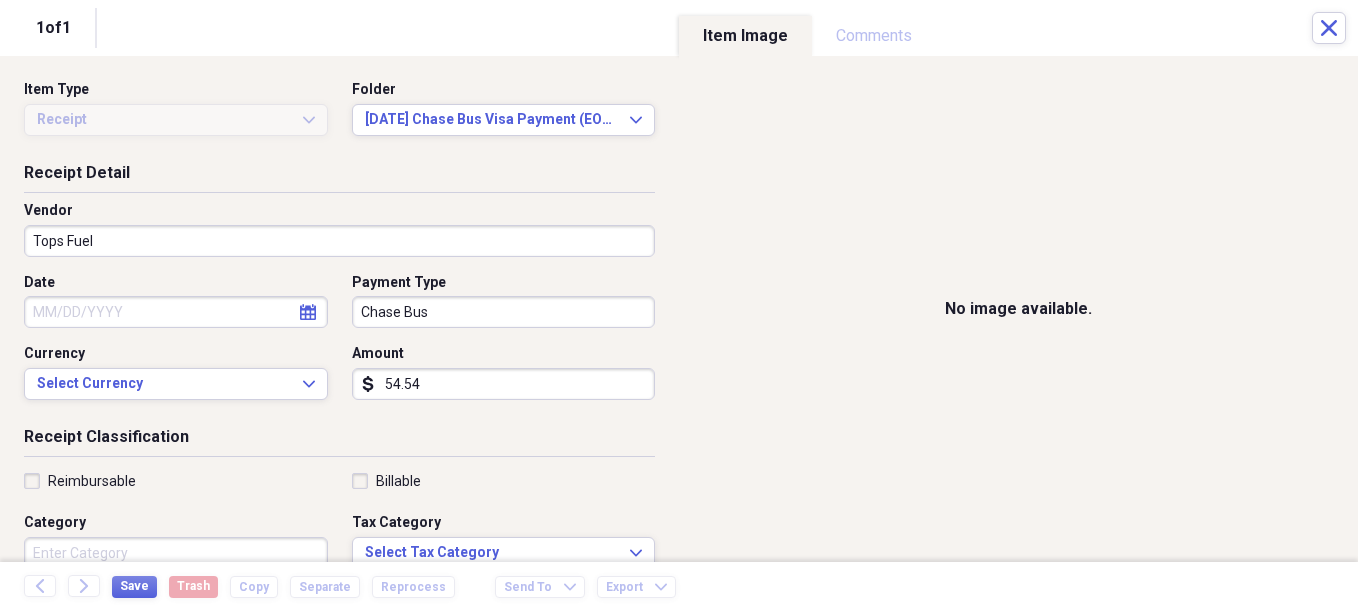 select on "6" 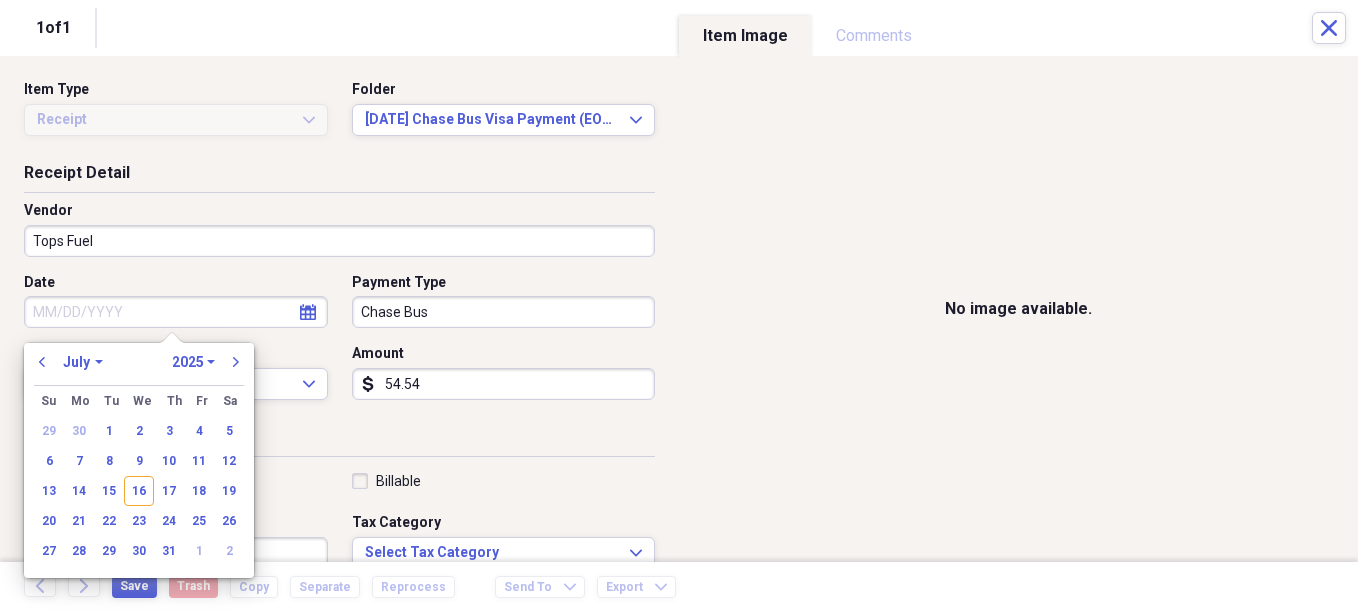 click on "Date" at bounding box center (176, 312) 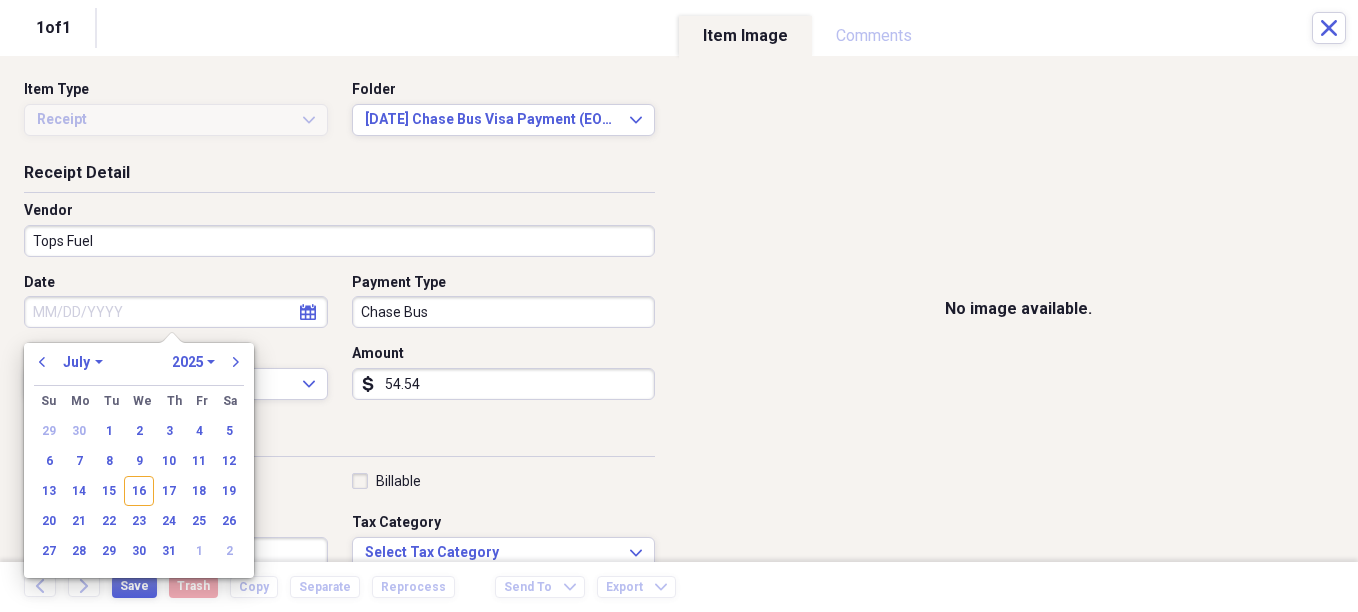 click on "14" at bounding box center [79, 491] 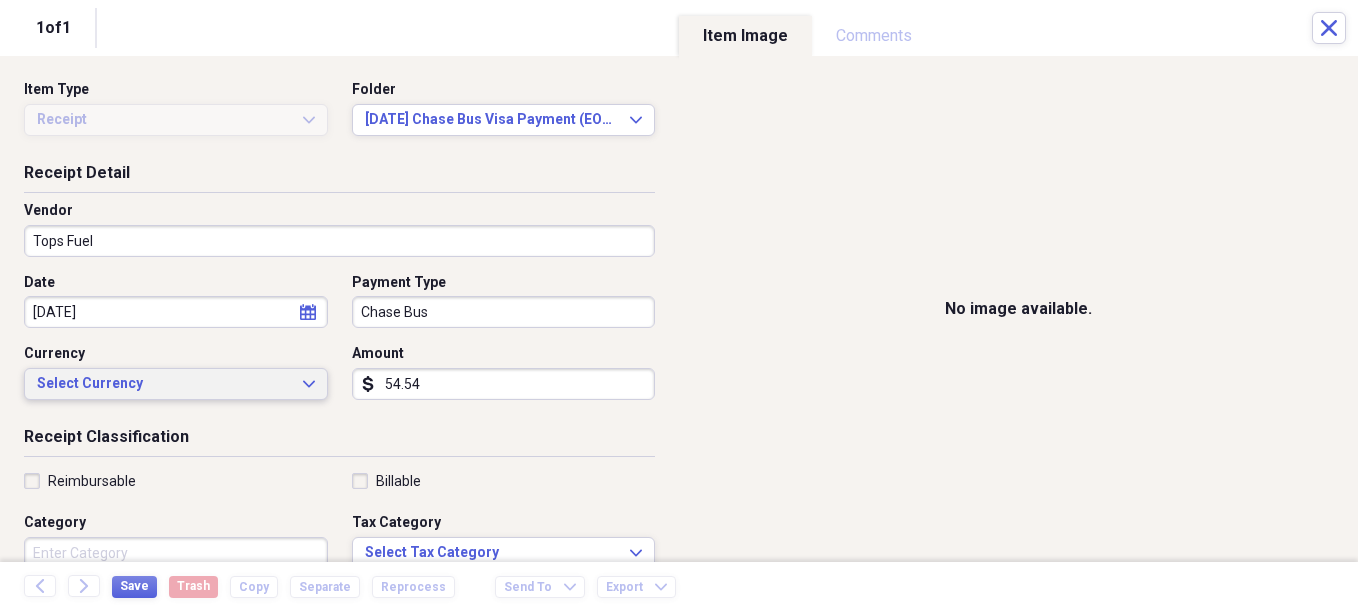 click on "Select Currency" at bounding box center (164, 384) 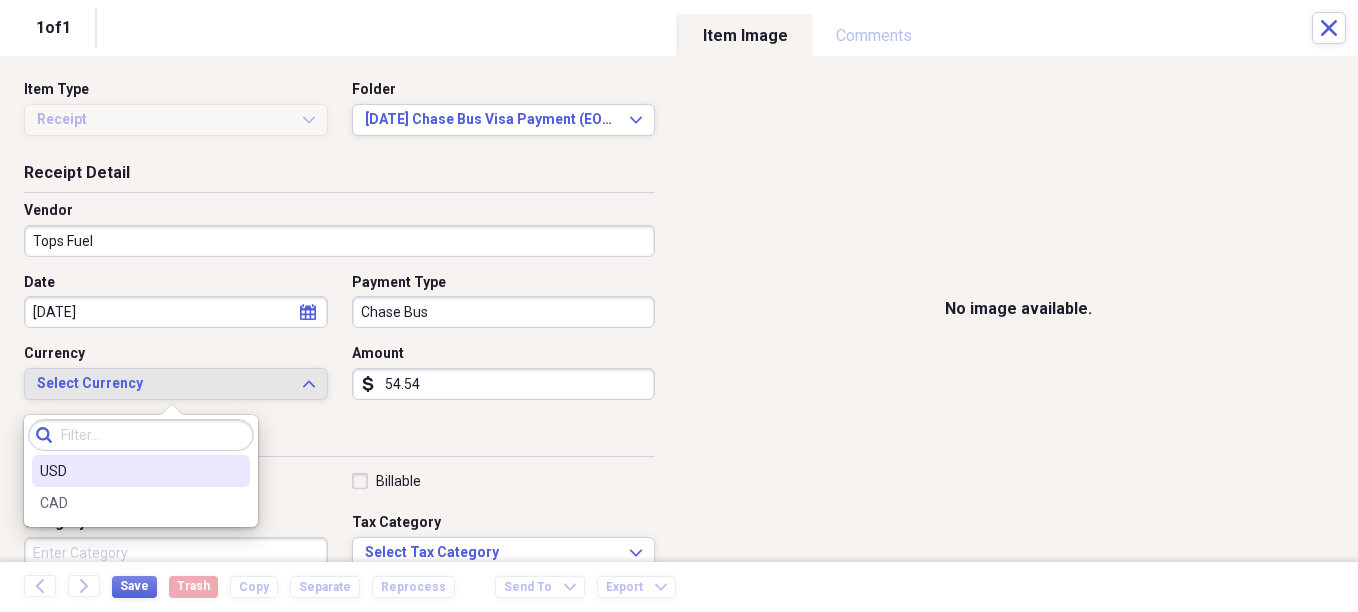 click on "USD" at bounding box center (129, 471) 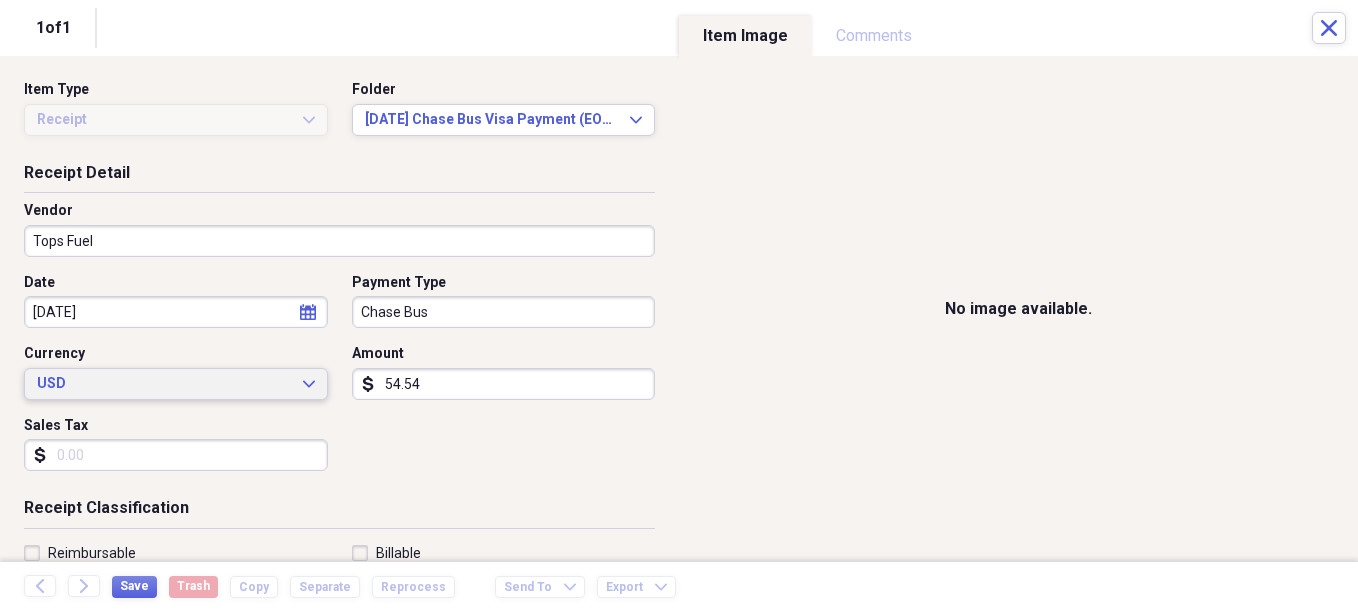 scroll, scrollTop: 200, scrollLeft: 0, axis: vertical 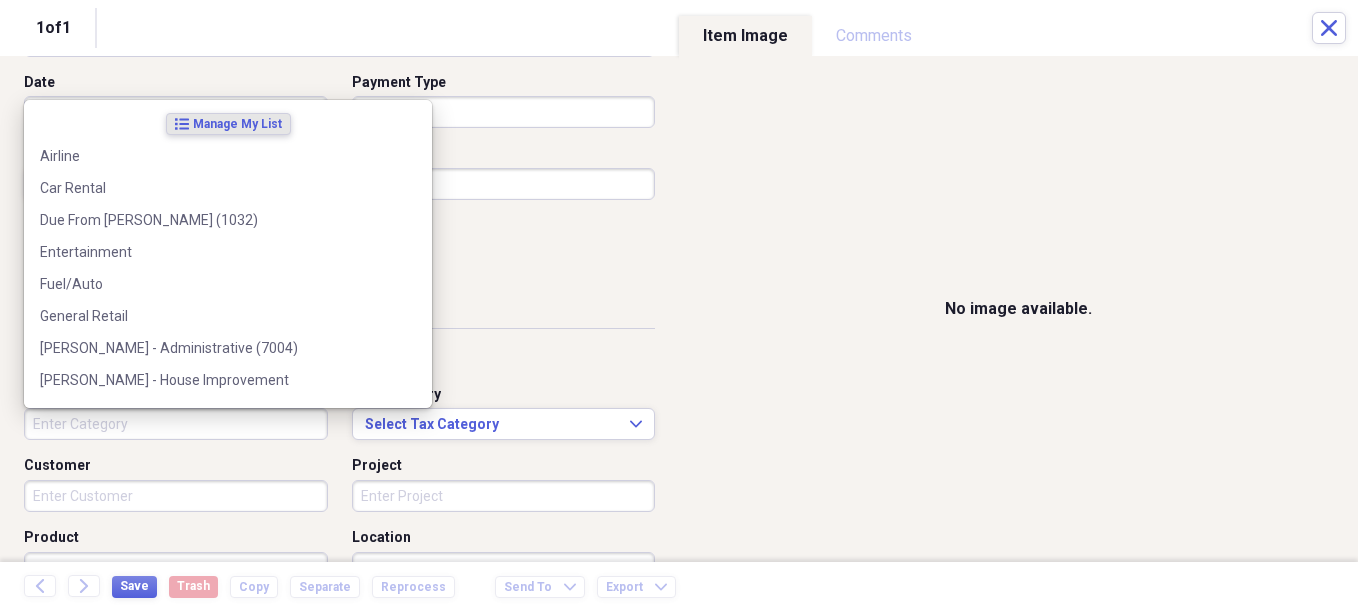 click on "Category" at bounding box center (176, 424) 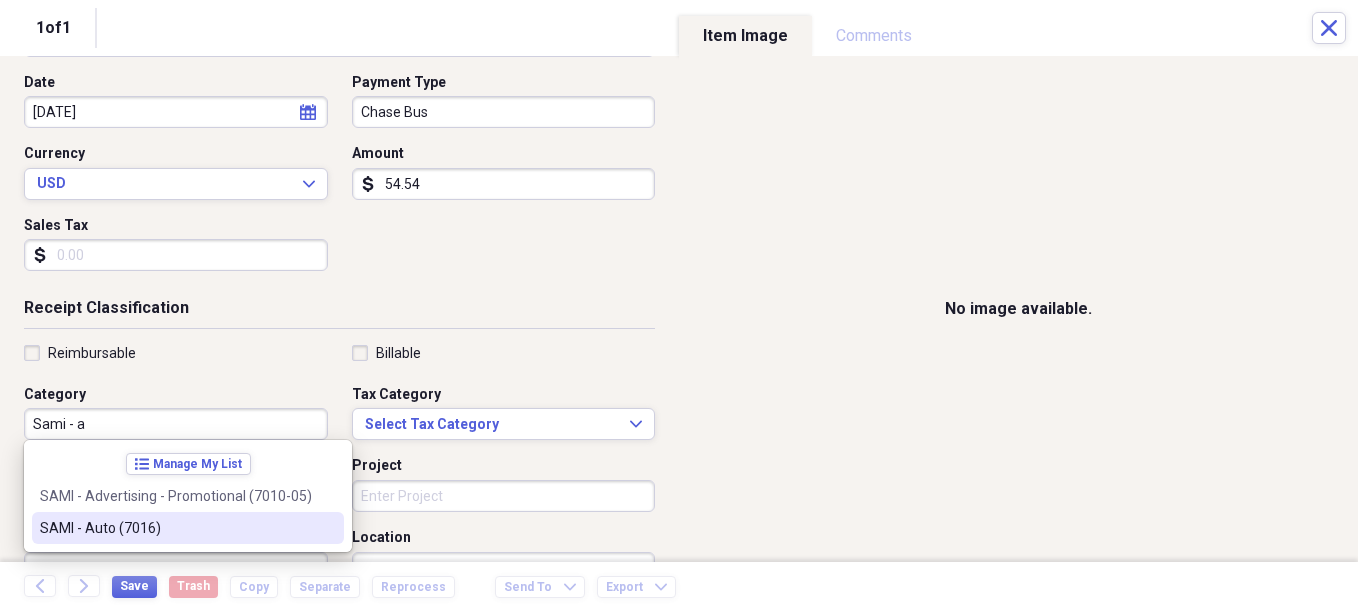 click on "SAMI - Auto (7016)" at bounding box center [176, 528] 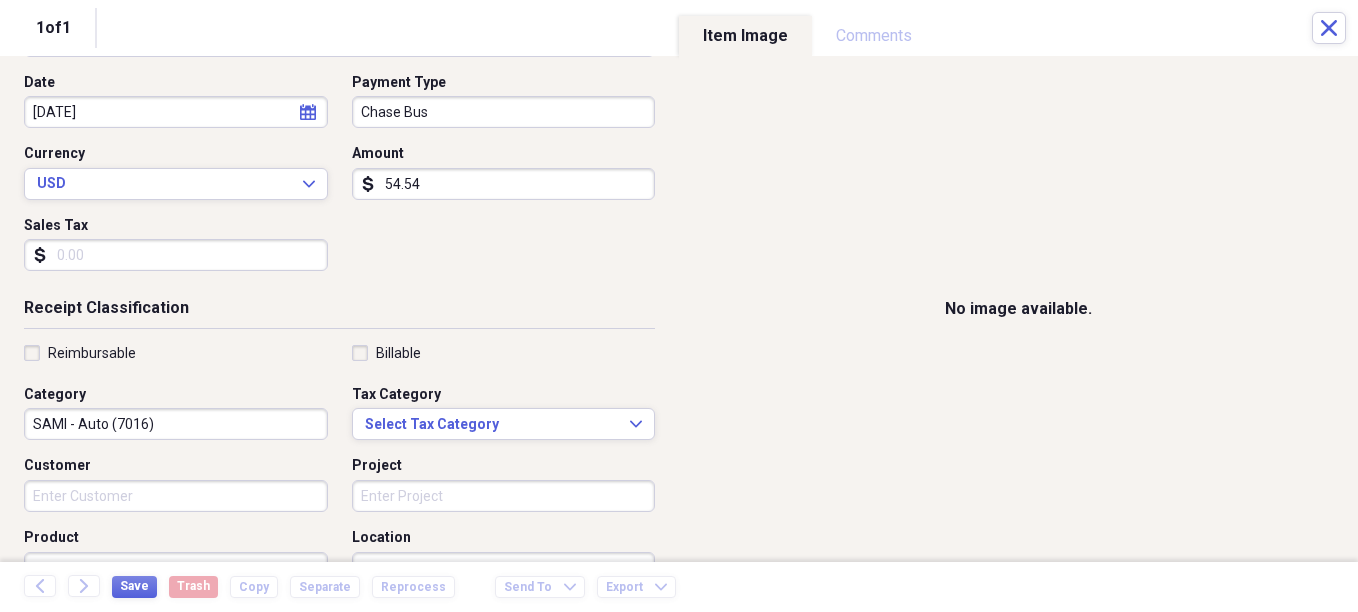 click on "Customer" at bounding box center [176, 496] 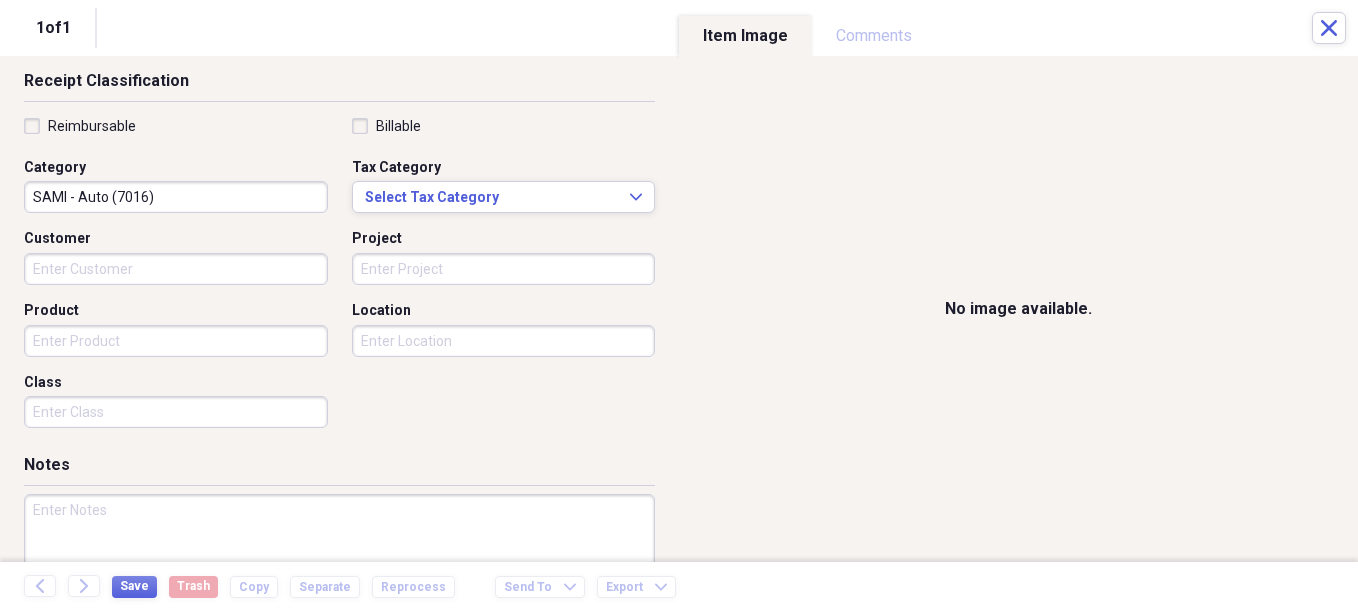 scroll, scrollTop: 515, scrollLeft: 0, axis: vertical 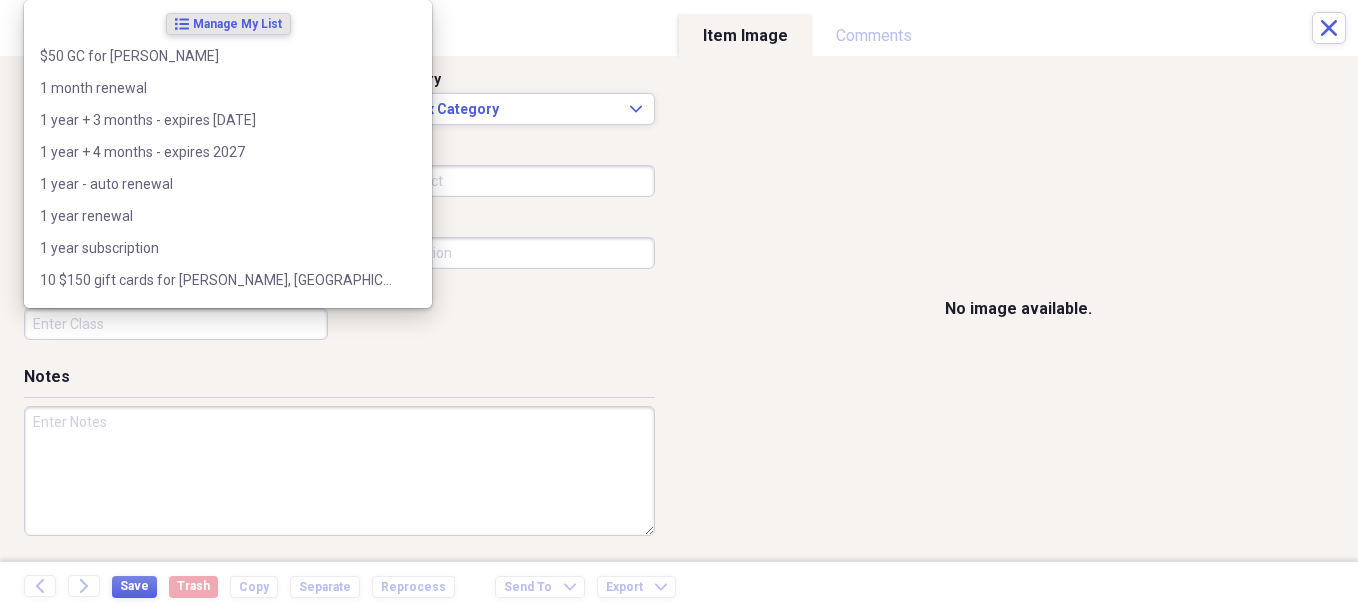click on "Class" at bounding box center (176, 324) 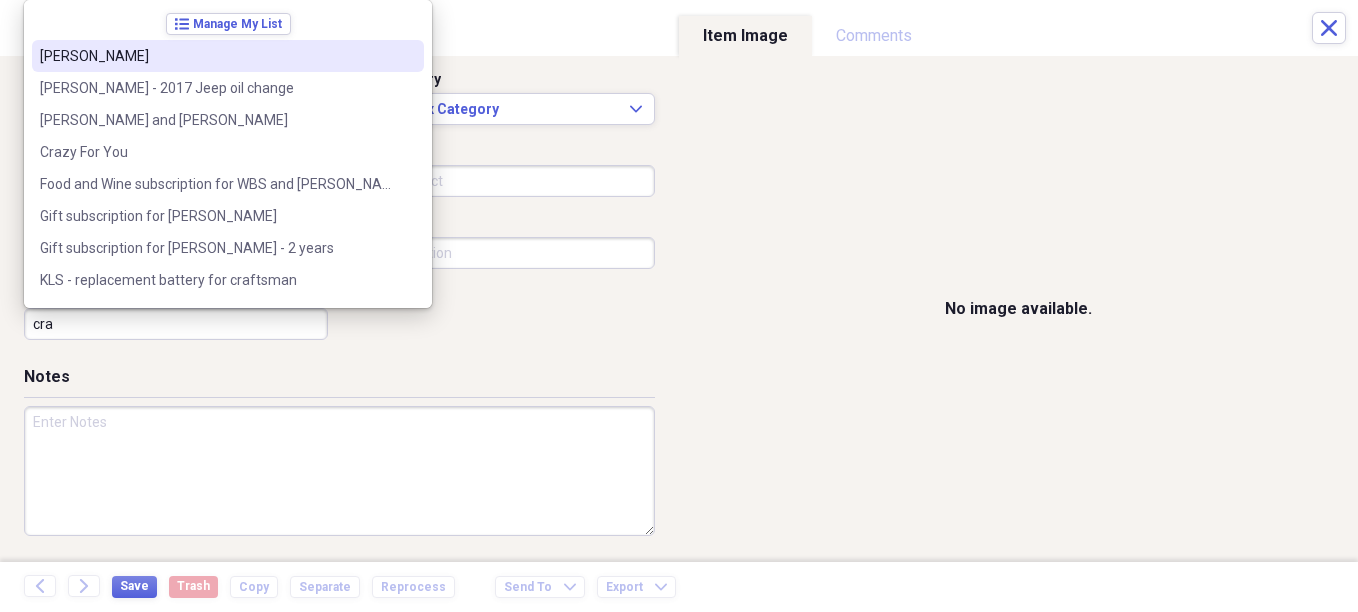 click on "[PERSON_NAME]" at bounding box center [216, 56] 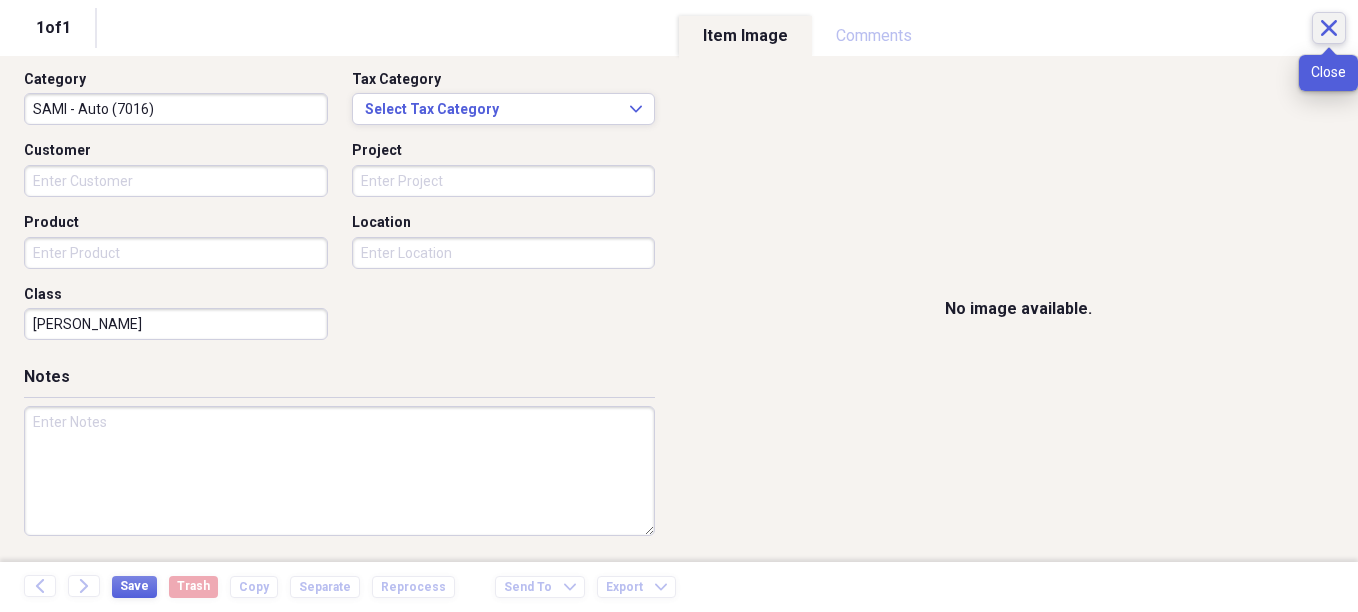 click on "Close" at bounding box center [1329, 28] 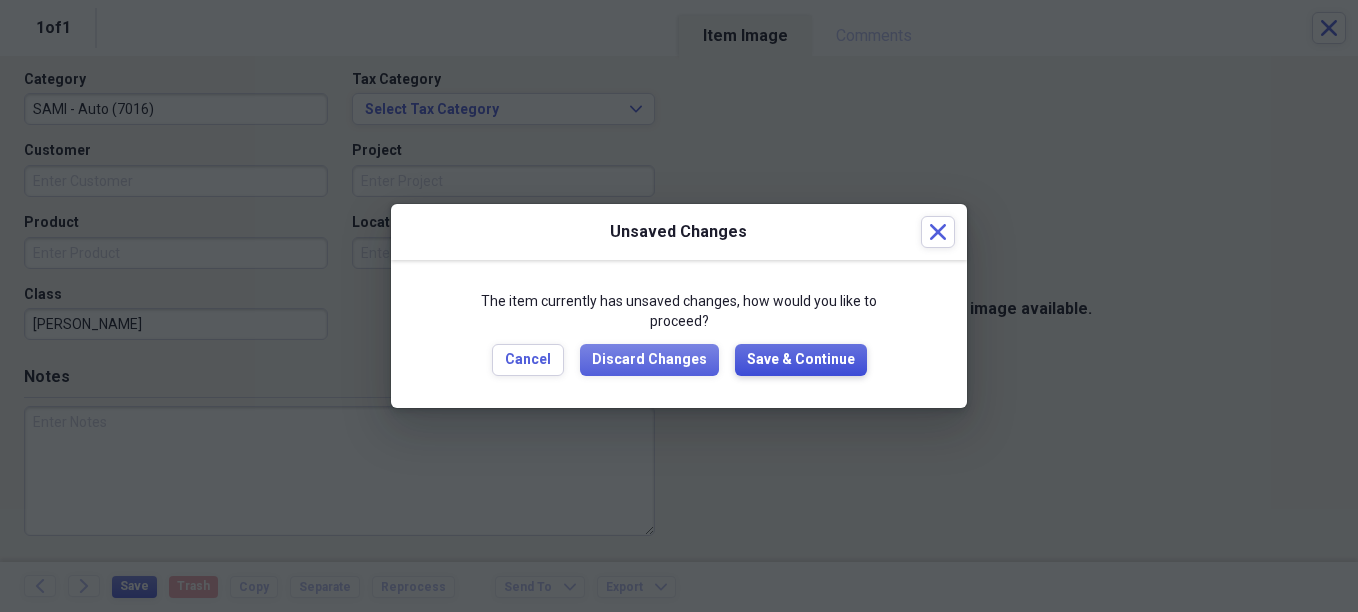 click on "Save & Continue" at bounding box center (801, 360) 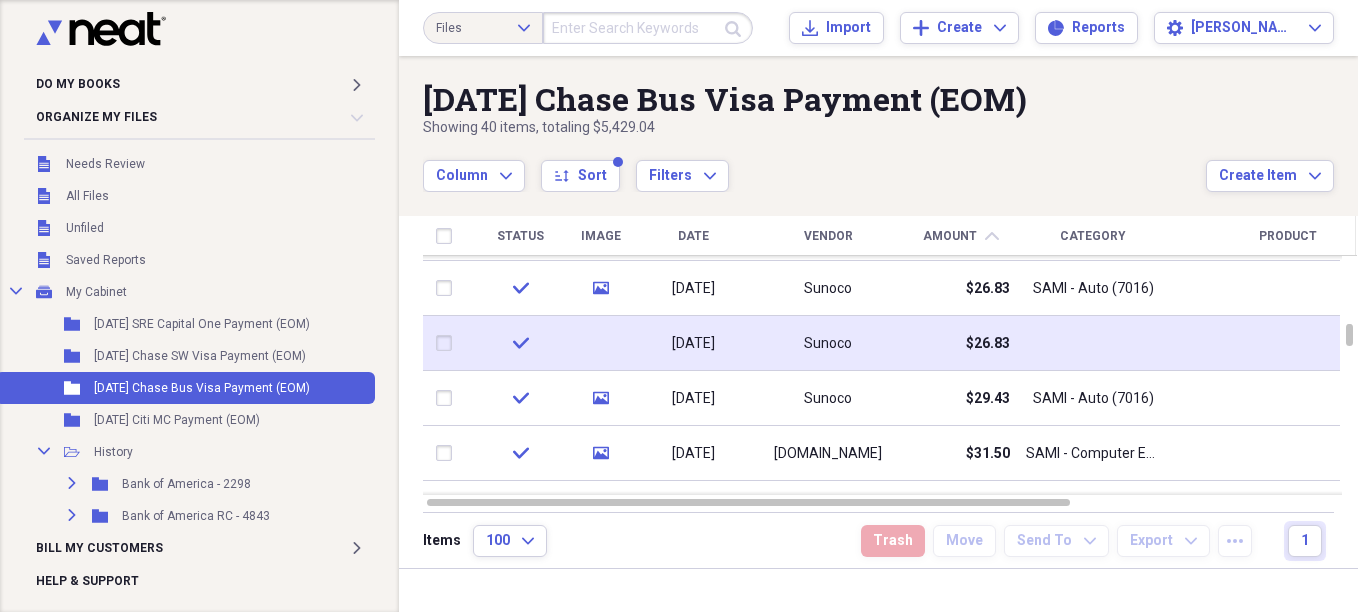 click at bounding box center (448, 343) 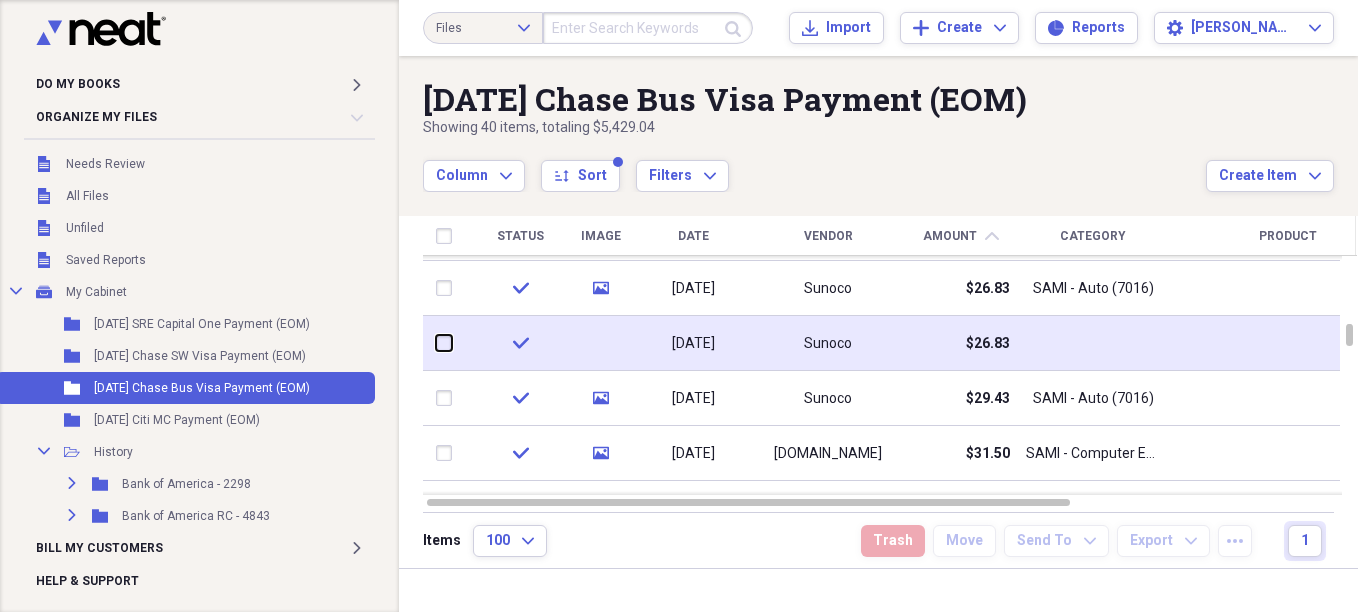 click at bounding box center [436, 343] 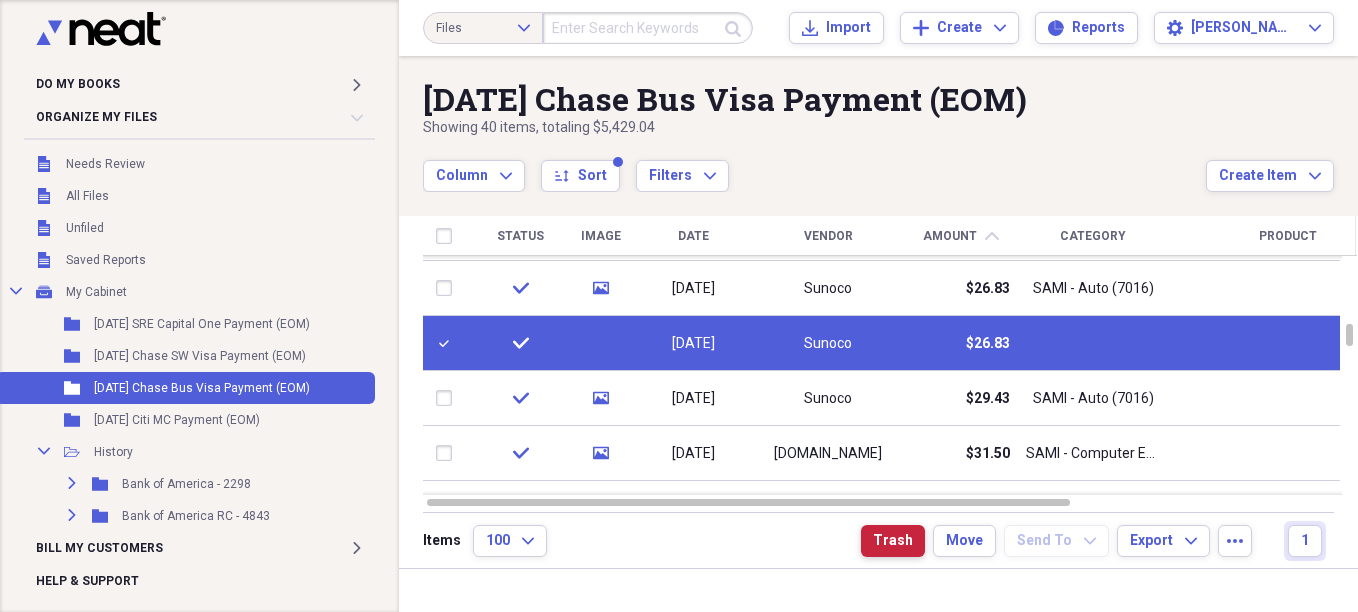 click on "Trash" at bounding box center [893, 541] 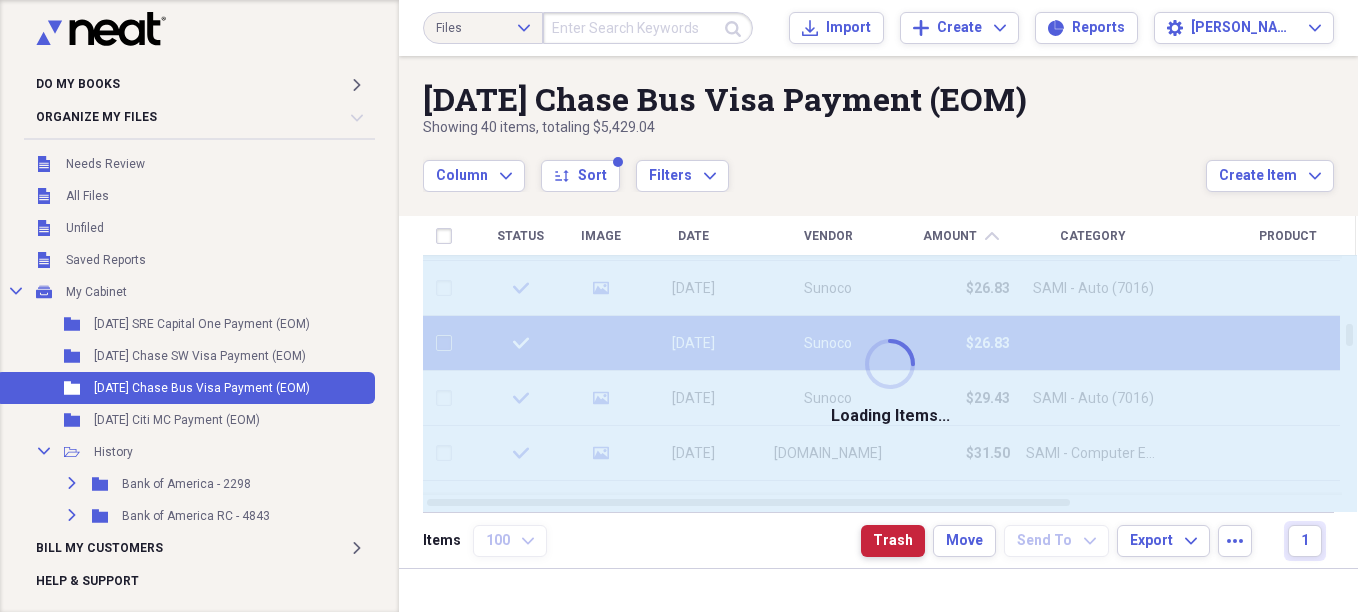 checkbox on "false" 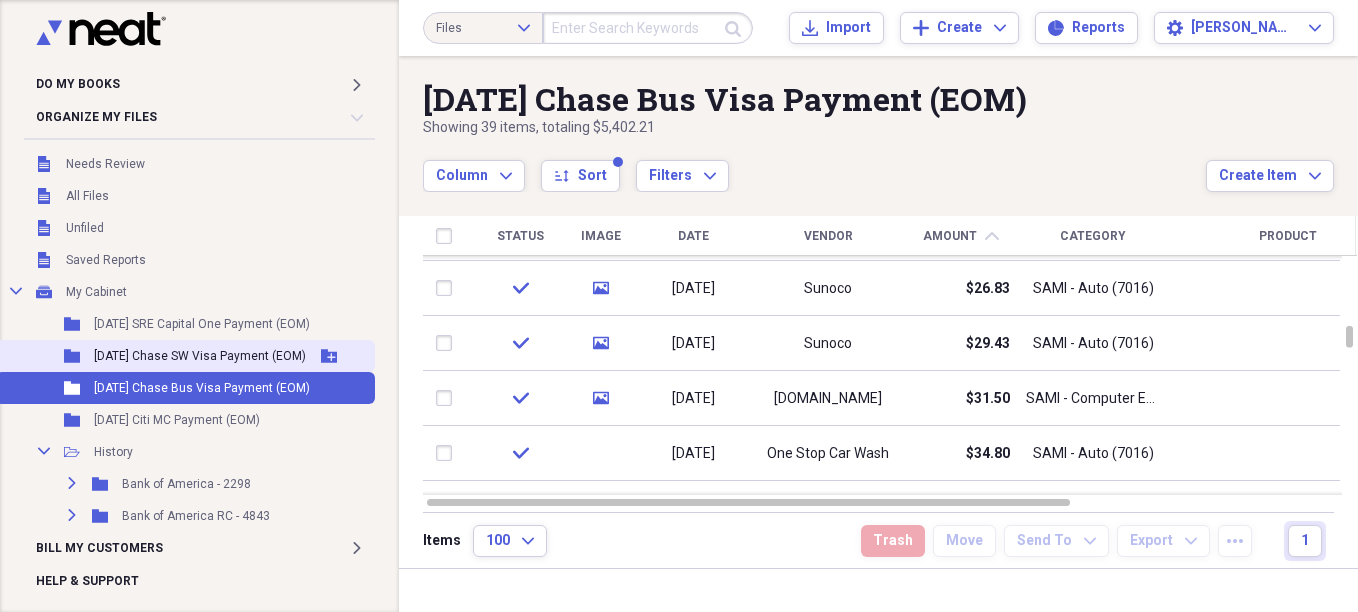 click on "[DATE] Chase SW Visa Payment (EOM)" at bounding box center [200, 356] 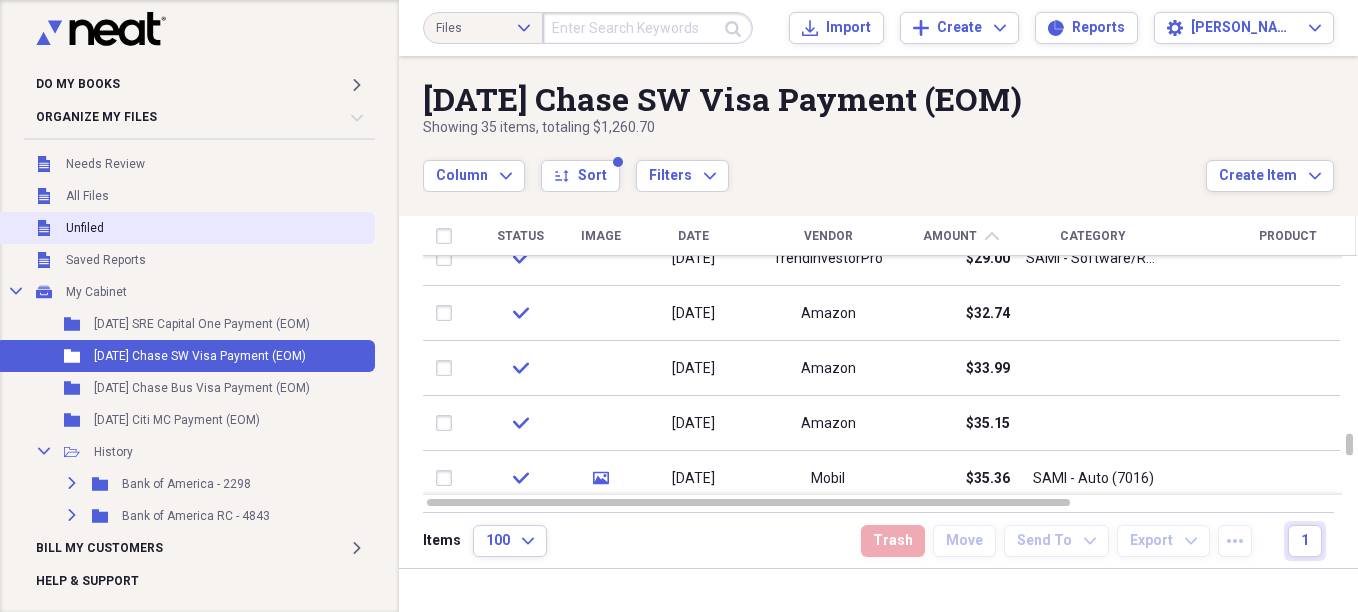 click on "Unfiled Unfiled" at bounding box center (185, 228) 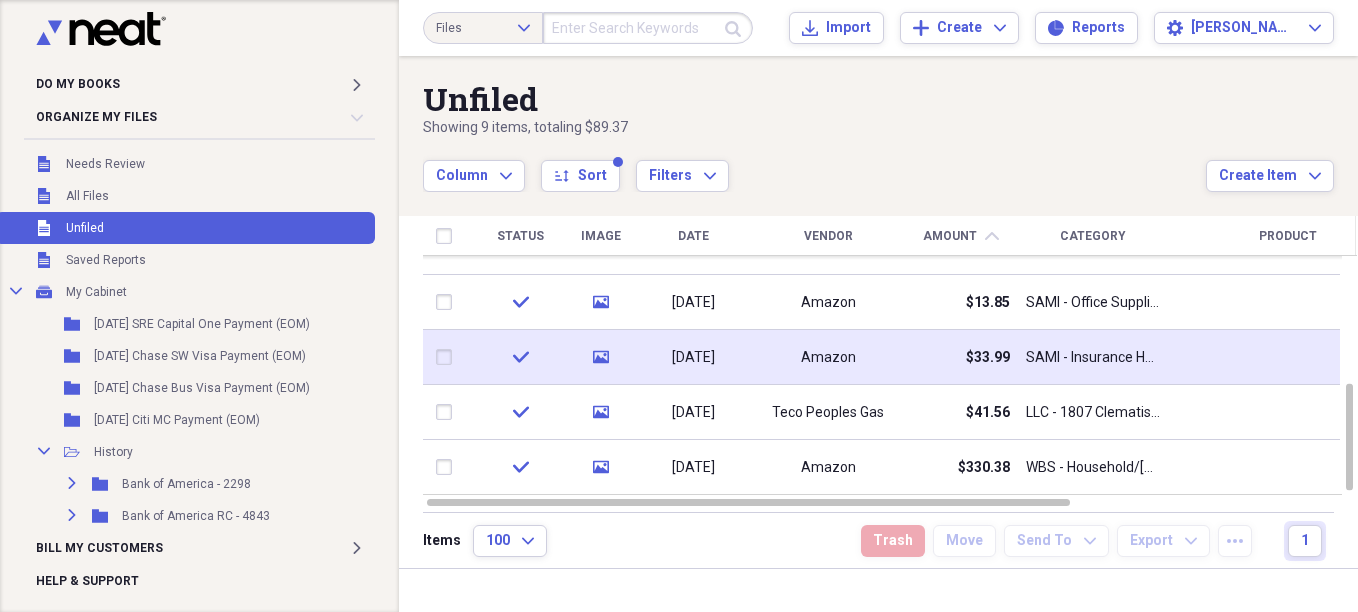 click on "[DATE]" at bounding box center [693, 358] 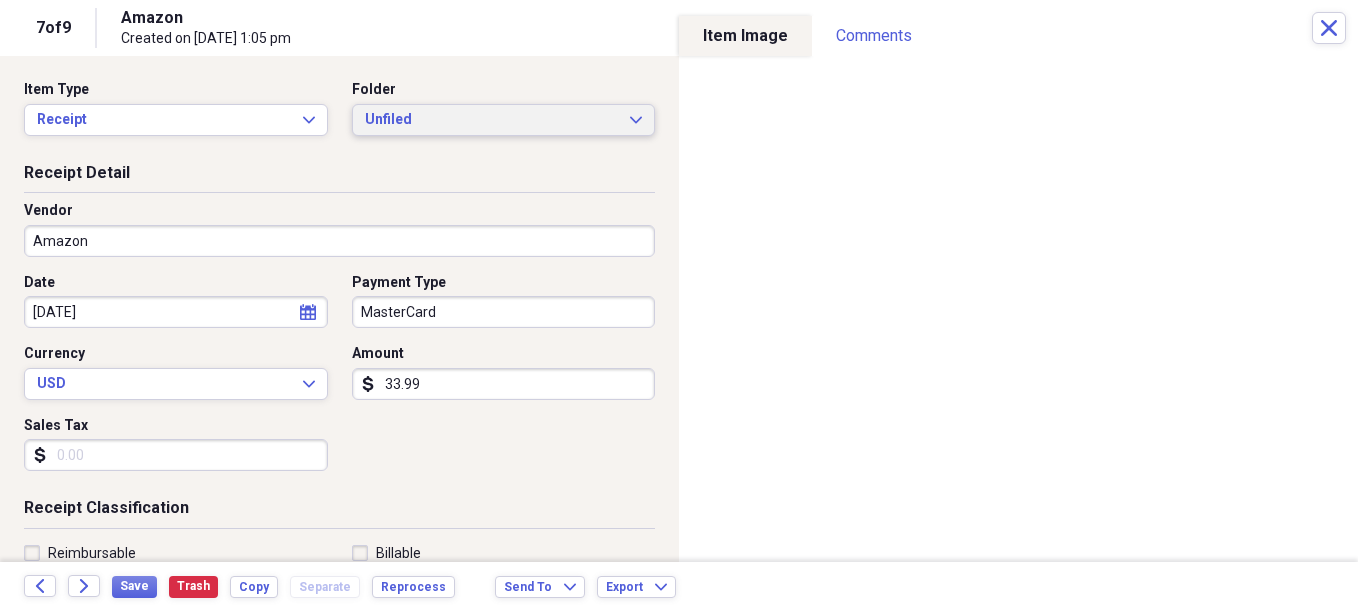click on "Unfiled Expand" at bounding box center (504, 120) 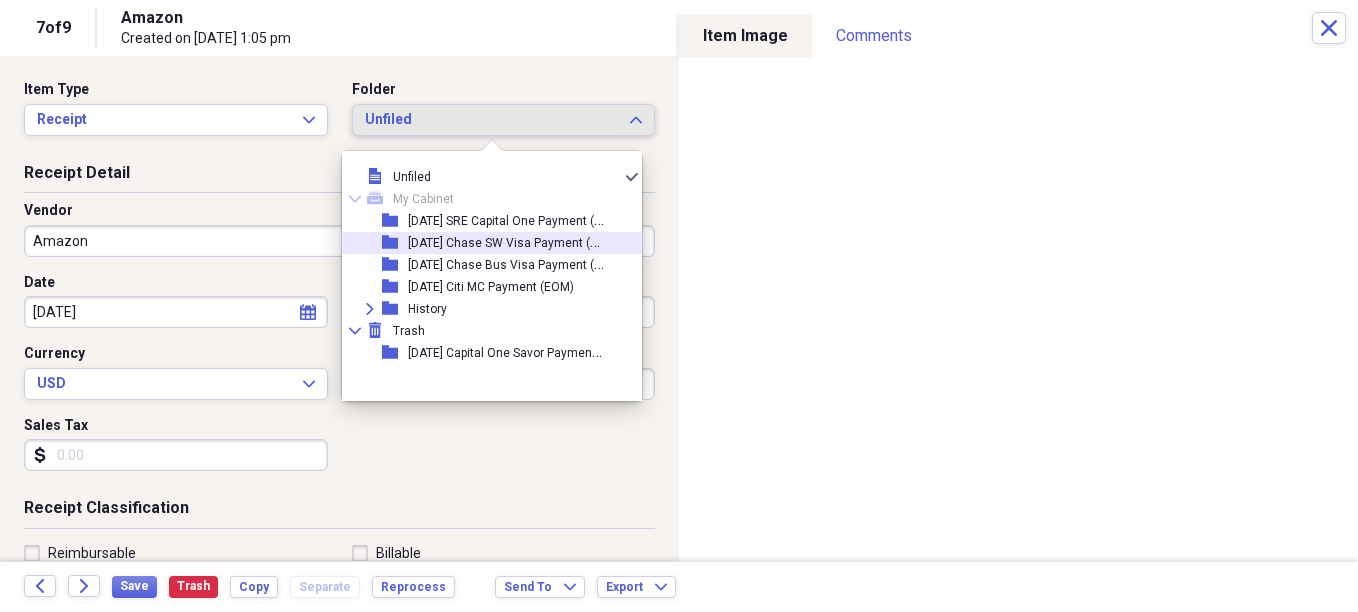 click on "folder [DATE] Chase SW Visa Payment (EOM)" at bounding box center [484, 243] 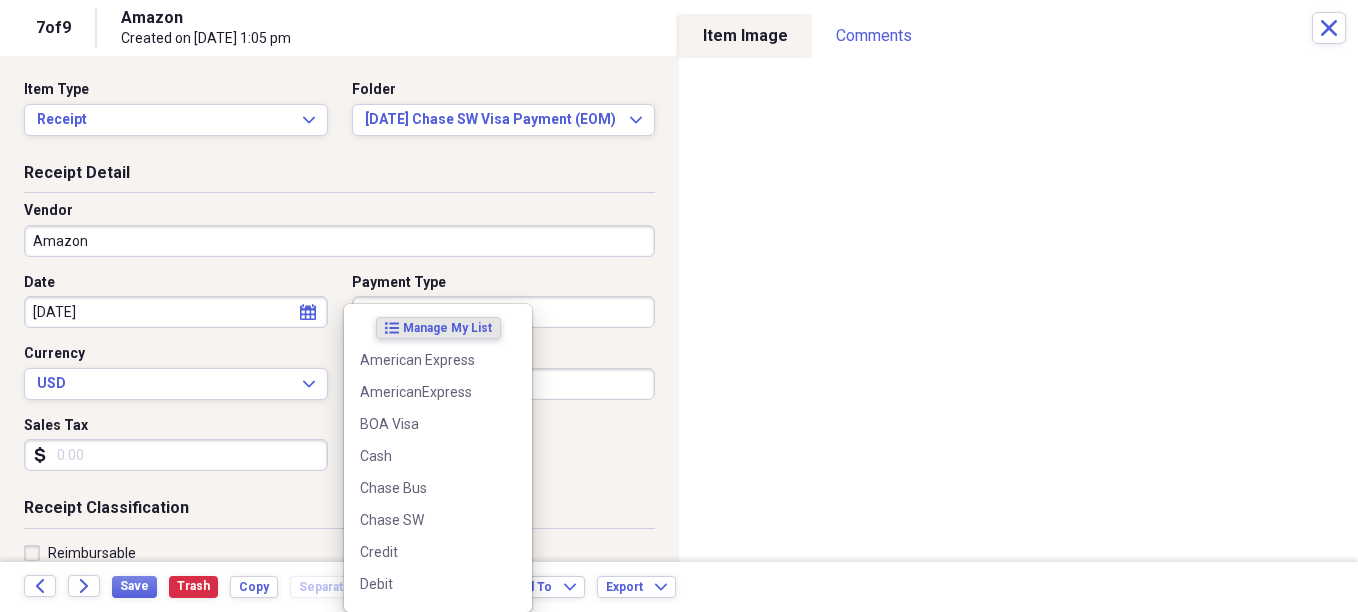 click on "Do My Books Expand Organize My Files Collapse Unfiled Needs Review Unfiled All Files Unfiled Unfiled Unfiled Saved Reports Collapse My Cabinet My Cabinet Add Folder Folder [DATE] SRE Capital One Payment (EOM) Add Folder Folder [DATE] Chase SW Visa Payment (EOM) Add Folder Folder [DATE] Chase Bus Visa Payment (EOM) Add Folder Folder [DATE] Citi MC Payment (EOM) Add Folder Collapse Open Folder History Add Folder Expand Folder Bank of America - 2298 Add Folder Expand Folder Bank of America RC - 4843 Add Folder Expand Folder Chase Business Visa Add Folder Expand Folder Chase SW Visa Add Folder Expand Folder Citi MC Add Folder Expand Folder SRE Capital One Add Folder Expand Folder WBS Capital One Add Folder Collapse Trash Trash Folder [DATE] Capital One Savor Payment (EOM) Bill My Customers Expand Help & Support Files Expand Submit Import Import Add Create Expand Reports Reports Settings [PERSON_NAME] Expand Unfiled Showing 9 items , totaling $89.37 Column Expand sort Sort Filters  Expand Create Item Expand 1" at bounding box center (679, 306) 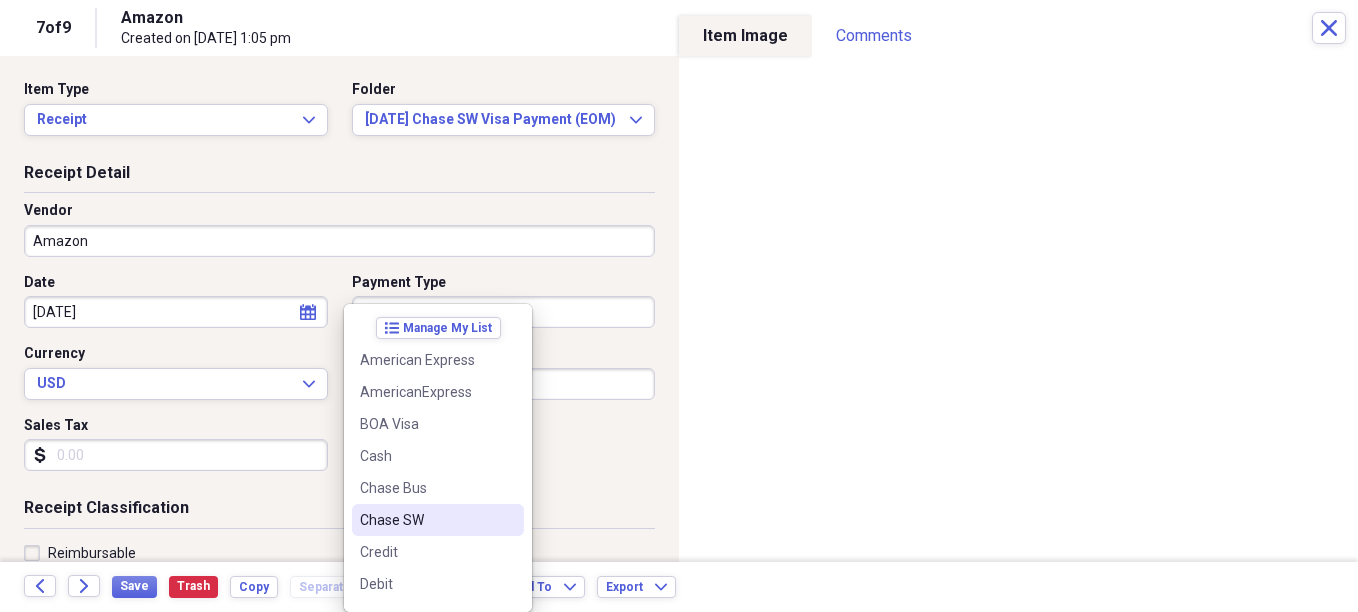 click on "Chase SW" at bounding box center [426, 520] 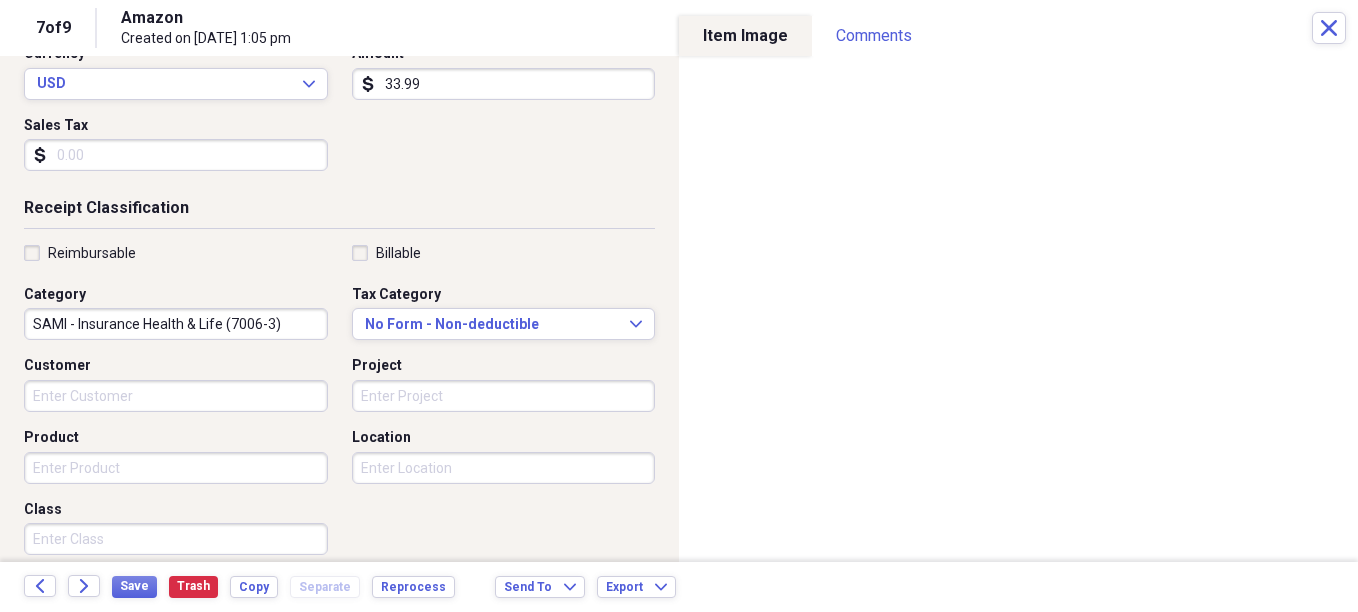 scroll, scrollTop: 400, scrollLeft: 0, axis: vertical 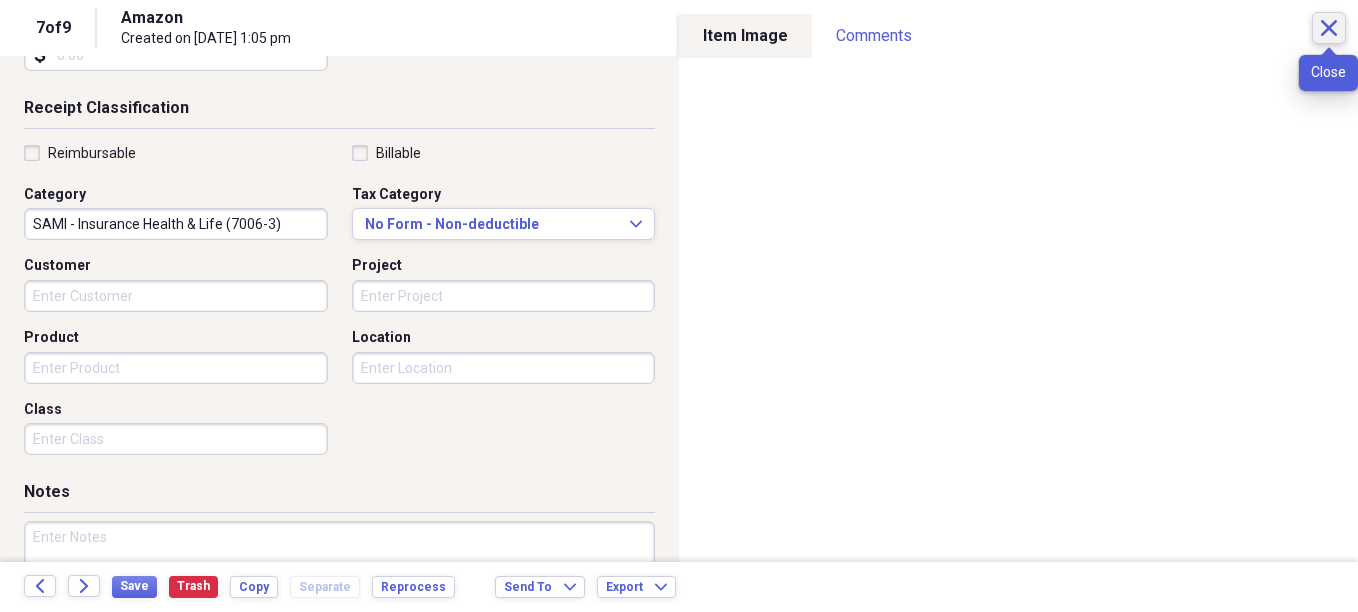 click on "Close" 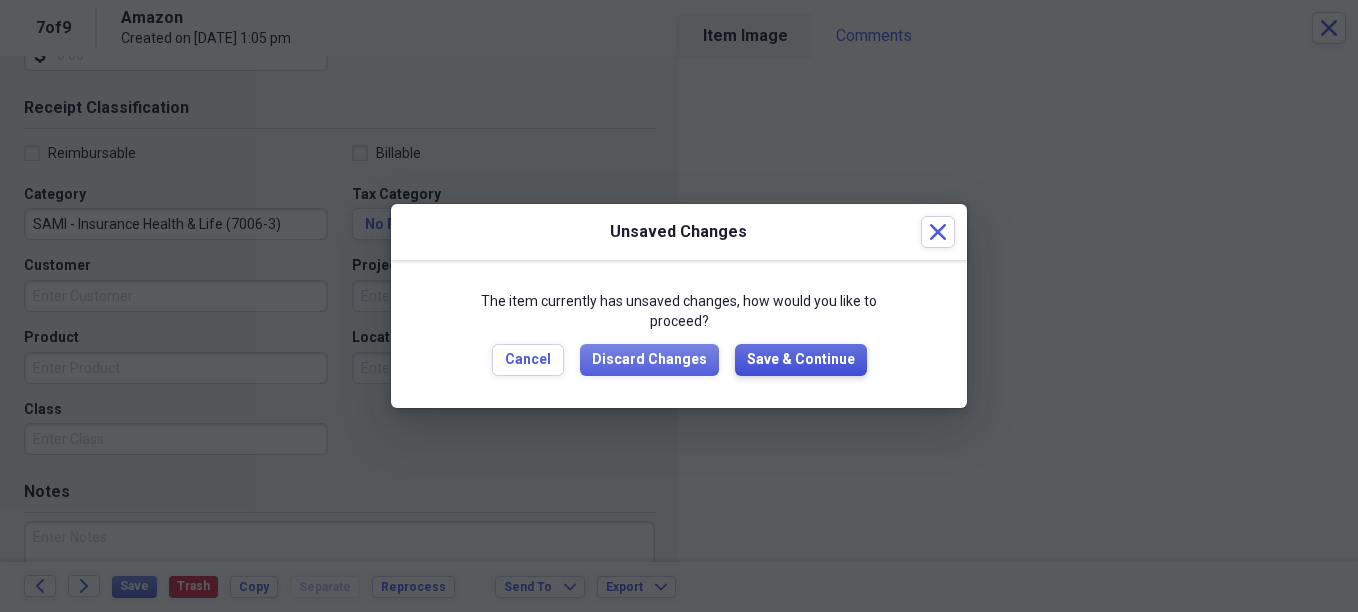 click on "Save & Continue" at bounding box center [801, 360] 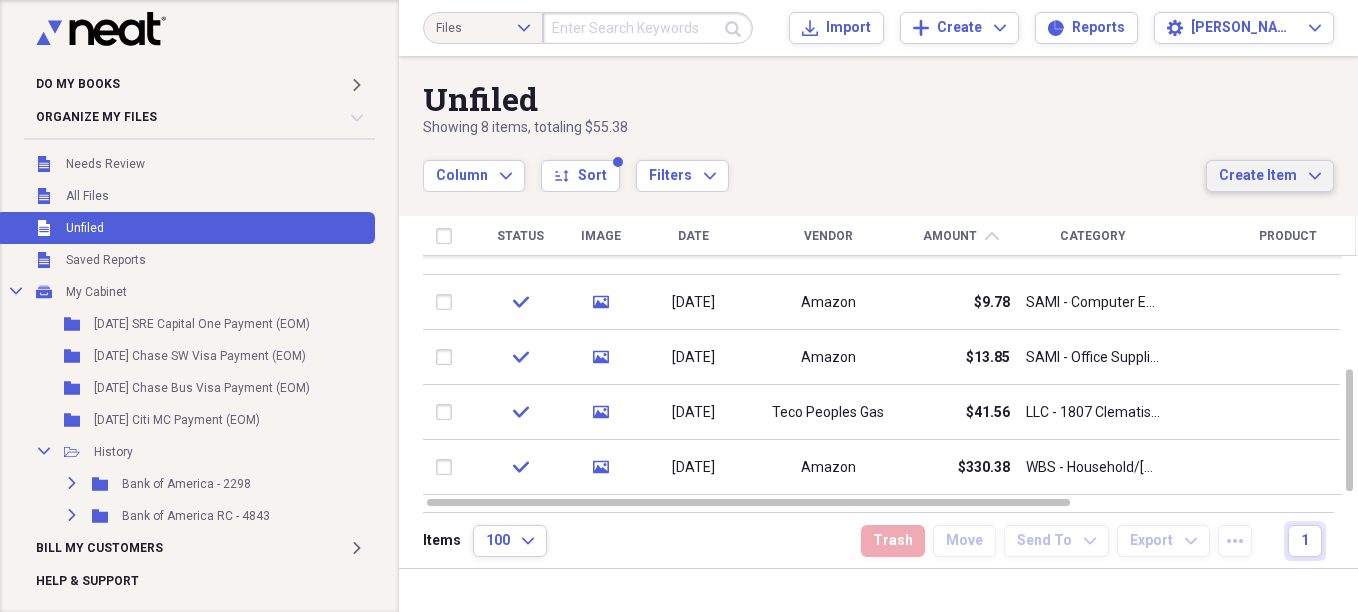 click on "Expand" 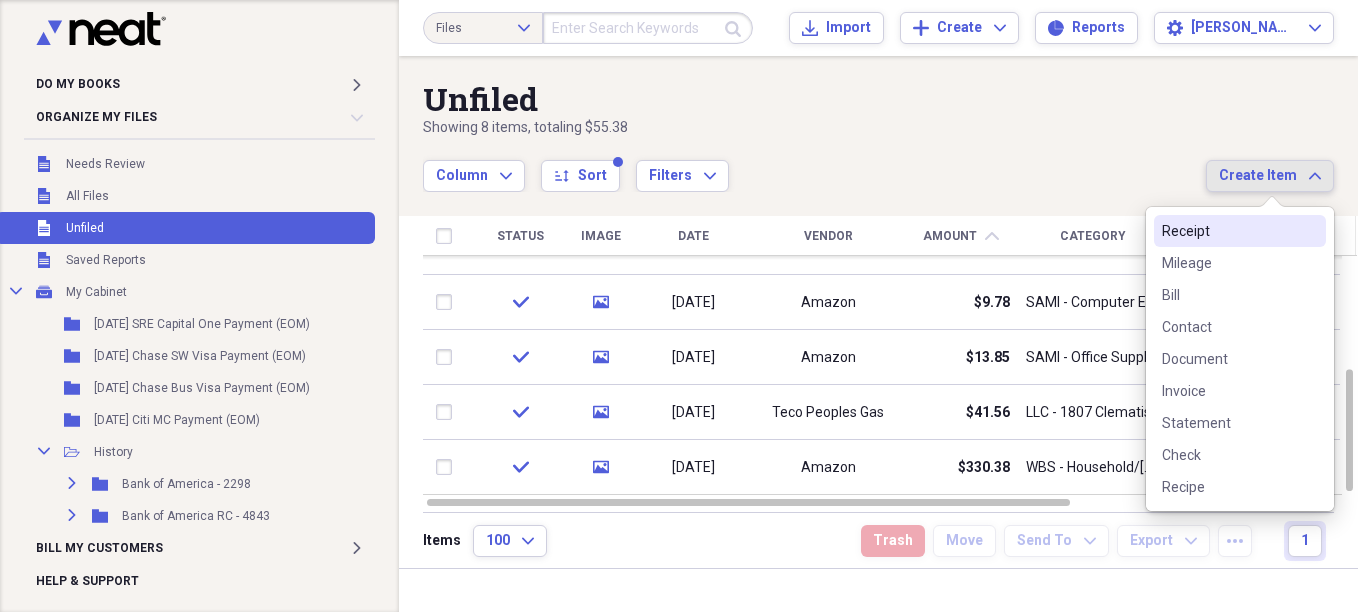 click on "Receipt" at bounding box center (1228, 231) 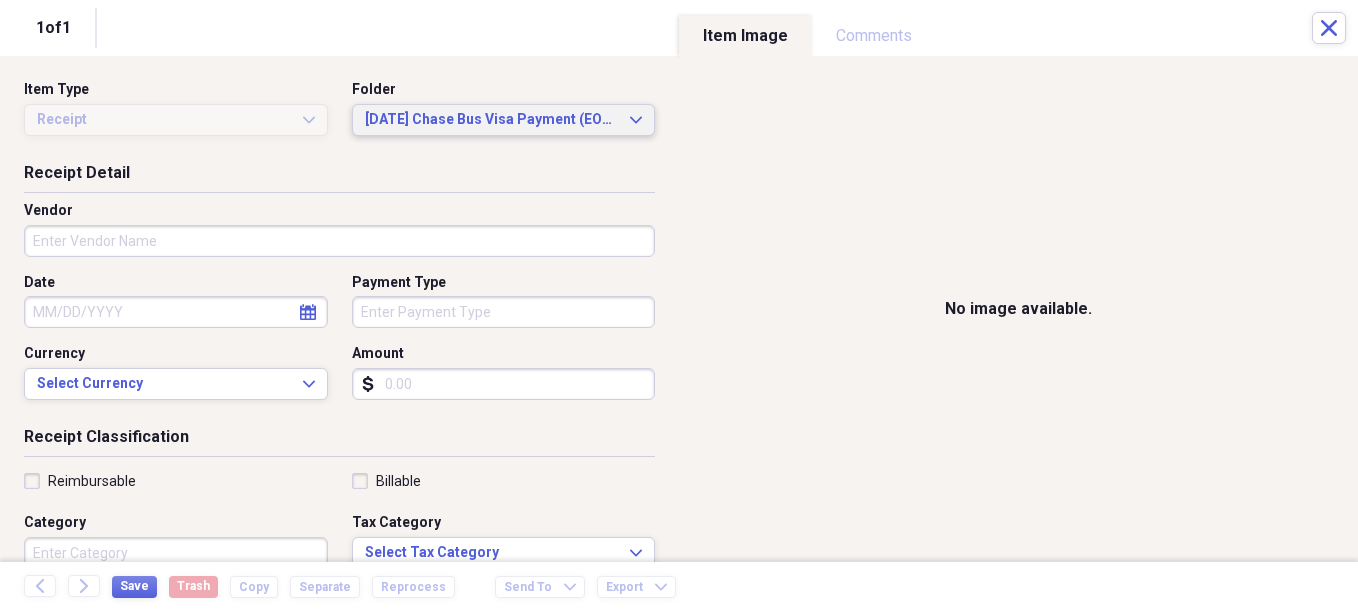 click on "Expand" 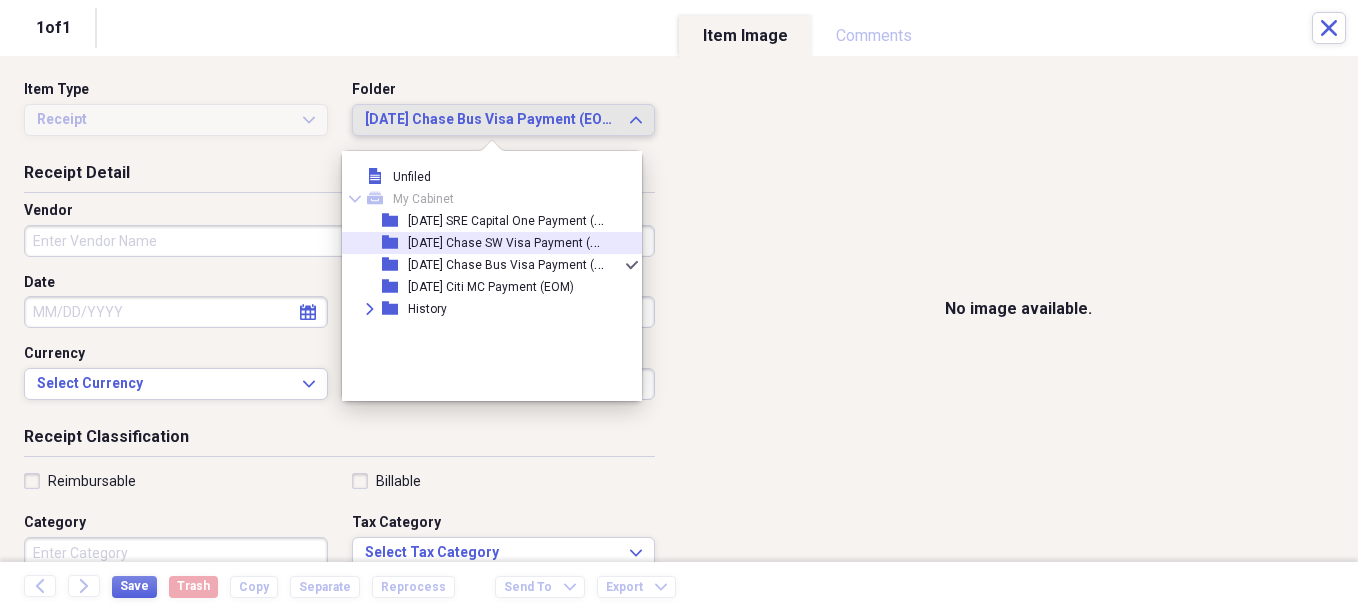 click on "[DATE] Chase SW Visa Payment (EOM)" at bounding box center [514, 241] 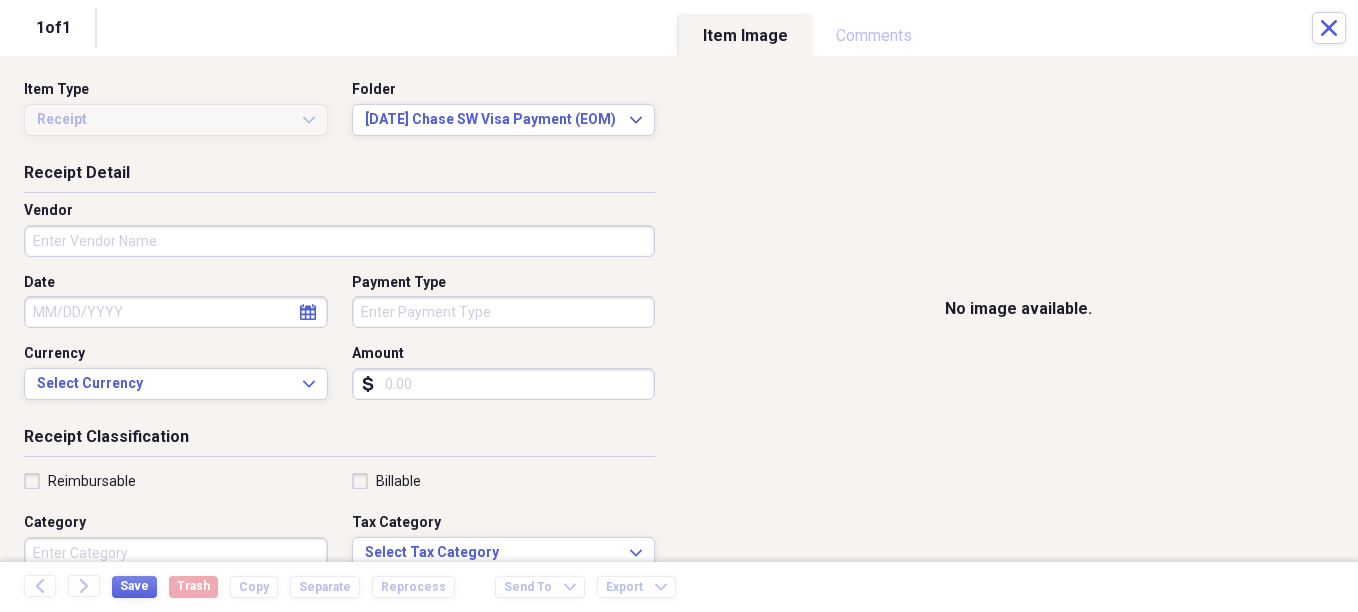 click on "Do My Books Expand Organize My Files Collapse Unfiled Needs Review Unfiled All Files Unfiled Unfiled Unfiled Saved Reports Collapse My Cabinet My Cabinet Add Folder Folder [DATE] SRE Capital One Payment (EOM) Add Folder Folder [DATE] Chase SW Visa Payment (EOM) Add Folder Folder [DATE] Chase Bus Visa Payment (EOM) Add Folder Folder [DATE] Citi MC Payment (EOM) Add Folder Collapse Open Folder History Add Folder Expand Folder Bank of America - 2298 Add Folder Expand Folder Bank of America RC - 4843 Add Folder Expand Folder Chase Business Visa Add Folder Expand Folder Chase SW Visa Add Folder Expand Folder Citi MC Add Folder Expand Folder SRE Capital One Add Folder Expand Folder WBS Capital One Add Folder Collapse Trash Trash Folder [DATE] Capital One Savor Payment (EOM) Bill My Customers Expand Help & Support Files Expand Submit Import Import Add Create Expand Reports Reports Settings [PERSON_NAME] Expand Unfiled Showing 8 items , totaling $55.38 Column Expand sort Sort Filters  Expand Create Item Expand 1" at bounding box center (679, 306) 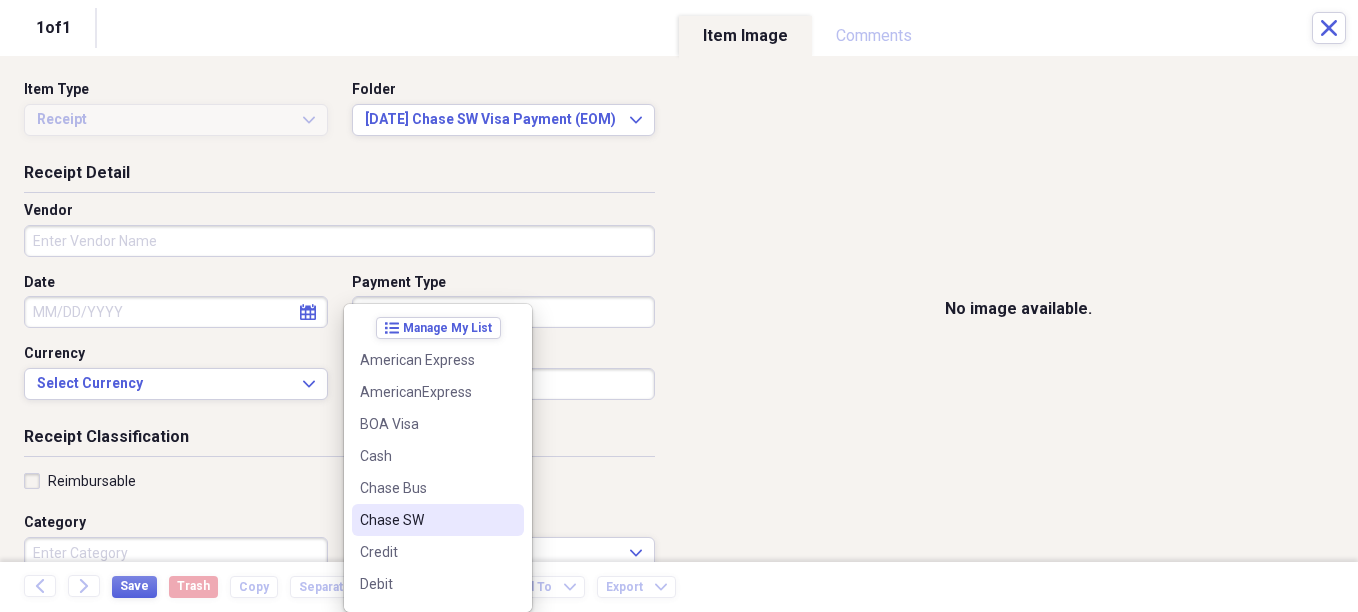 click on "Chase SW" at bounding box center (426, 520) 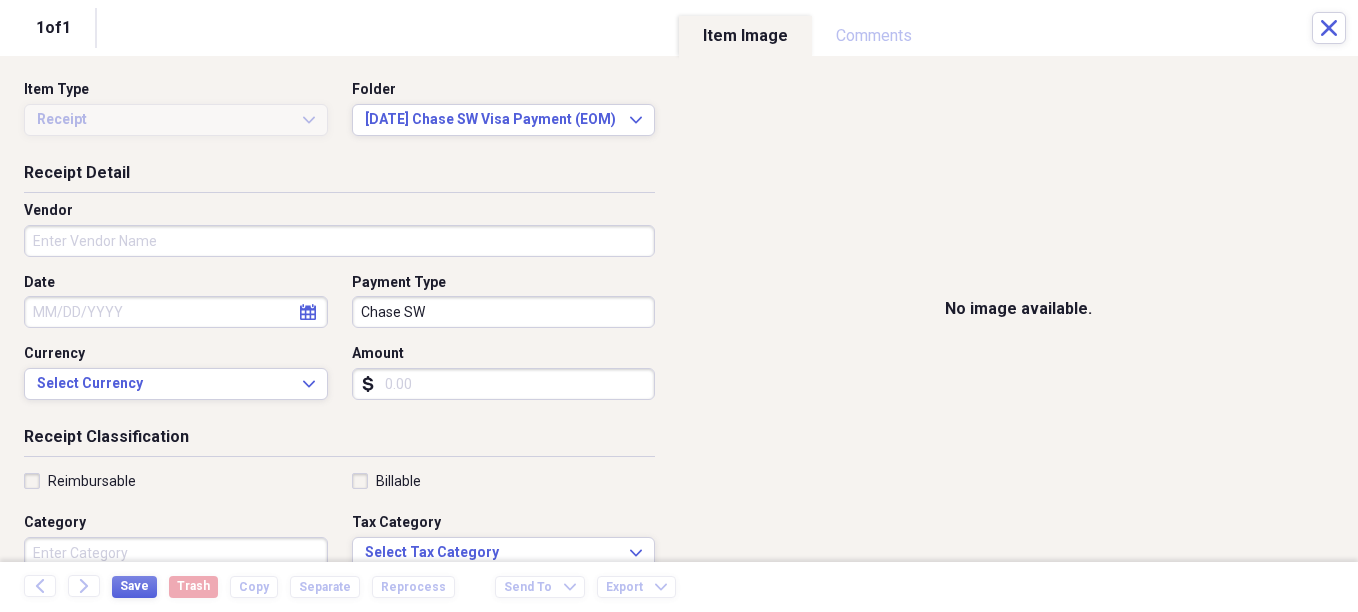 click on "Amount" at bounding box center [504, 384] 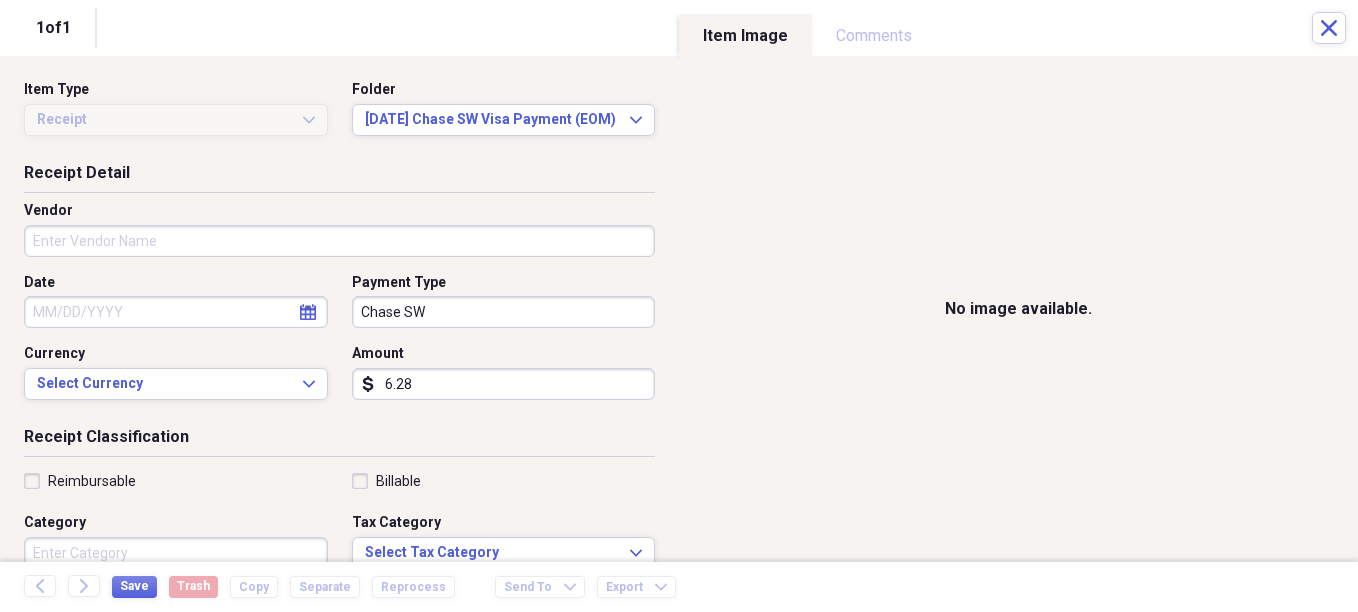 click on "6.28" at bounding box center (504, 384) 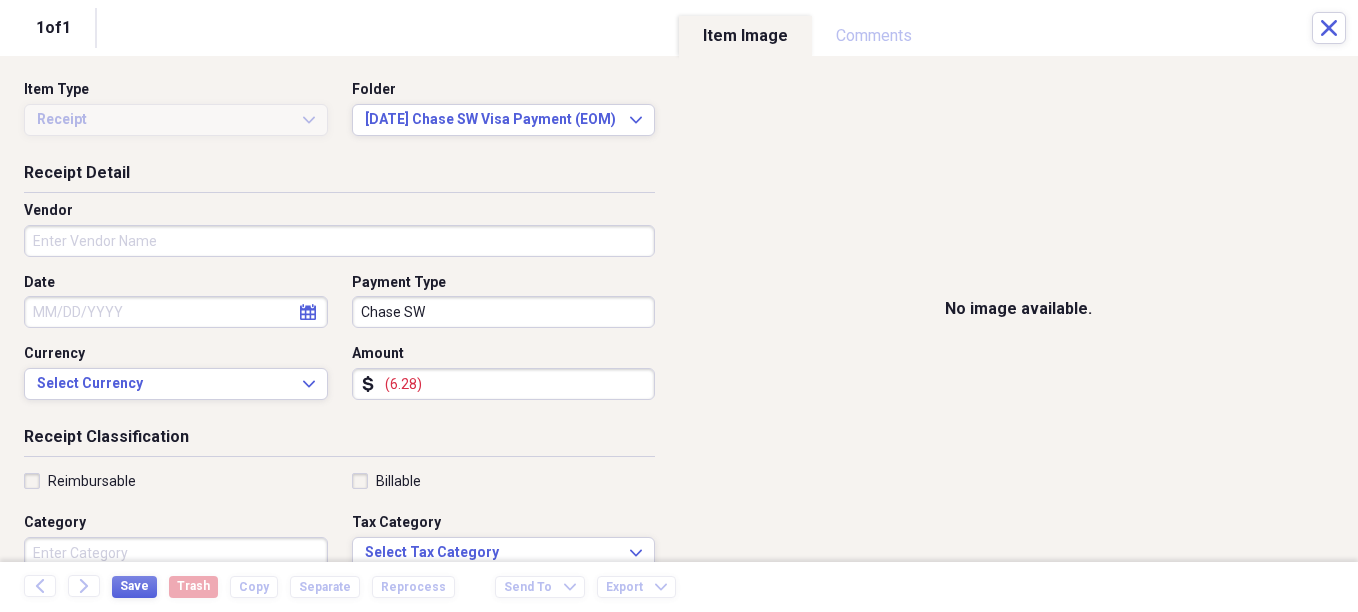 type on "(6.28)" 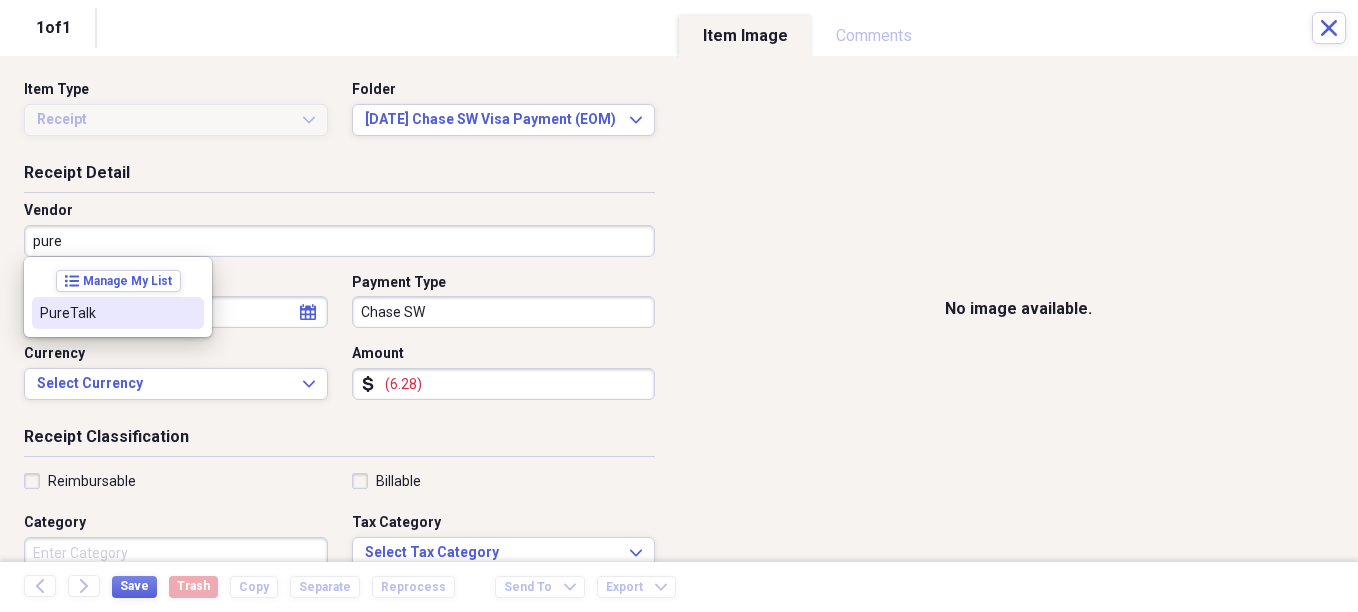 click on "PureTalk" at bounding box center (106, 313) 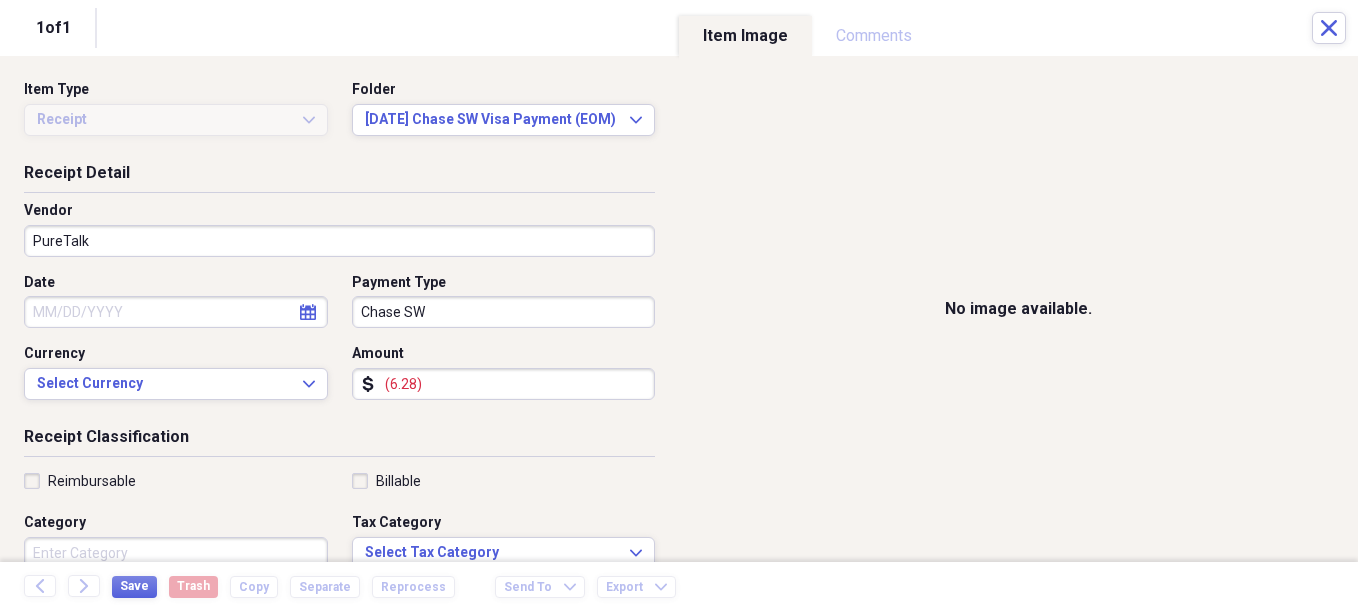 click on "Date" at bounding box center (176, 312) 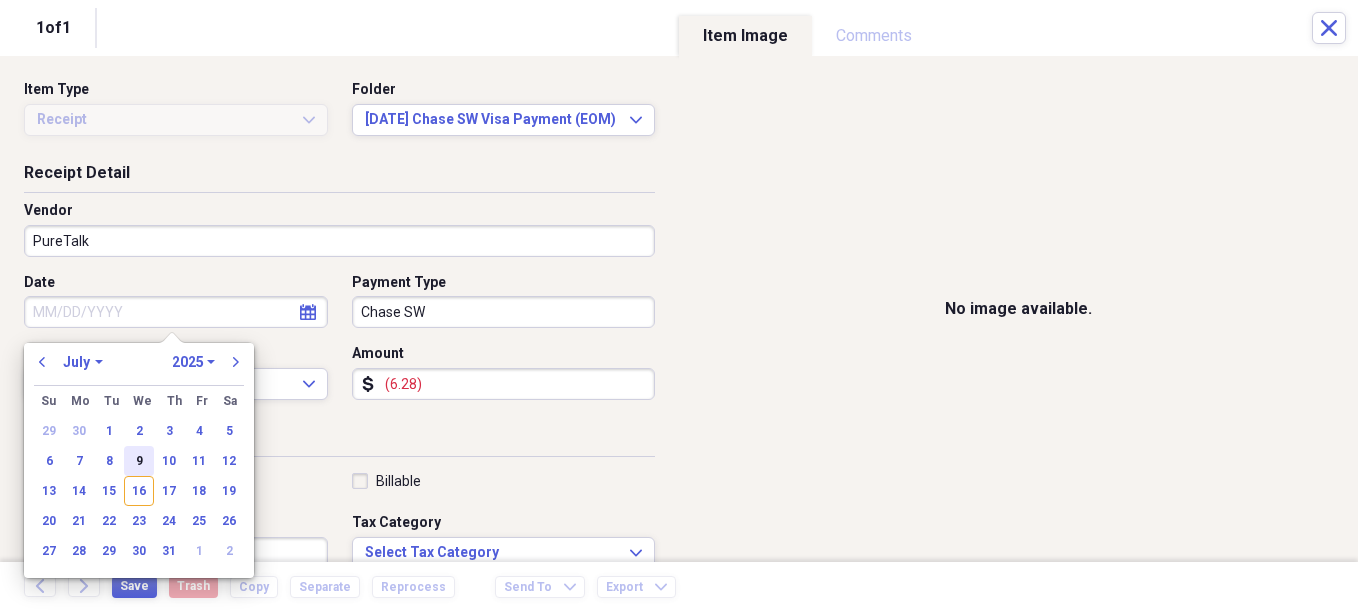 click on "9" at bounding box center (139, 461) 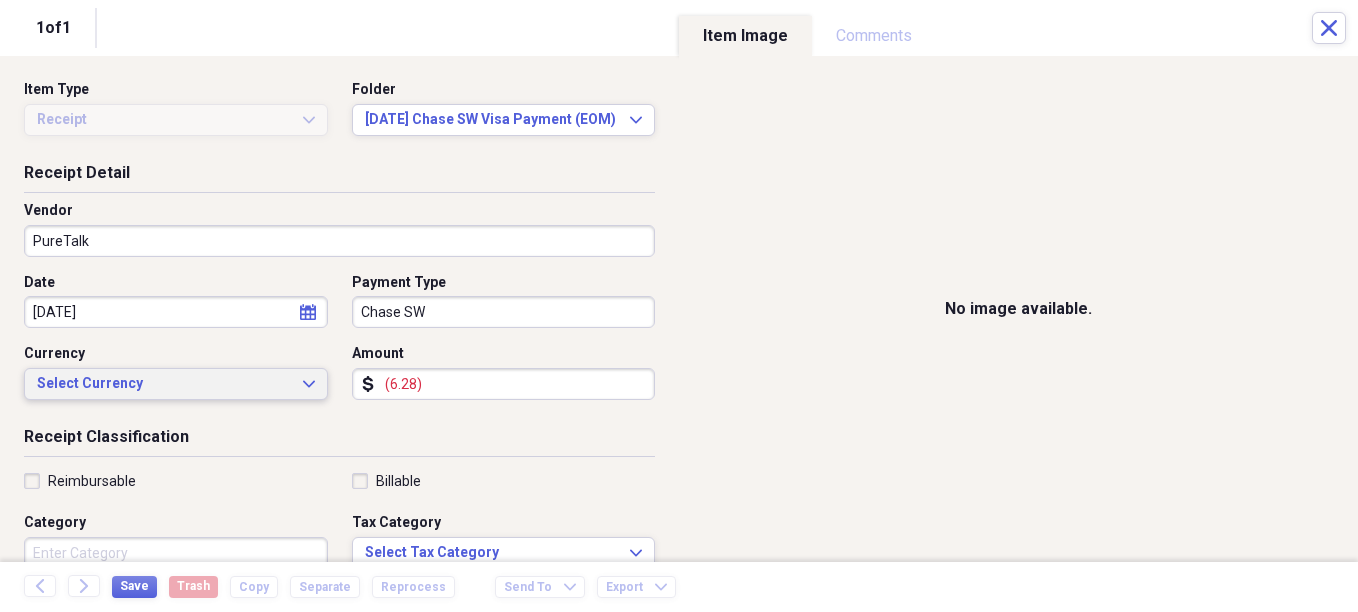 click on "Select Currency" at bounding box center (164, 384) 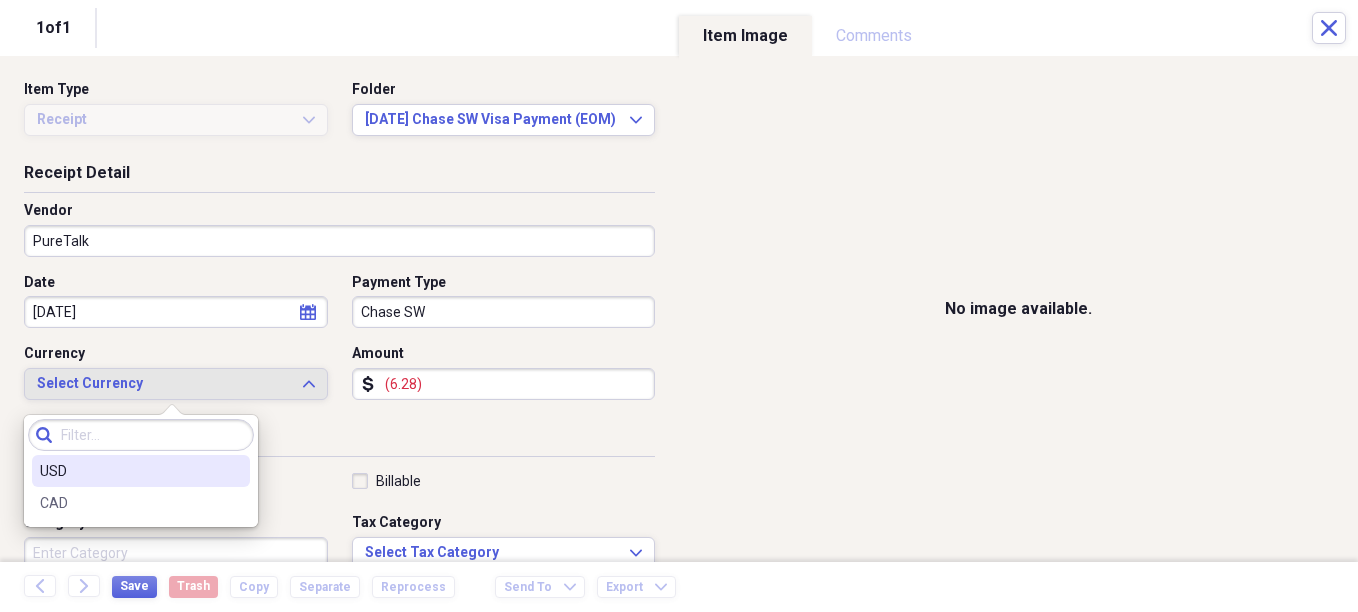 click on "USD" at bounding box center [129, 471] 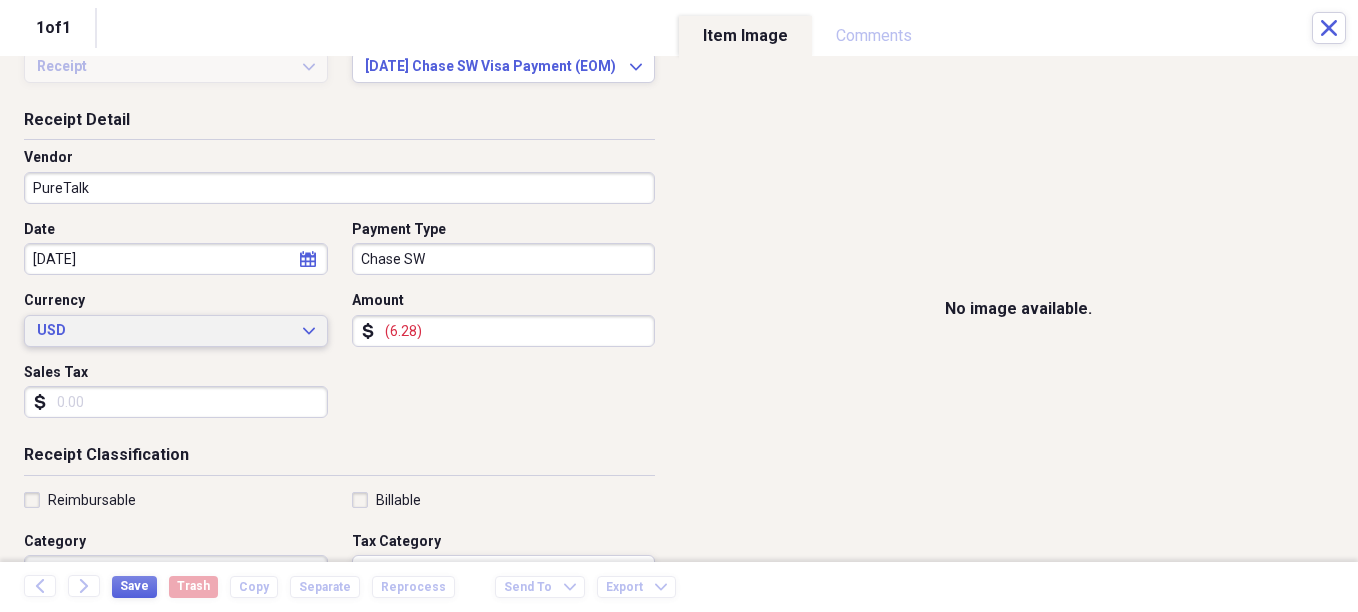 scroll, scrollTop: 300, scrollLeft: 0, axis: vertical 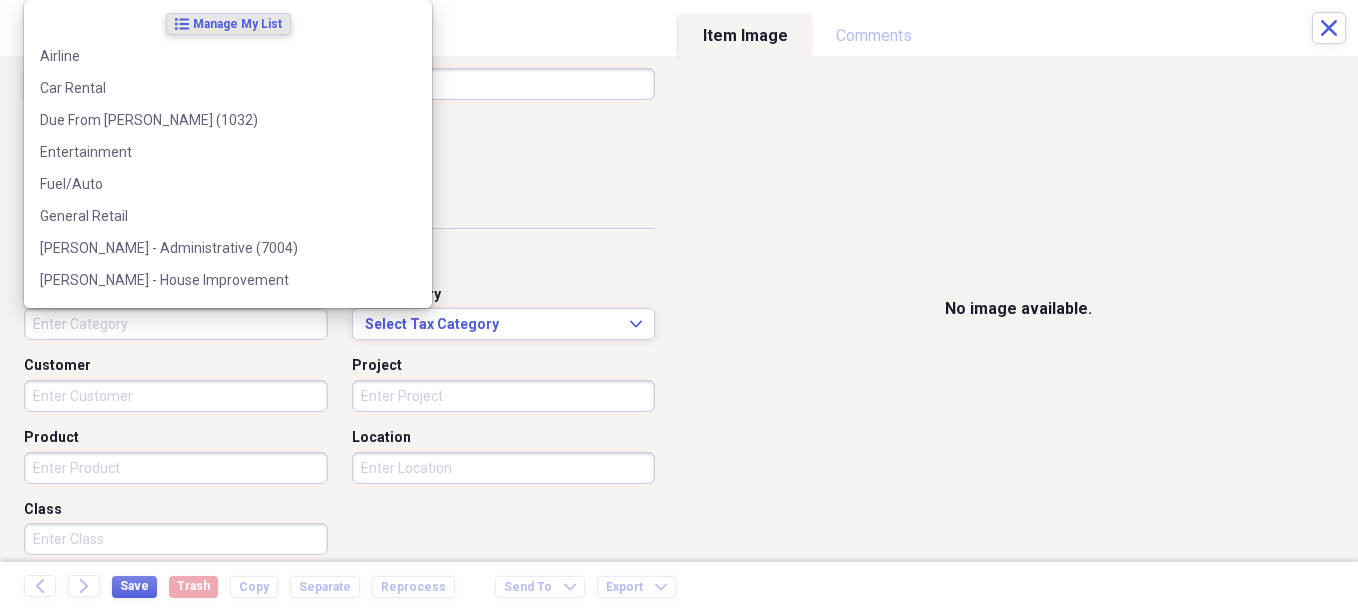 click on "Category" at bounding box center (176, 324) 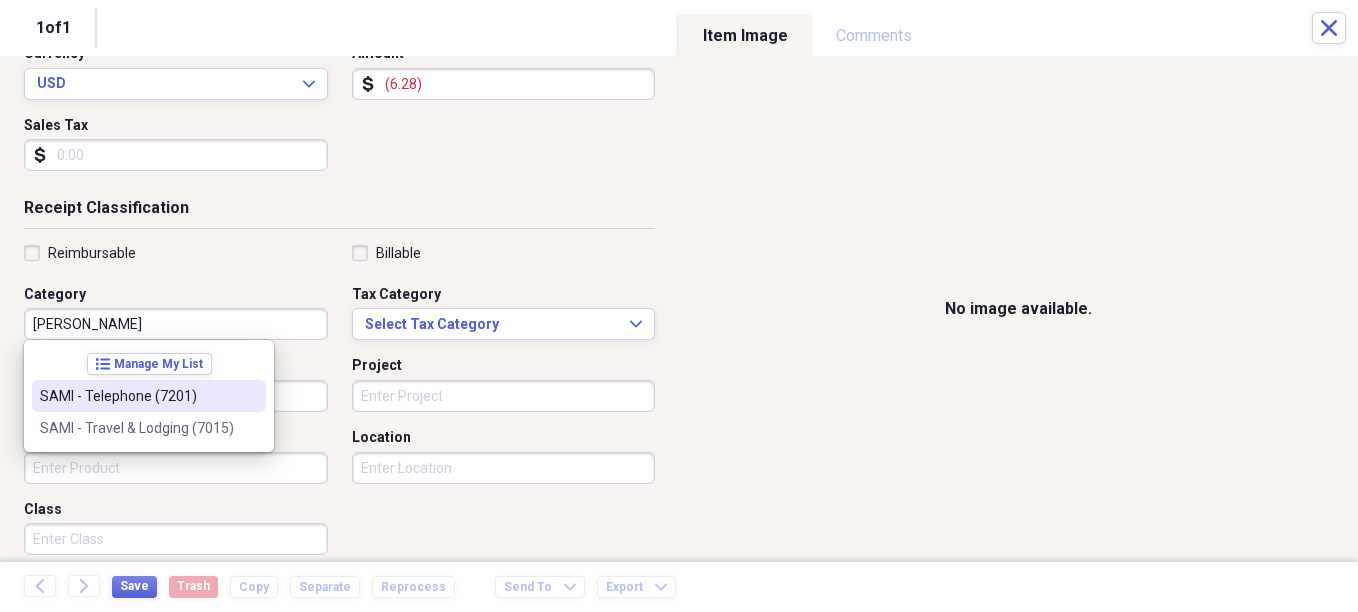 click on "SAMI - Telephone (7201)" at bounding box center [137, 396] 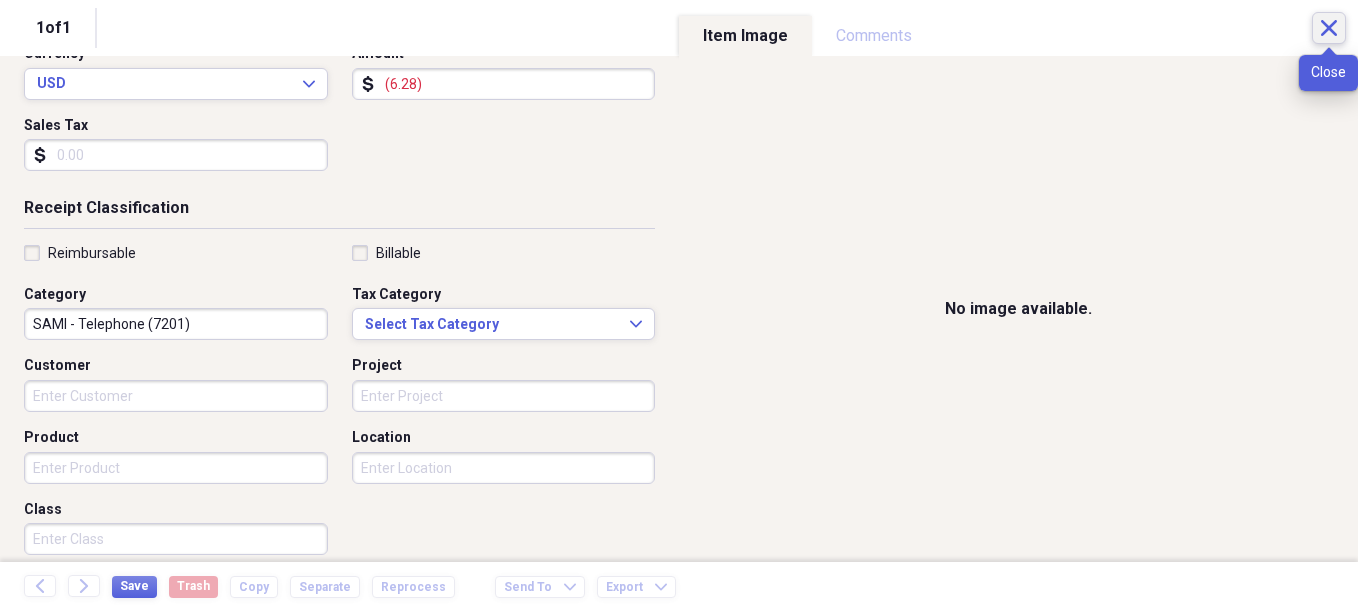 click on "Close" at bounding box center (1329, 28) 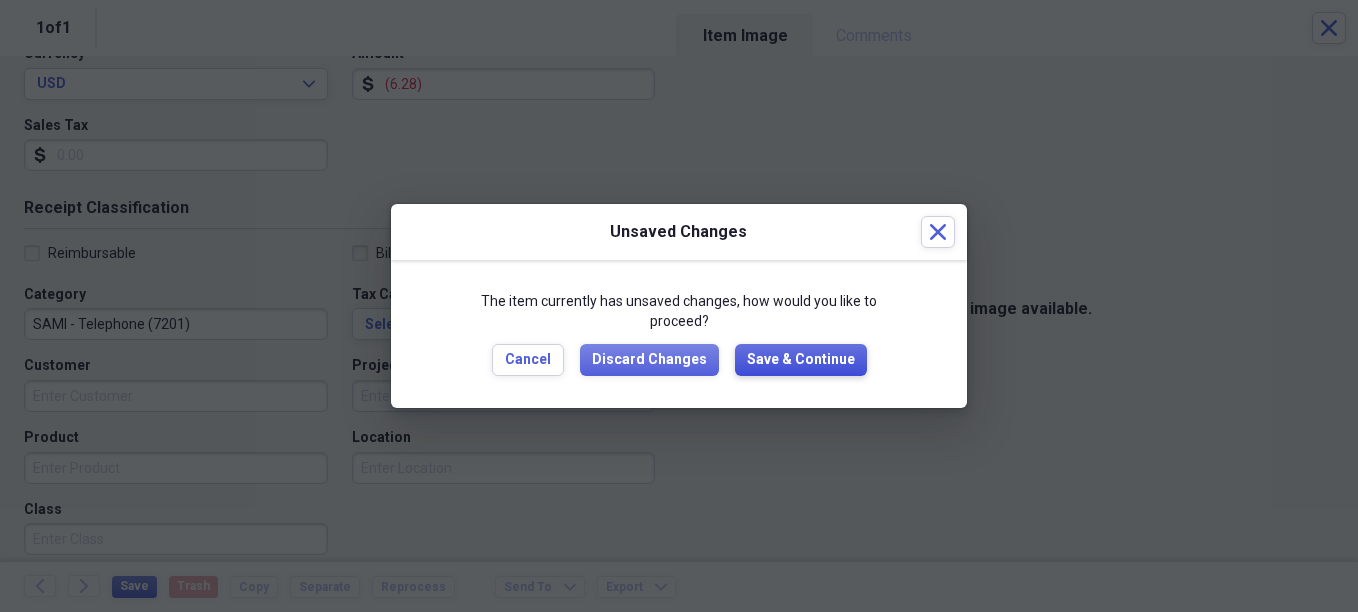 click on "Save & Continue" at bounding box center [801, 360] 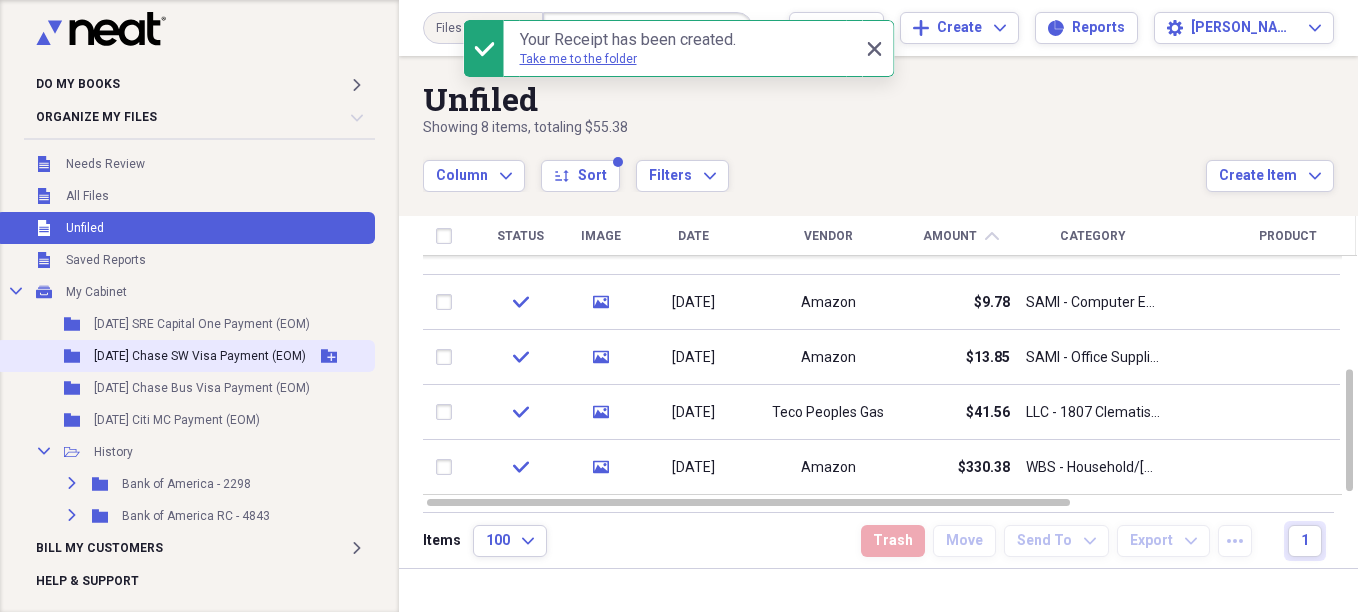 click on "[DATE] Chase SW Visa Payment (EOM)" at bounding box center [200, 356] 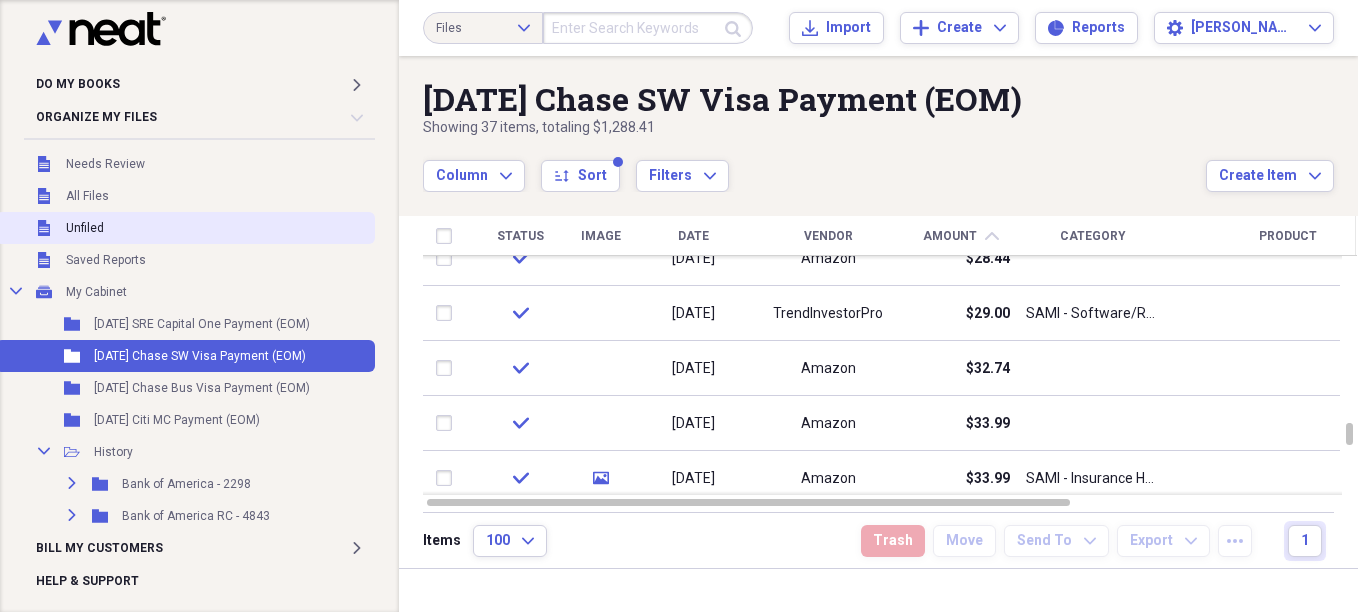 click on "Unfiled" 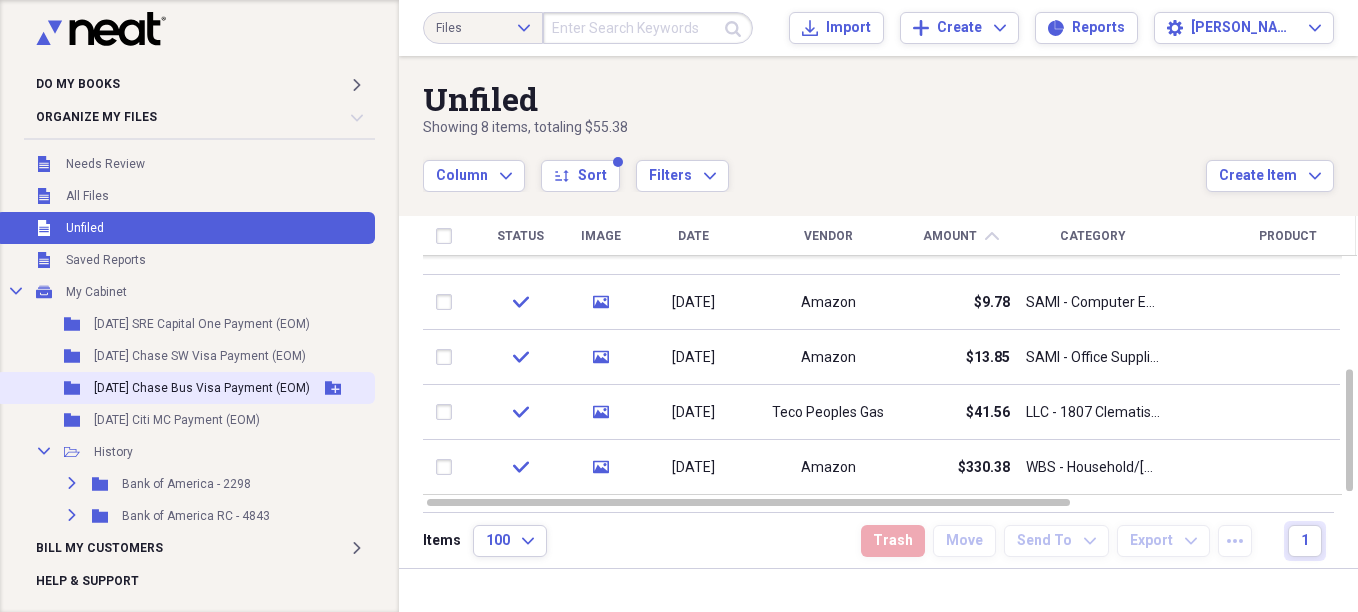 click on "[DATE] Chase Bus Visa Payment (EOM)" at bounding box center [202, 388] 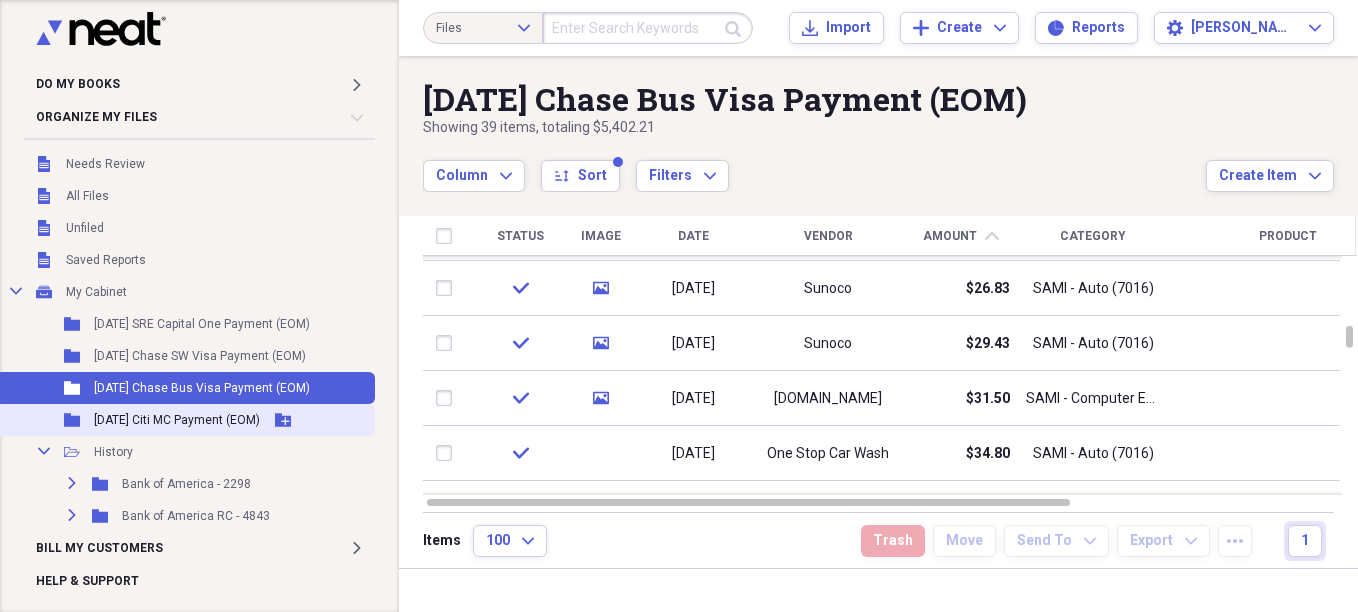 click on "Folder [DATE] Citi MC Payment (EOM) Add Folder" at bounding box center (185, 420) 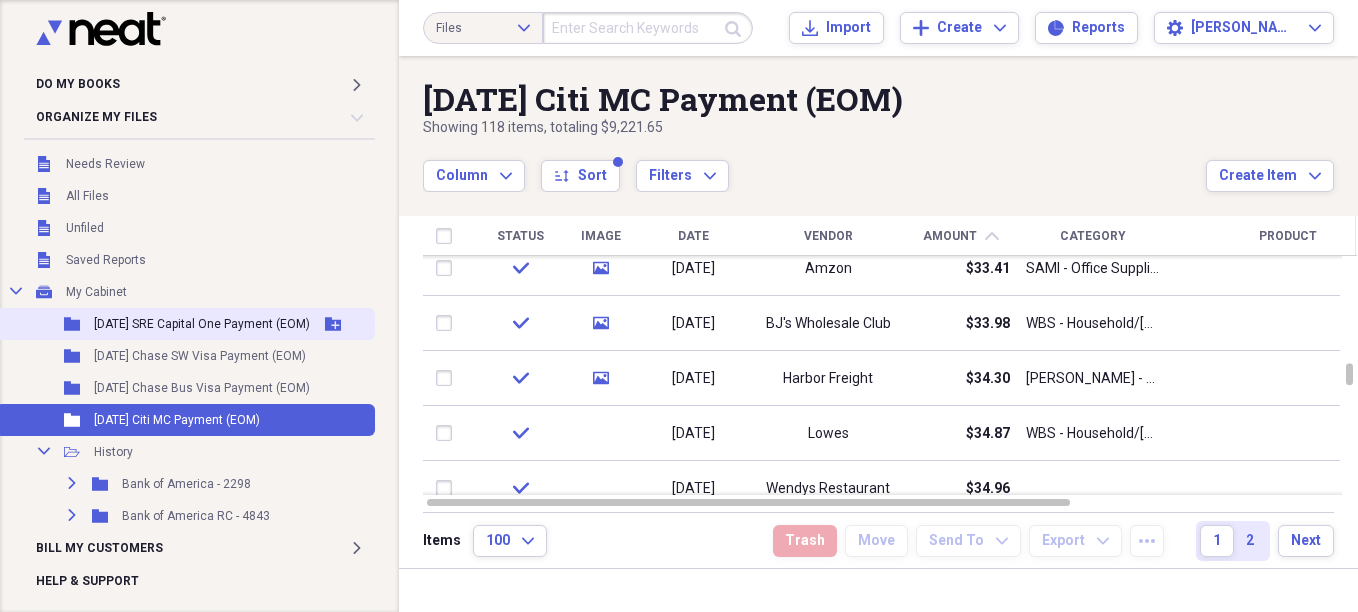 click on "[DATE] SRE Capital One Payment (EOM)" at bounding box center (202, 324) 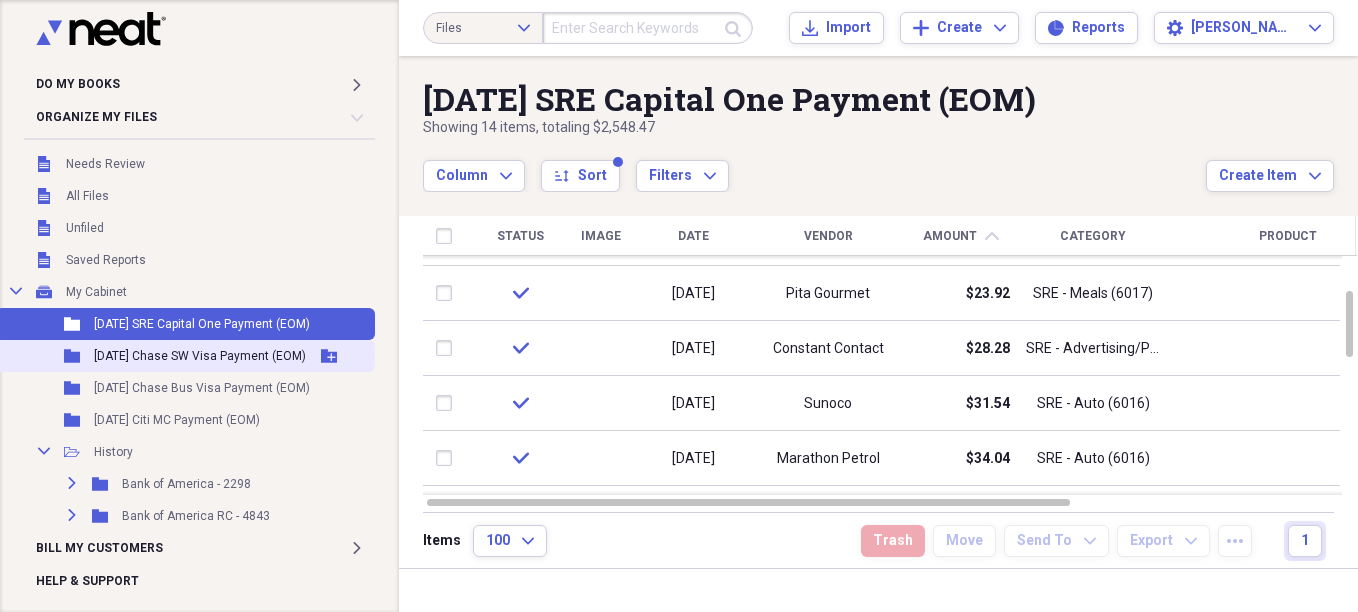 click on "[DATE] Chase SW Visa Payment (EOM)" at bounding box center (200, 356) 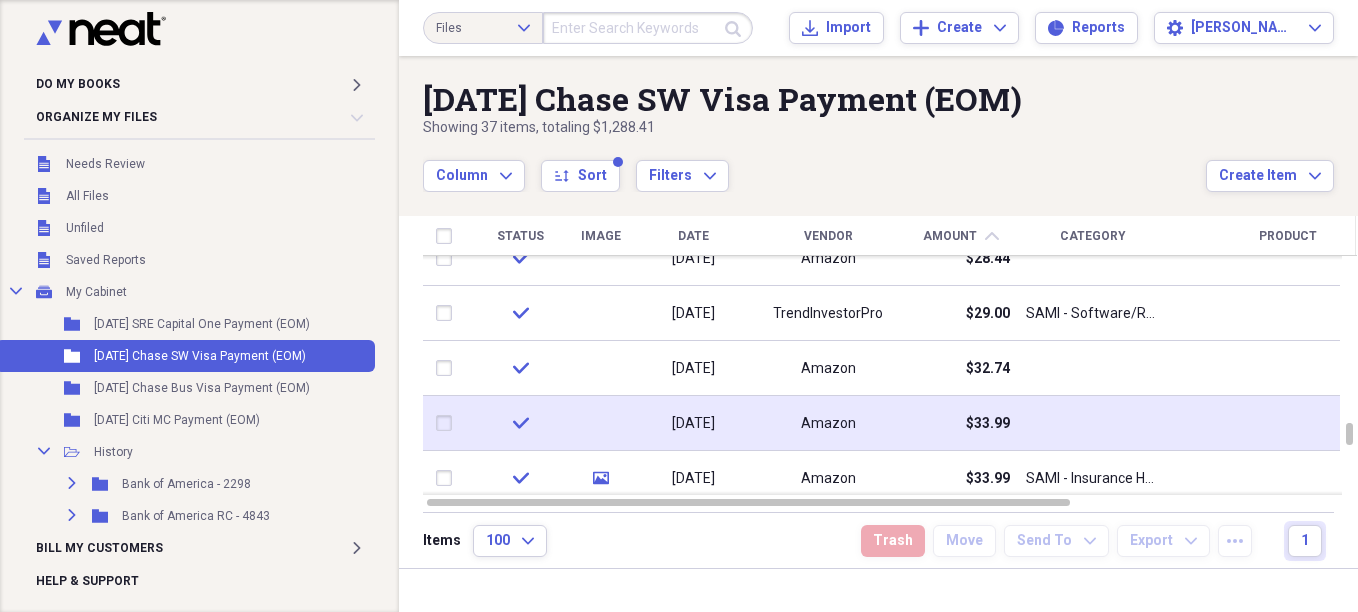 click at bounding box center [448, 423] 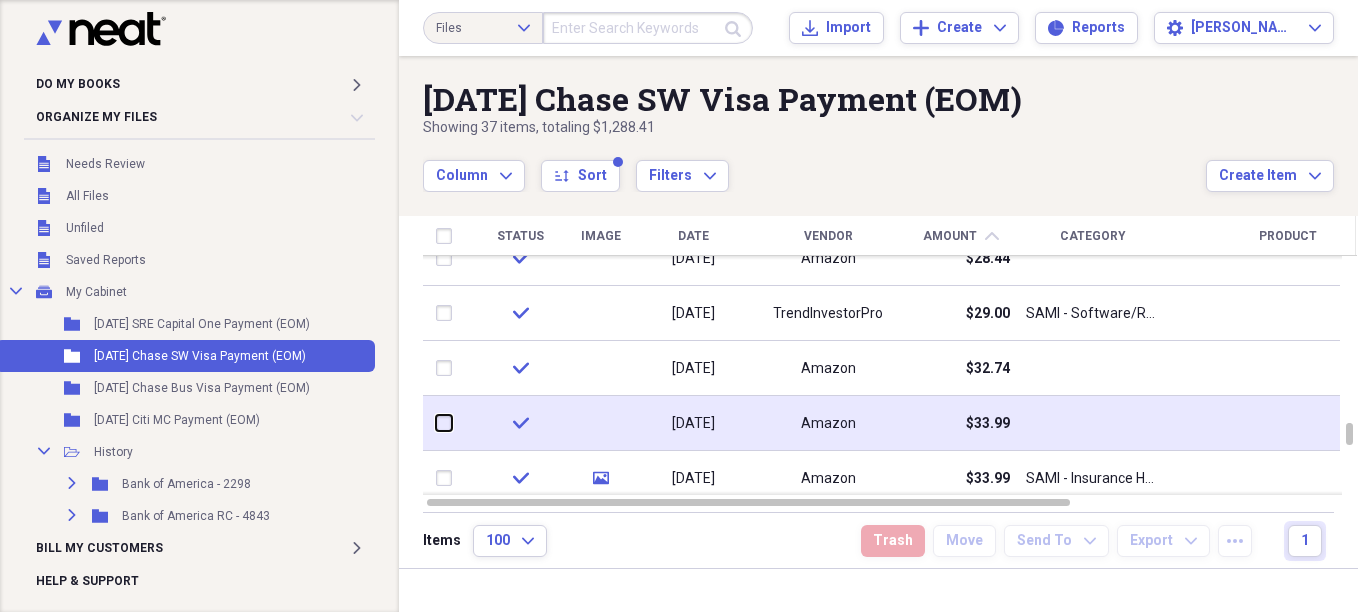 click at bounding box center (436, 423) 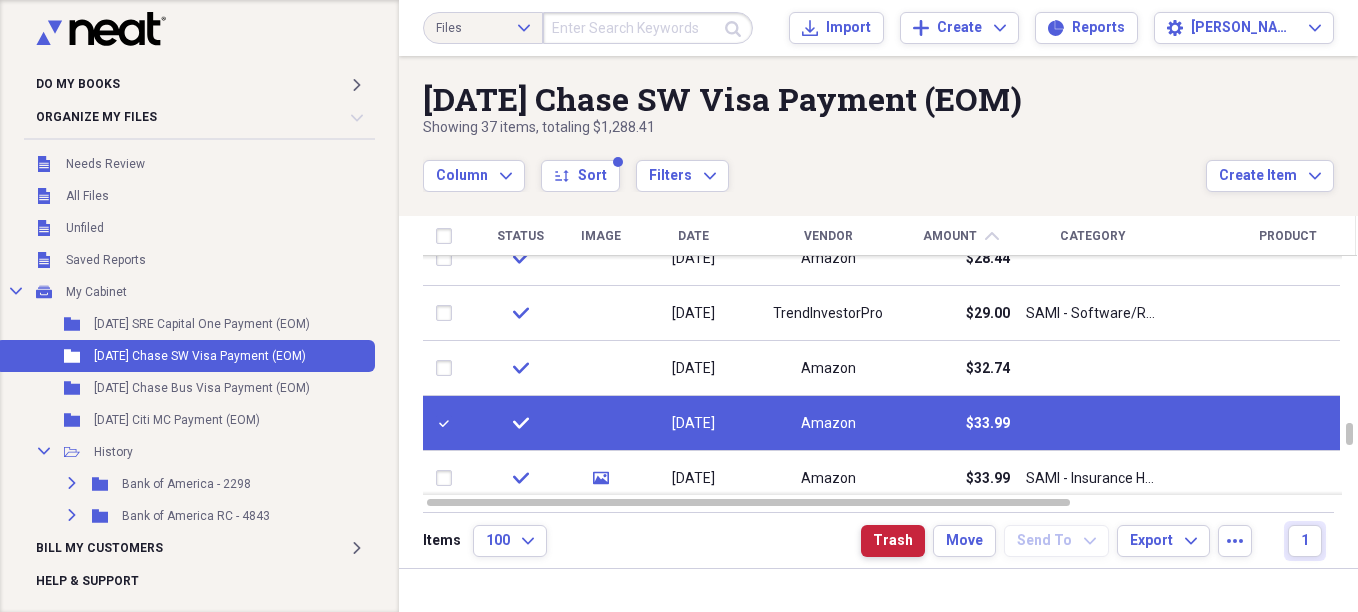 click on "Trash" at bounding box center [893, 541] 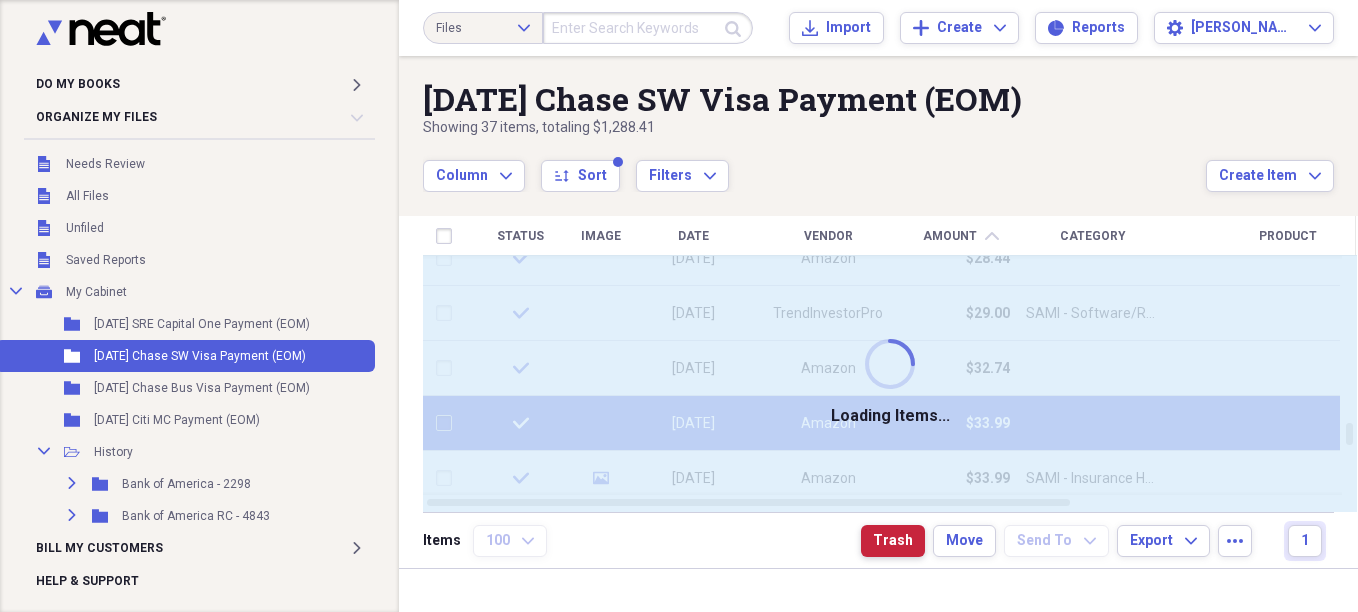 checkbox on "false" 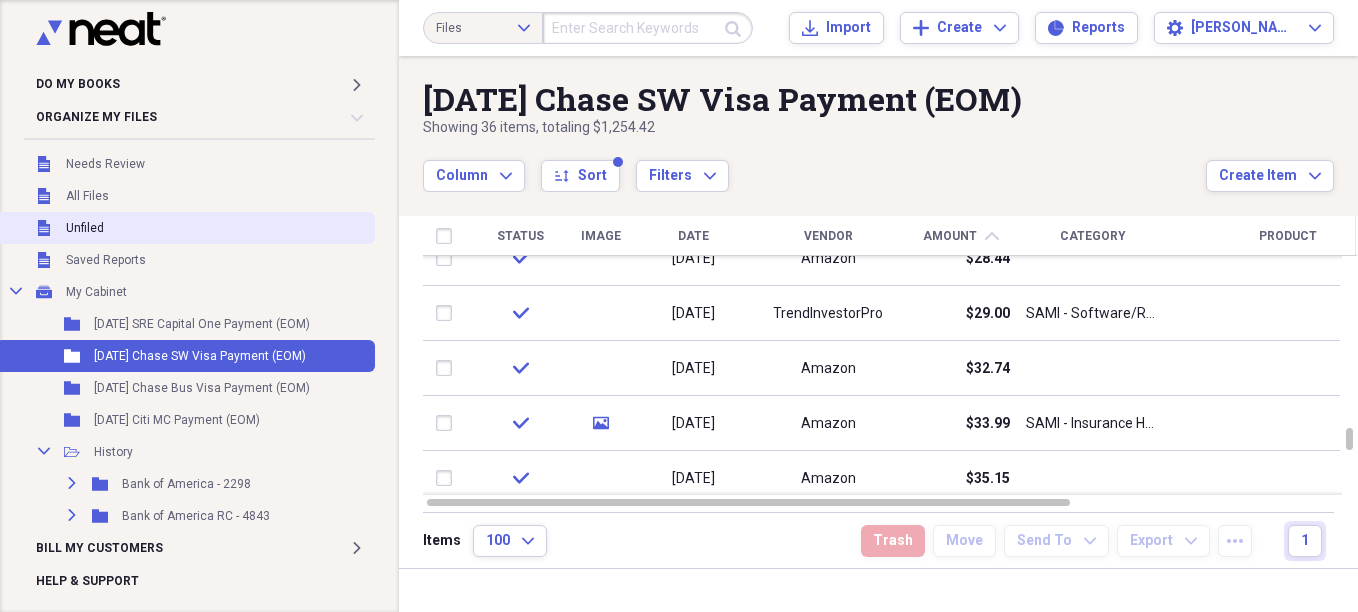 click on "Unfiled Unfiled" at bounding box center (185, 228) 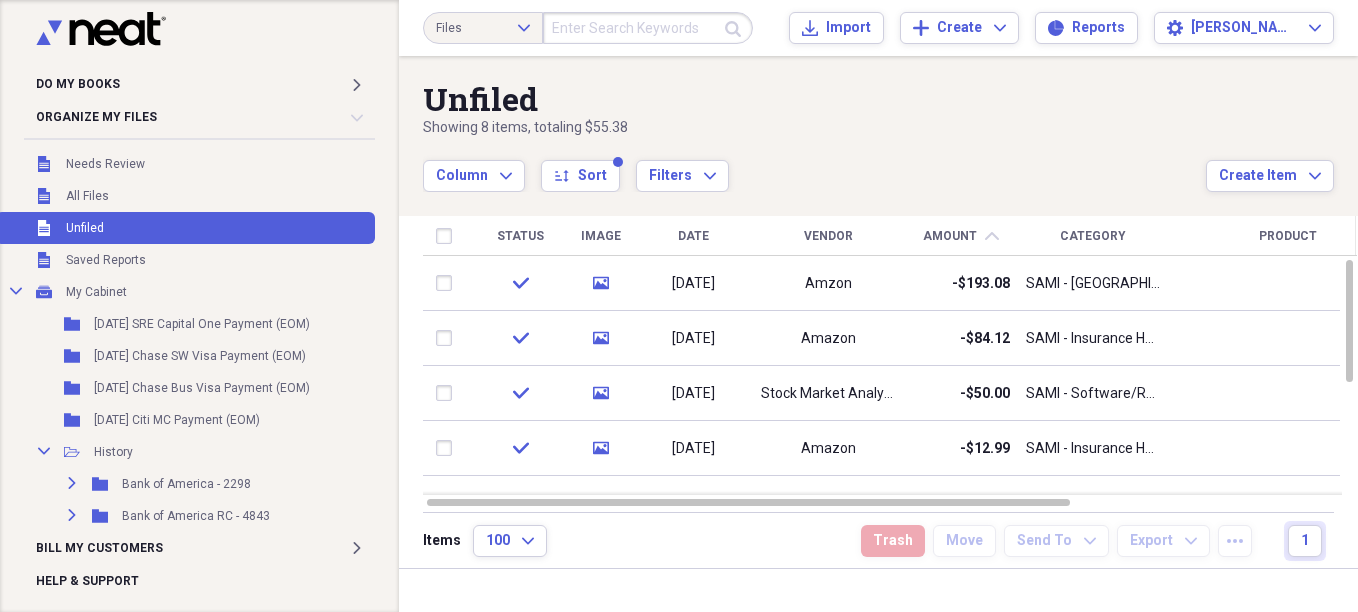 click on "Date" at bounding box center (693, 236) 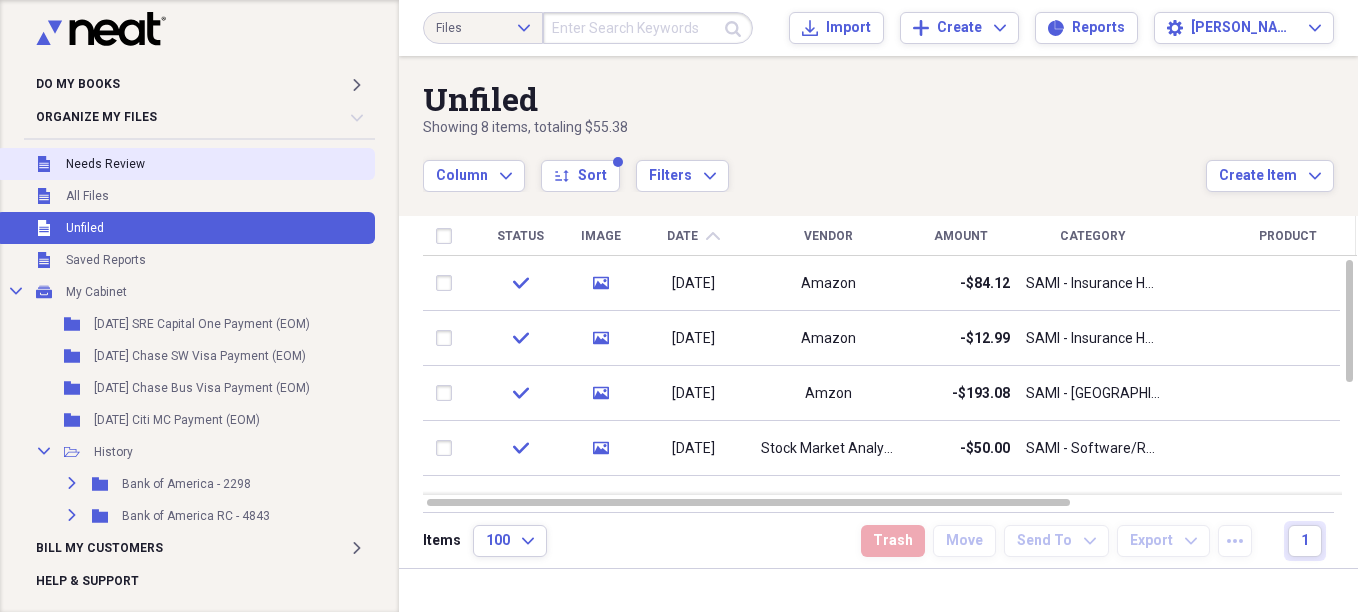 click on "Needs Review" at bounding box center [105, 164] 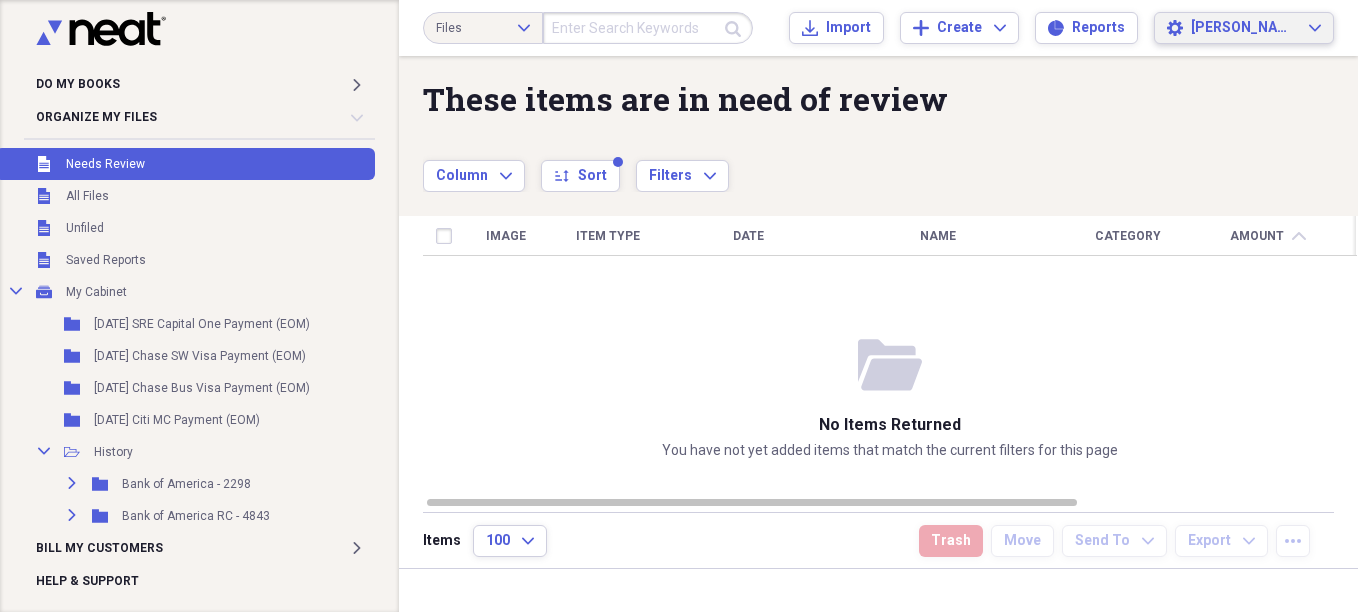 click on "[PERSON_NAME] Expand" at bounding box center (1256, 28) 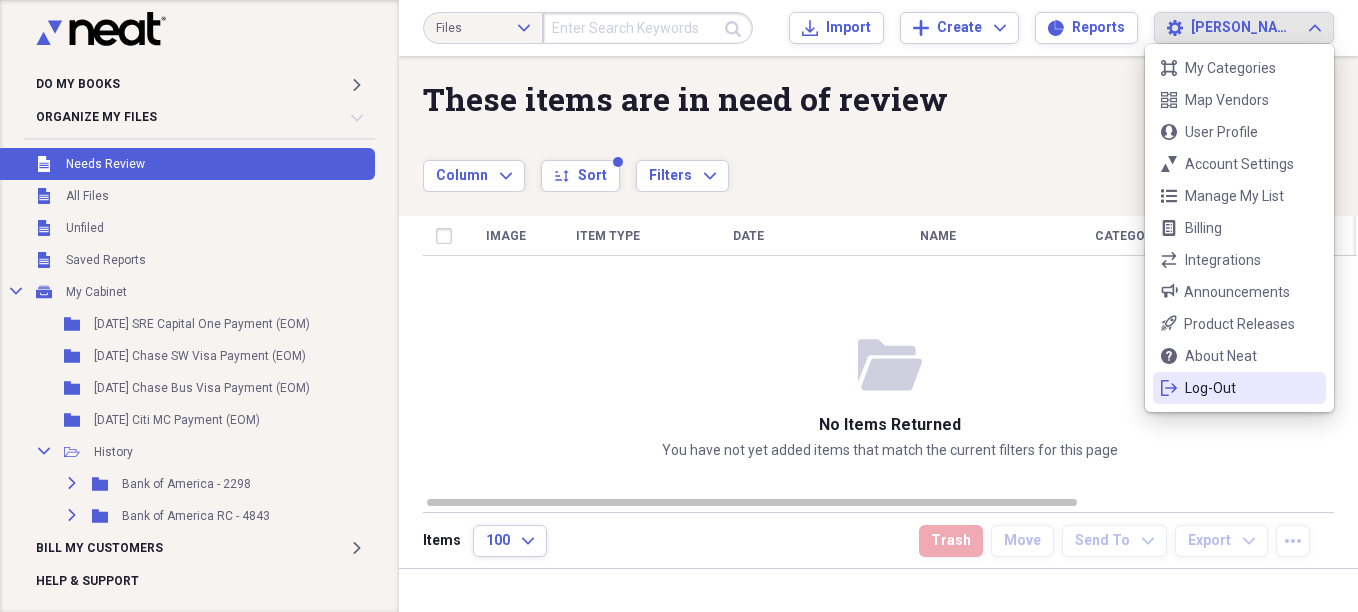 click on "Log-Out" at bounding box center [1239, 388] 